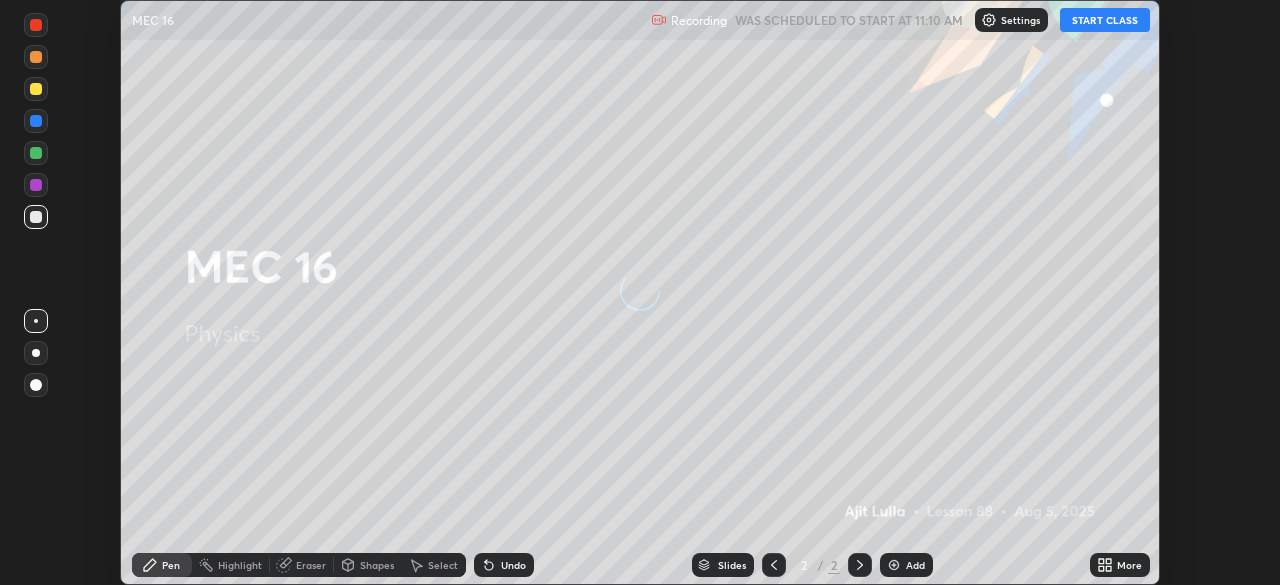 scroll, scrollTop: 0, scrollLeft: 0, axis: both 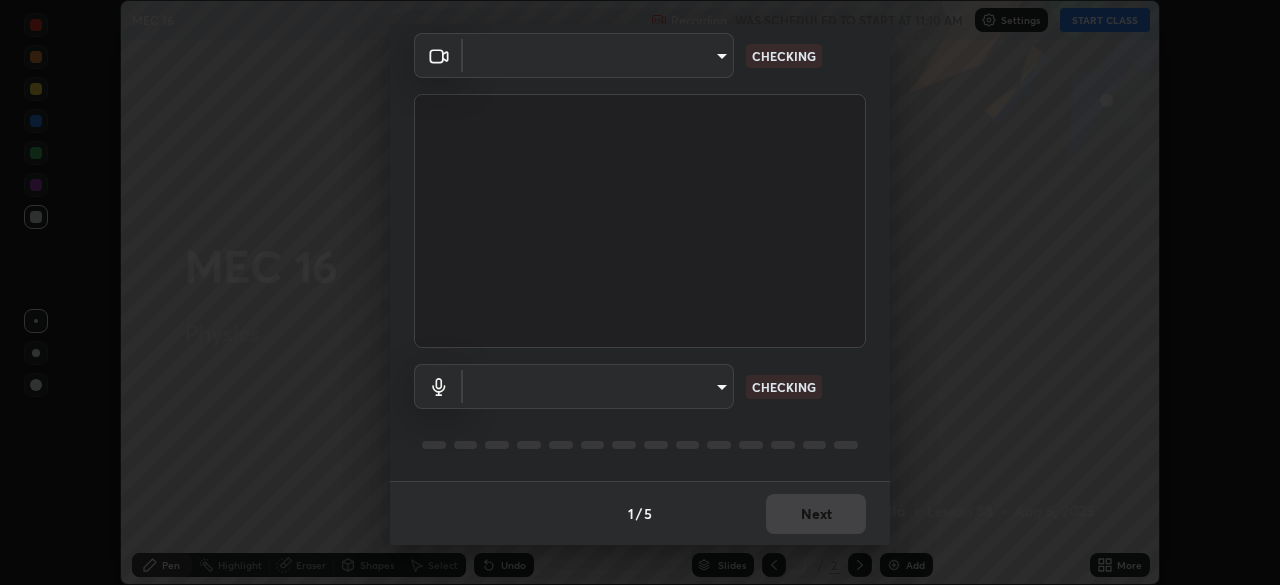 type on "85d16ec95aa84cac57c58139e5cfc4bfb0706547449b22b2f8fda69051d4463f" 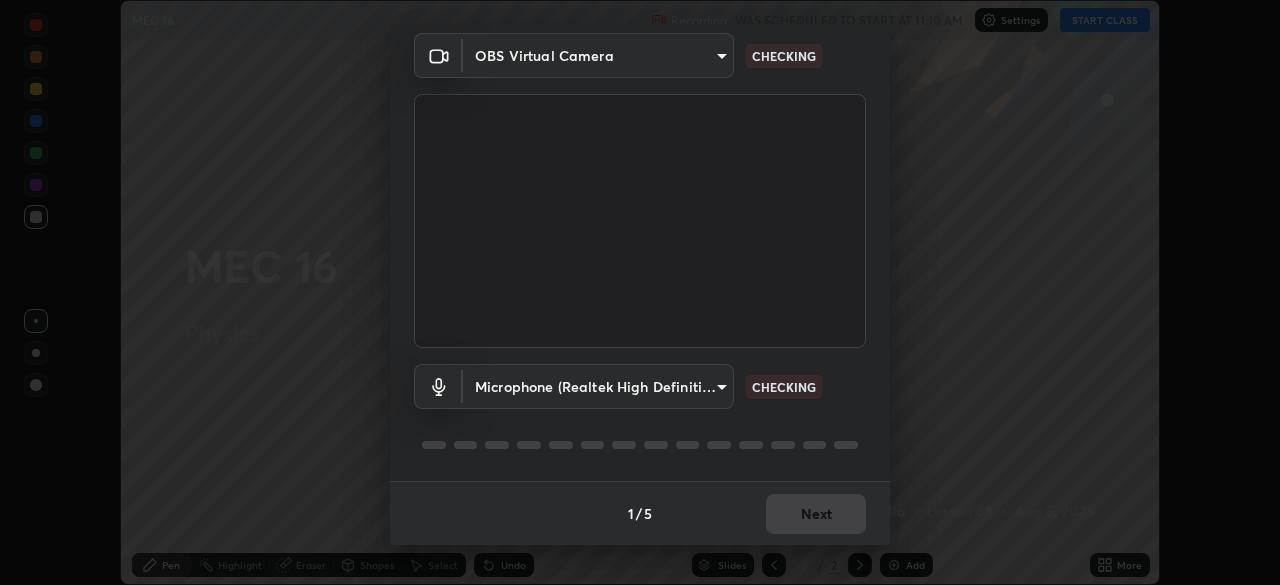 click on "Erase all MEC 16 Recording WAS SCHEDULED TO START AT  11:10 AM Settings START CLASS Setting up your live class MEC 16 • L88 of Physics Ajit Lulla Pen Highlight Eraser Shapes Select Undo Slides 2 / 2 Add More No doubts shared Encourage your learners to ask a doubt for better clarity Report an issue Reason for reporting Buffering Chat not working Audio - Video sync issue Educator video quality low ​ Attach an image Report Media settings OBS Virtual Camera 85d16ec95aa84cac57c58139e5cfc4bfb0706547449b22b2f8fda69051d4463f CHECKING Microphone (Realtek High Definition Audio) 9d4408a90a760b4a8fb8b140e125e28eb8d2e680e785984b6402020b8f06267f CHECKING 1 / 5 Next" at bounding box center (640, 292) 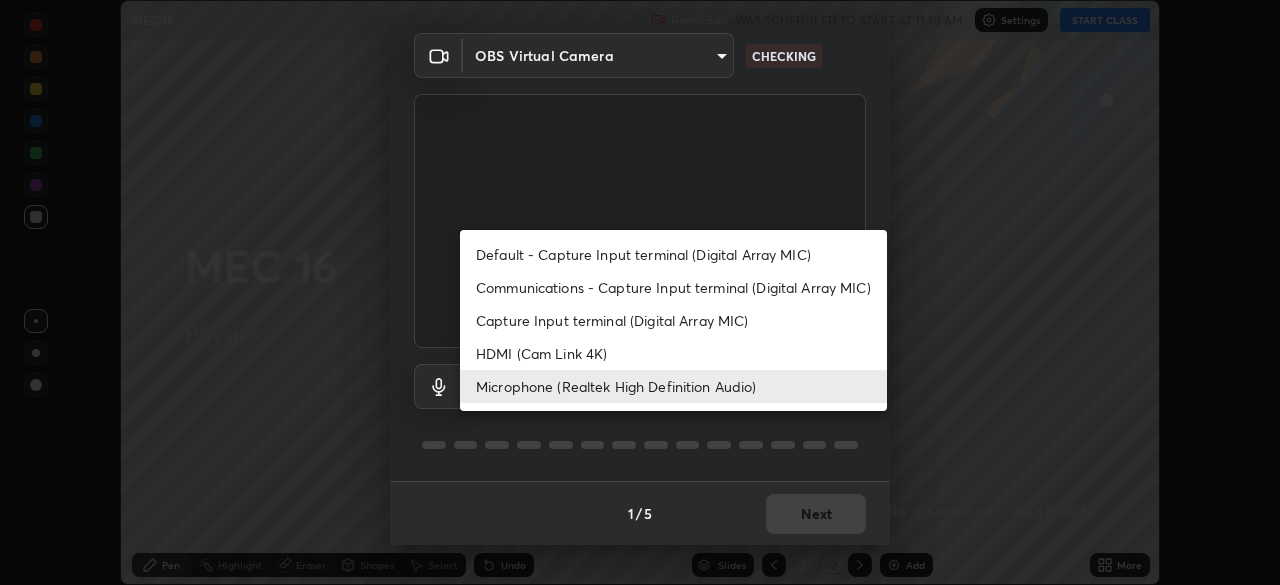 click on "Default - Capture Input terminal (Digital Array MIC)" at bounding box center (673, 254) 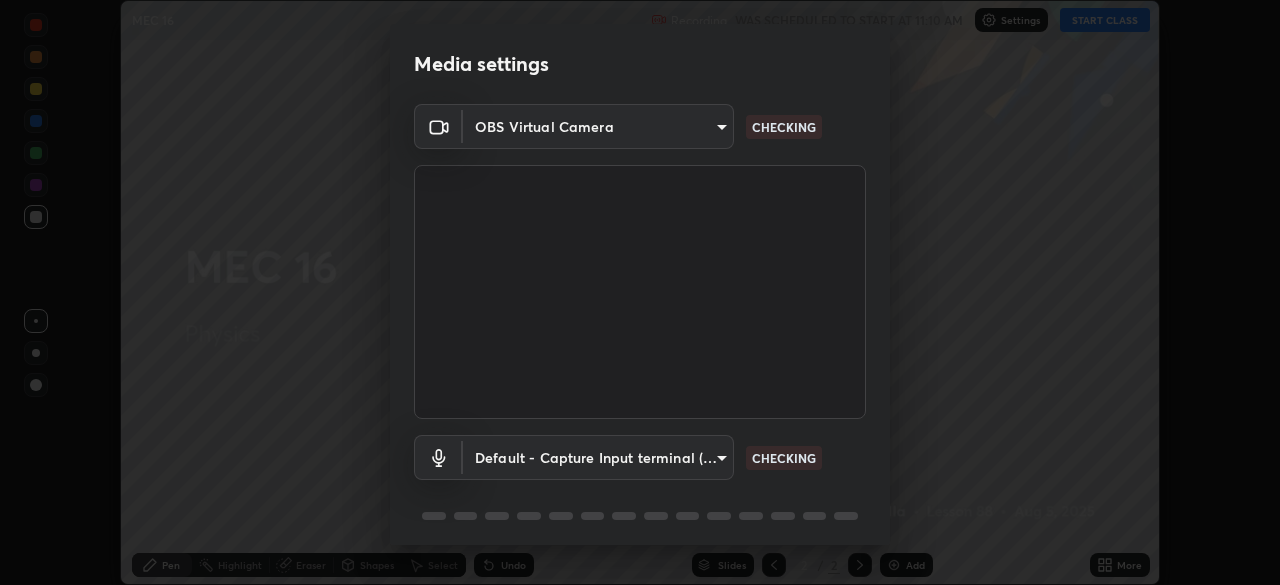scroll, scrollTop: 71, scrollLeft: 0, axis: vertical 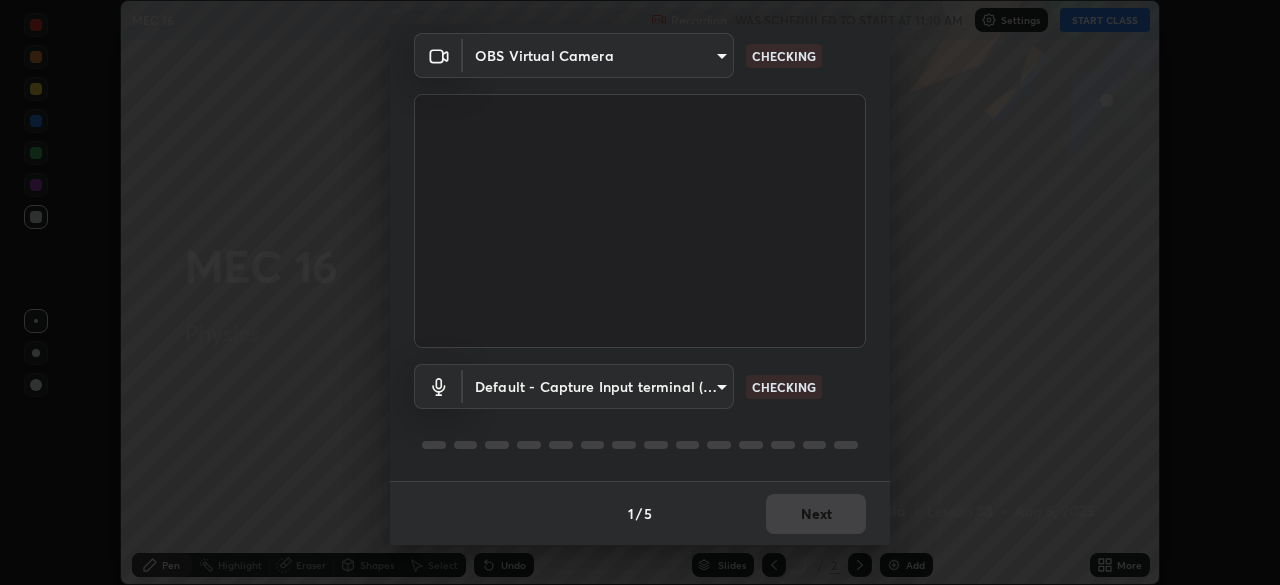 click on "Erase all MEC 16 Recording WAS SCHEDULED TO START AT  11:10 AM Settings START CLASS Setting up your live class MEC 16 • L88 of Physics Ajit Lulla Pen Highlight Eraser Shapes Select Undo Slides 2 / 2 Add More No doubts shared Encourage your learners to ask a doubt for better clarity Report an issue Reason for reporting Buffering Chat not working Audio - Video sync issue Educator video quality low ​ Attach an image Report Media settings OBS Virtual Camera 85d16ec95aa84cac57c58139e5cfc4bfb0706547449b22b2f8fda69051d4463f CHECKING Default - Capture Input terminal (Digital Array MIC) default CHECKING 1 / 5 Next" at bounding box center [640, 292] 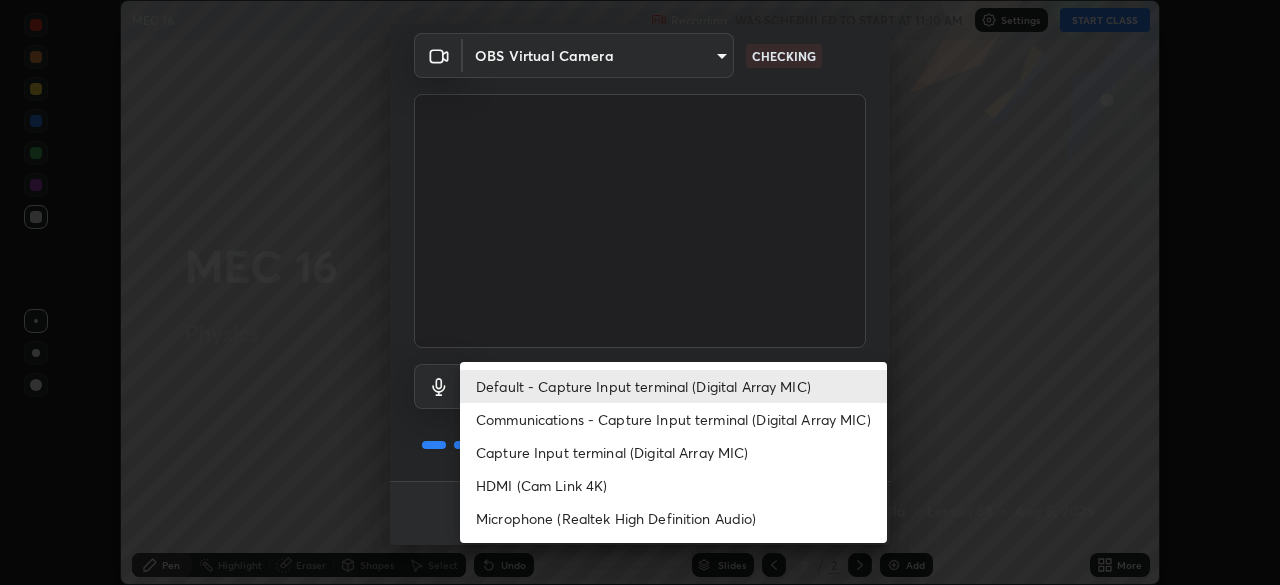 click on "Microphone (Realtek High Definition Audio)" at bounding box center (673, 518) 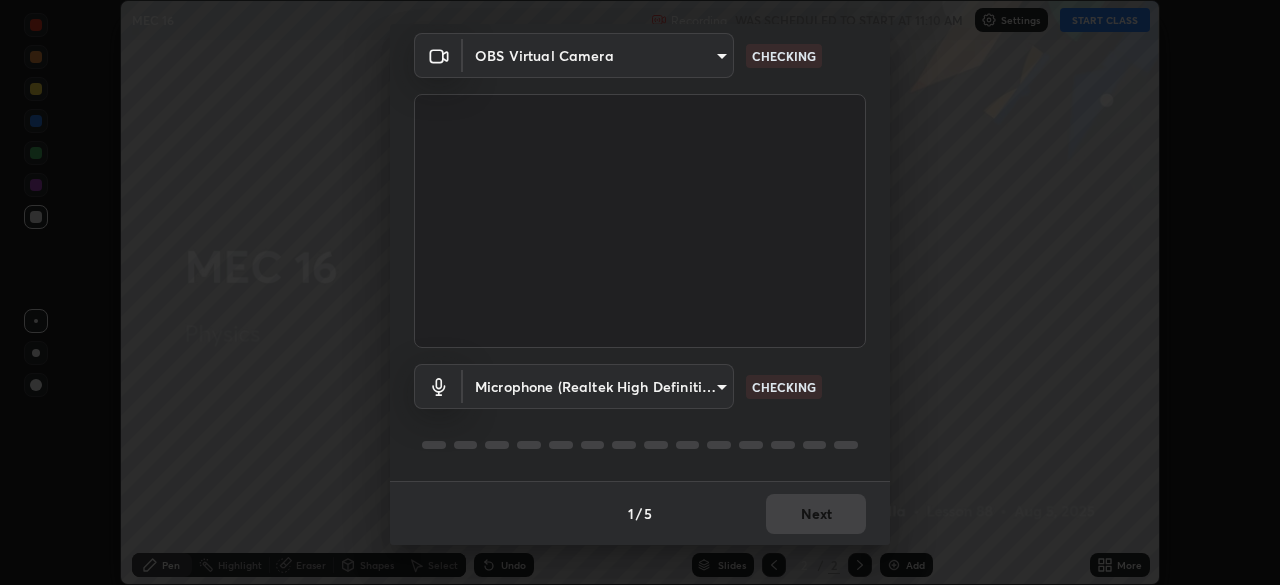 click on "Erase all MEC 16 Recording WAS SCHEDULED TO START AT  11:10 AM Settings START CLASS Setting up your live class MEC 16 • L88 of Physics Ajit Lulla Pen Highlight Eraser Shapes Select Undo Slides 2 / 2 Add More No doubts shared Encourage your learners to ask a doubt for better clarity Report an issue Reason for reporting Buffering Chat not working Audio - Video sync issue Educator video quality low ​ Attach an image Report Media settings OBS Virtual Camera 85d16ec95aa84cac57c58139e5cfc4bfb0706547449b22b2f8fda69051d4463f CHECKING Microphone (Realtek High Definition Audio) 9d4408a90a760b4a8fb8b140e125e28eb8d2e680e785984b6402020b8f06267f CHECKING 1 / 5 Next" at bounding box center (640, 292) 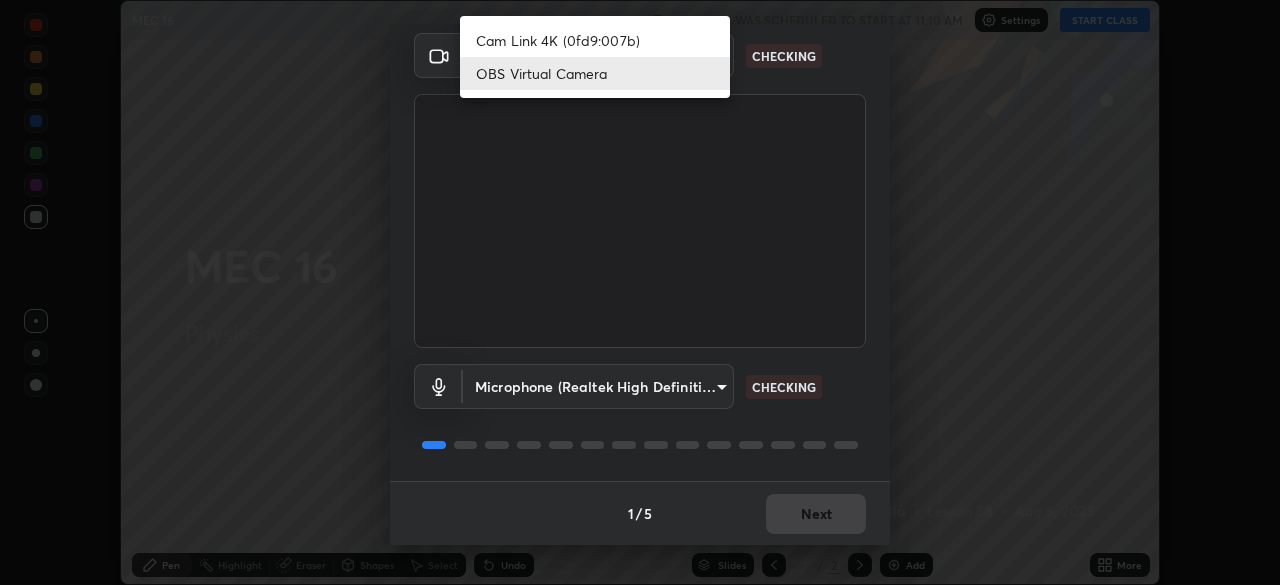 click on "Cam Link 4K (0fd9:007b)" at bounding box center (595, 40) 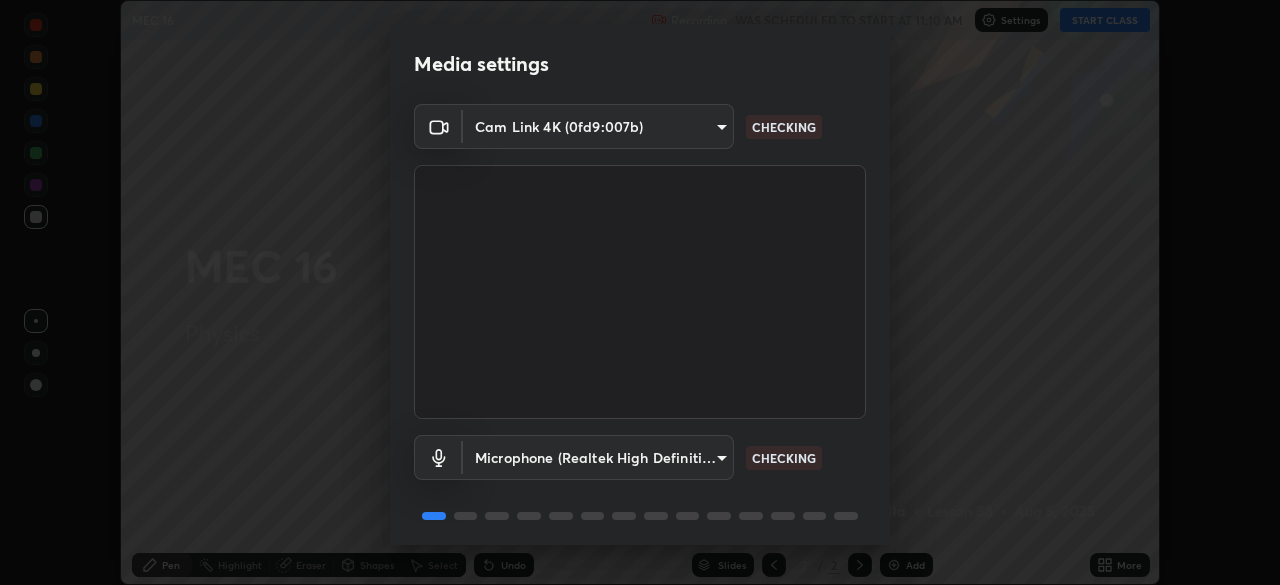 scroll, scrollTop: 71, scrollLeft: 0, axis: vertical 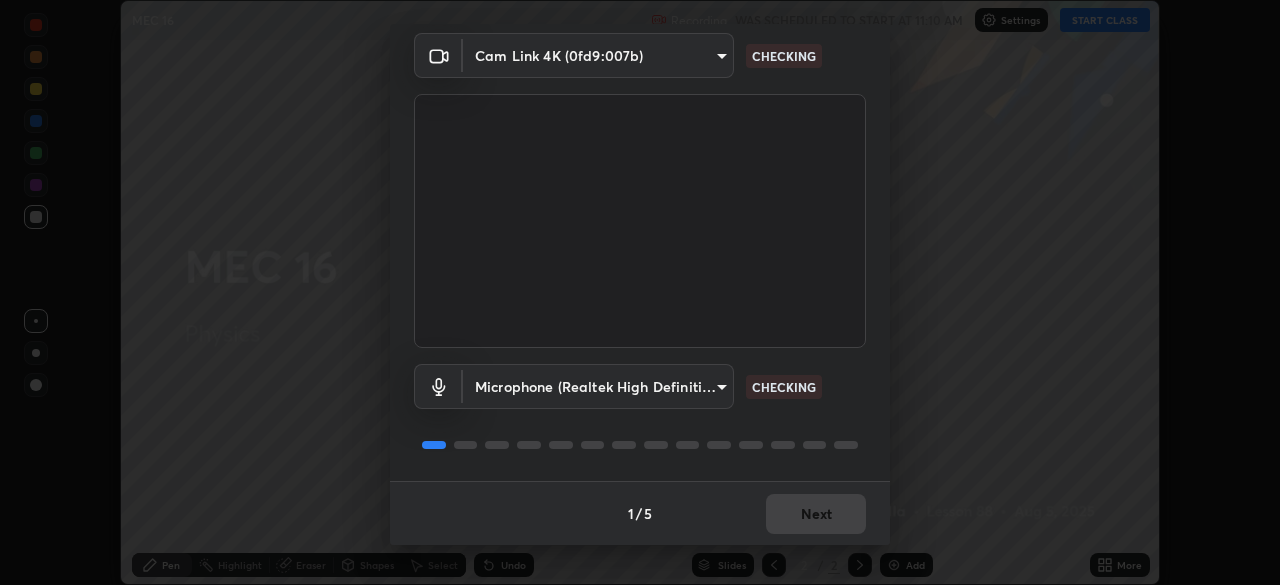 click on "Erase all MEC 16 Recording WAS SCHEDULED TO START AT  11:10 AM Settings START CLASS Setting up your live class MEC 16 • L88 of Physics Ajit Lulla Pen Highlight Eraser Shapes Select Undo Slides 2 / 2 Add More No doubts shared Encourage your learners to ask a doubt for better clarity Report an issue Reason for reporting Buffering Chat not working Audio - Video sync issue Educator video quality low ​ Attach an image Report Media settings Cam Link 4K (0fd9:007b) 36e4686b8400d729ef3da434bd4a05c07c19585270bb75e84fea459095a92001 CHECKING Microphone (Realtek High Definition Audio) 9d4408a90a760b4a8fb8b140e125e28eb8d2e680e785984b6402020b8f06267f CHECKING 1 / 5 Next" at bounding box center (640, 292) 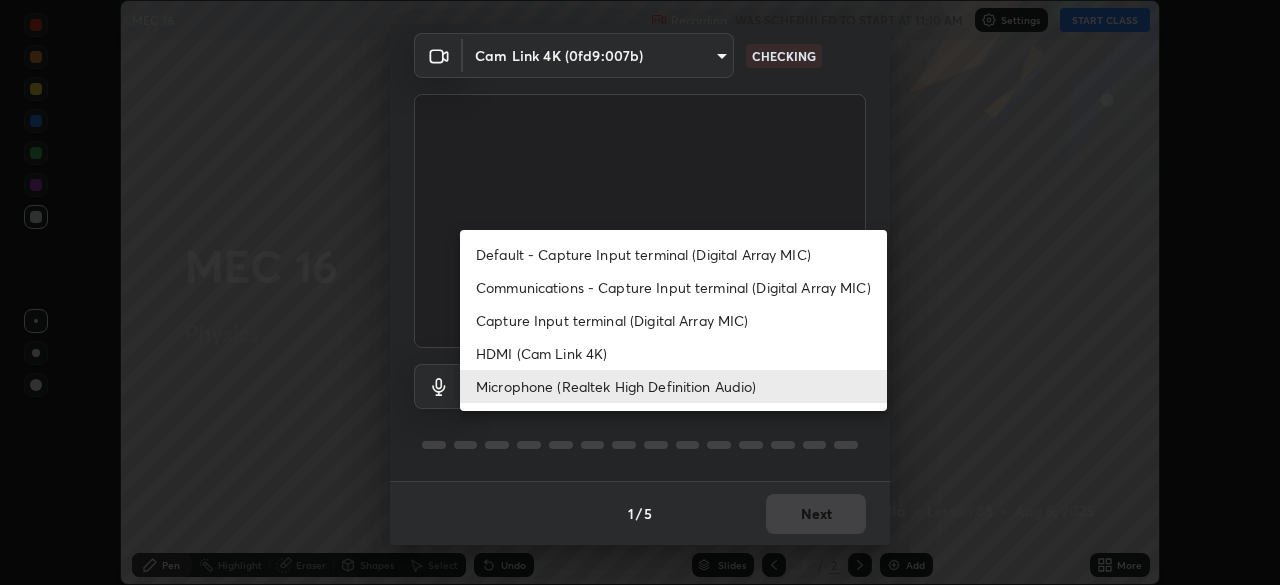 click on "Default - Capture Input terminal (Digital Array MIC)" at bounding box center (673, 254) 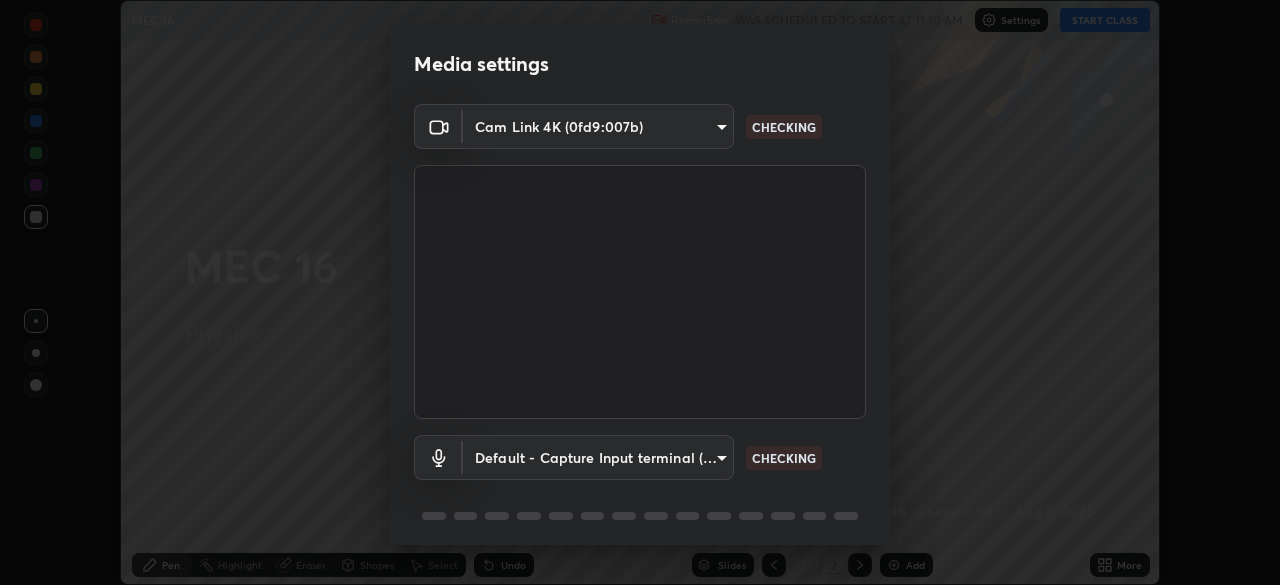 scroll, scrollTop: 71, scrollLeft: 0, axis: vertical 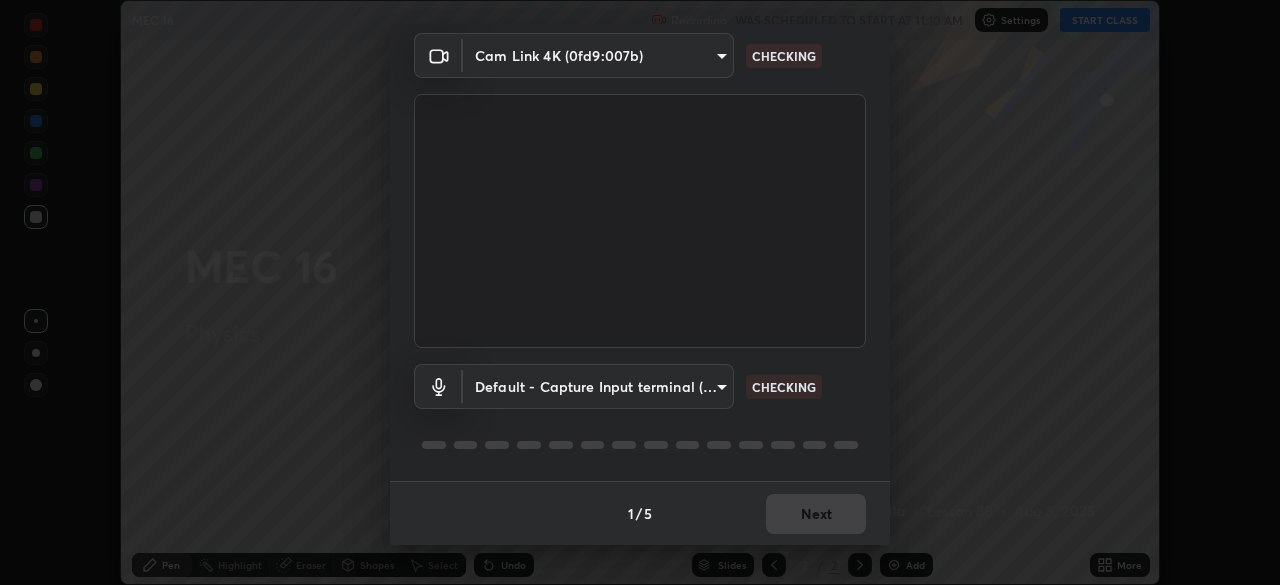 click on "Erase all MEC 16 Recording WAS SCHEDULED TO START AT  11:10 AM Settings START CLASS Setting up your live class MEC 16 • L88 of Physics Ajit Lulla Pen Highlight Eraser Shapes Select Undo Slides 2 / 2 Add More No doubts shared Encourage your learners to ask a doubt for better clarity Report an issue Reason for reporting Buffering Chat not working Audio - Video sync issue Educator video quality low ​ Attach an image Report Media settings Cam Link 4K (0fd9:007b) 36e4686b8400d729ef3da434bd4a05c07c19585270bb75e84fea459095a92001 CHECKING Default - Capture Input terminal (Digital Array MIC) default CHECKING 1 / 5 Next" at bounding box center [640, 292] 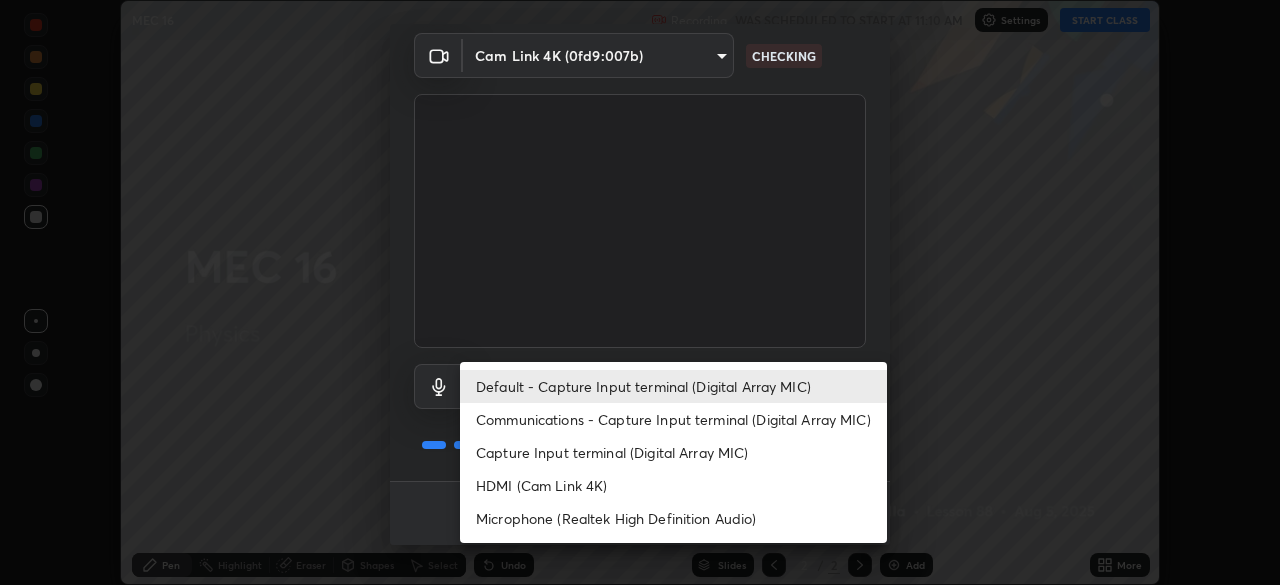 click on "Microphone (Realtek High Definition Audio)" at bounding box center [673, 518] 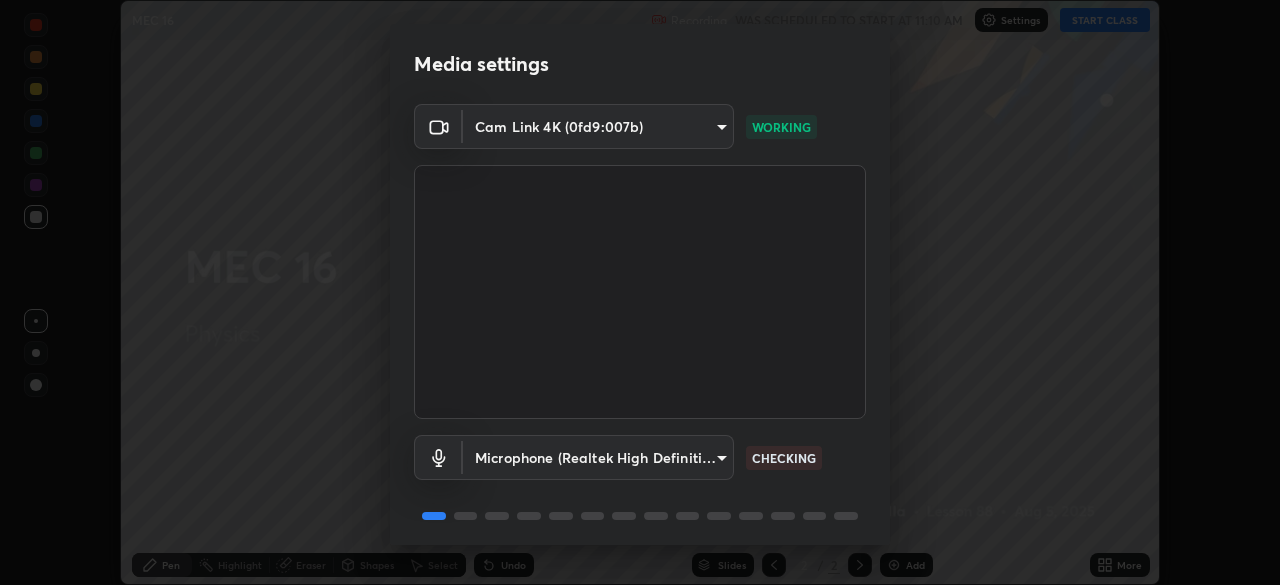 scroll, scrollTop: 71, scrollLeft: 0, axis: vertical 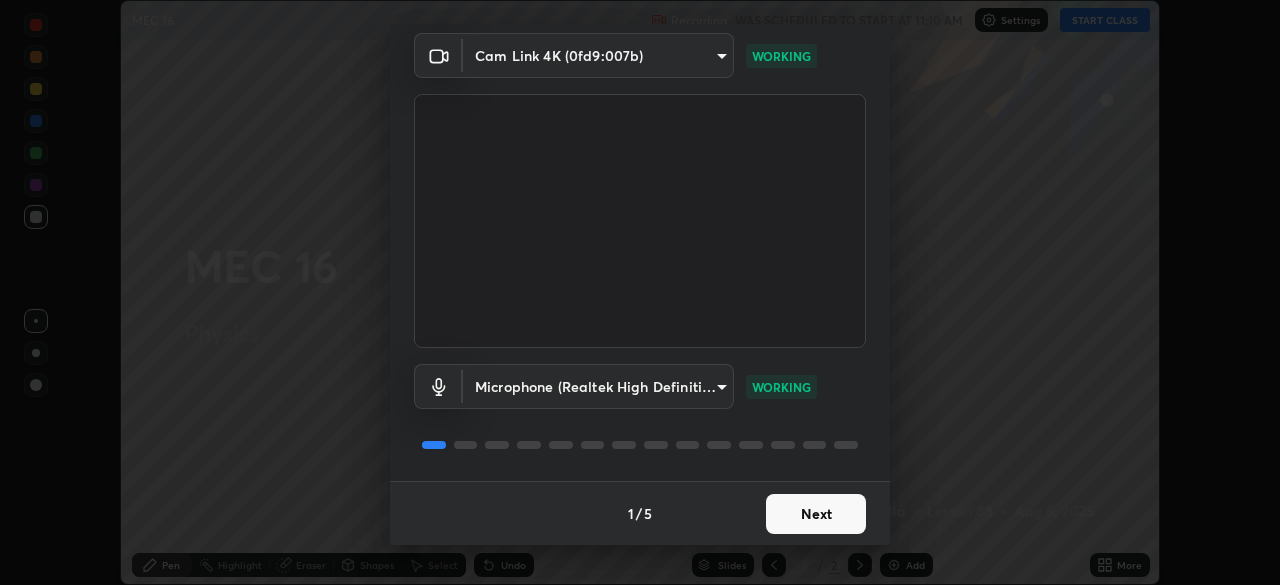 click on "Next" at bounding box center [816, 514] 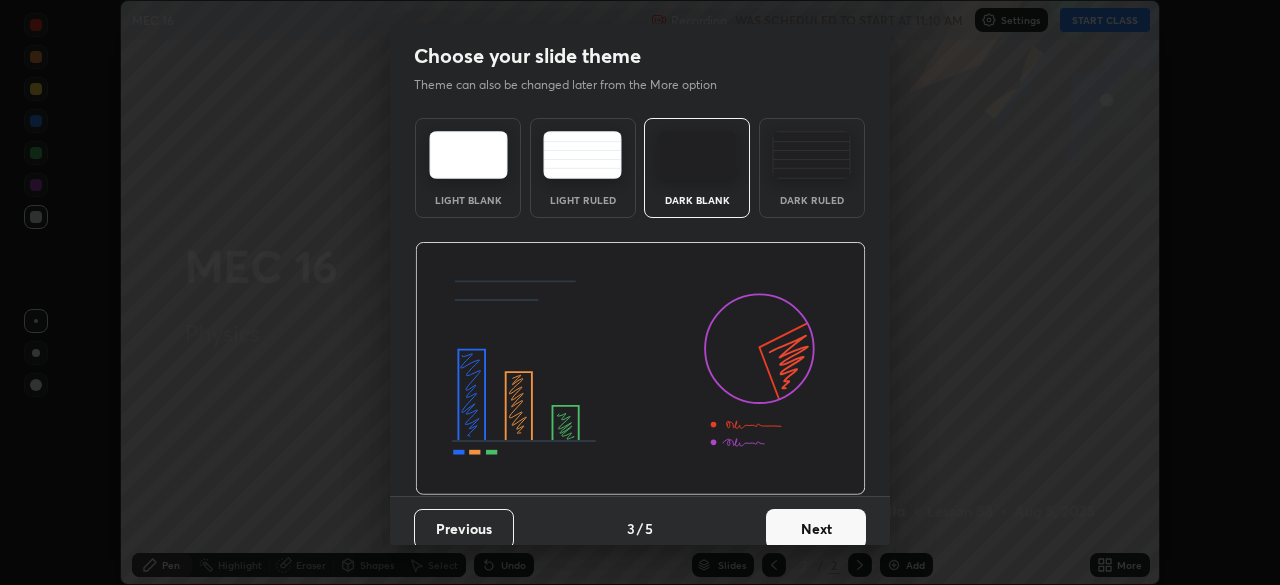 click on "Next" at bounding box center [816, 529] 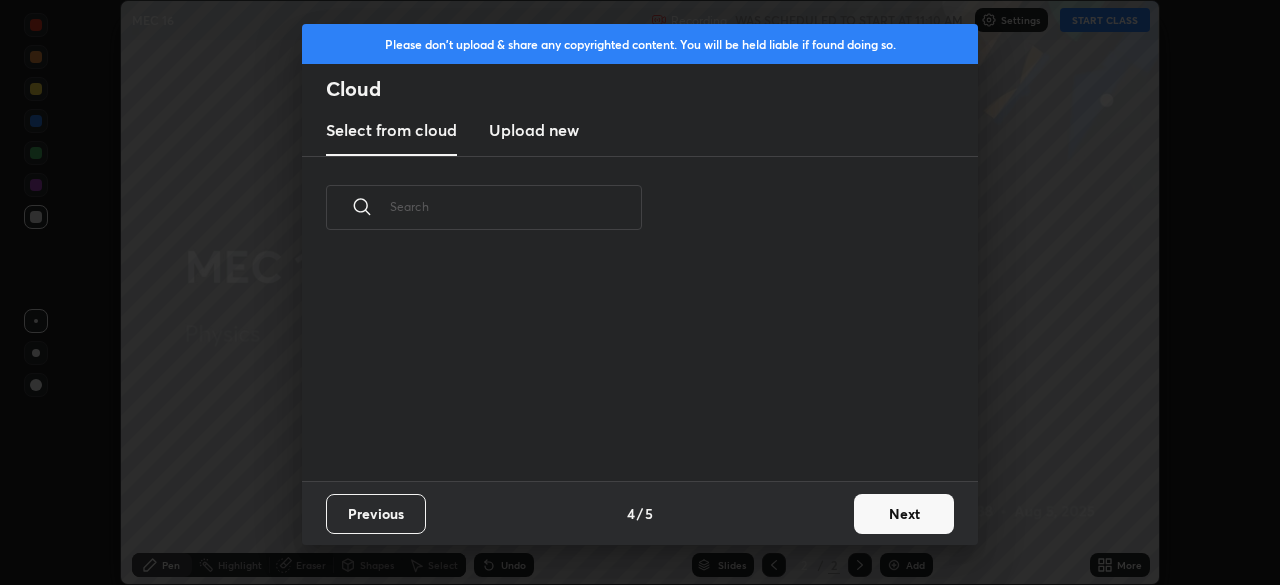 click on "Next" at bounding box center (904, 514) 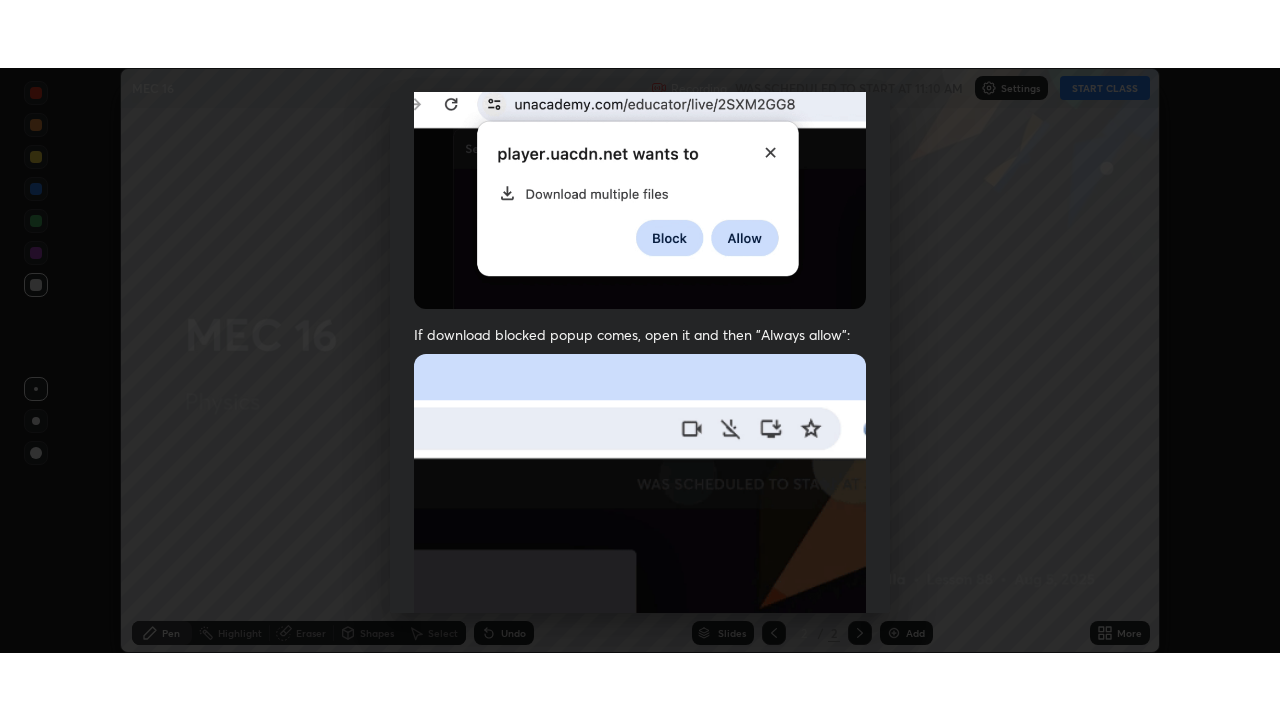 scroll, scrollTop: 479, scrollLeft: 0, axis: vertical 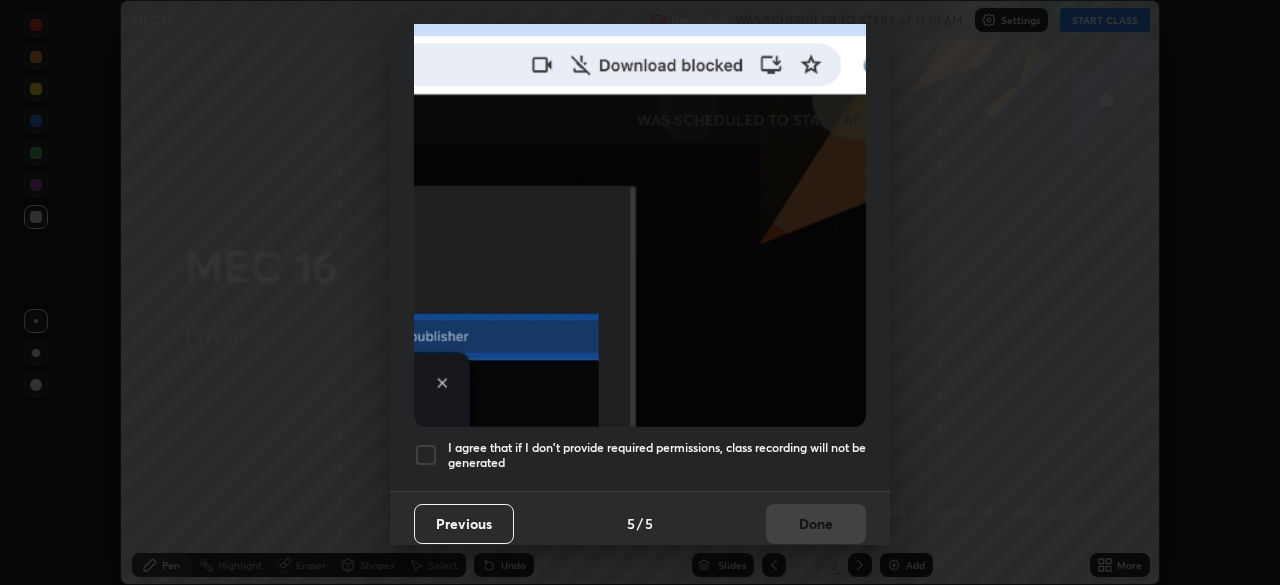 click on "I agree that if I don't provide required permissions, class recording will not be generated" at bounding box center [657, 455] 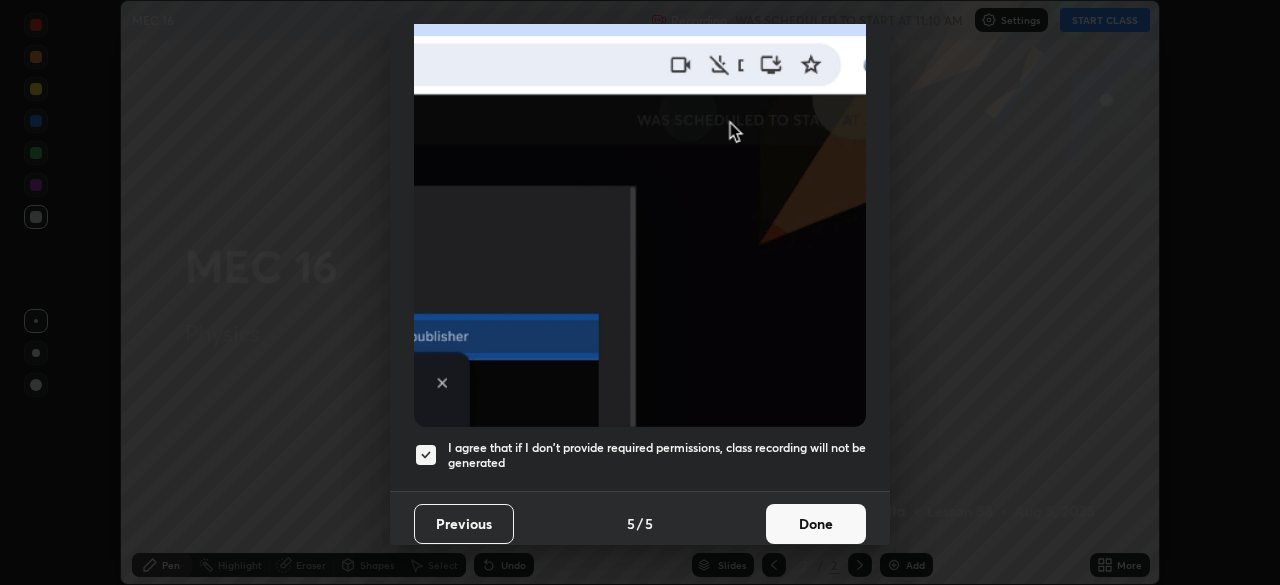 click on "Done" at bounding box center [816, 524] 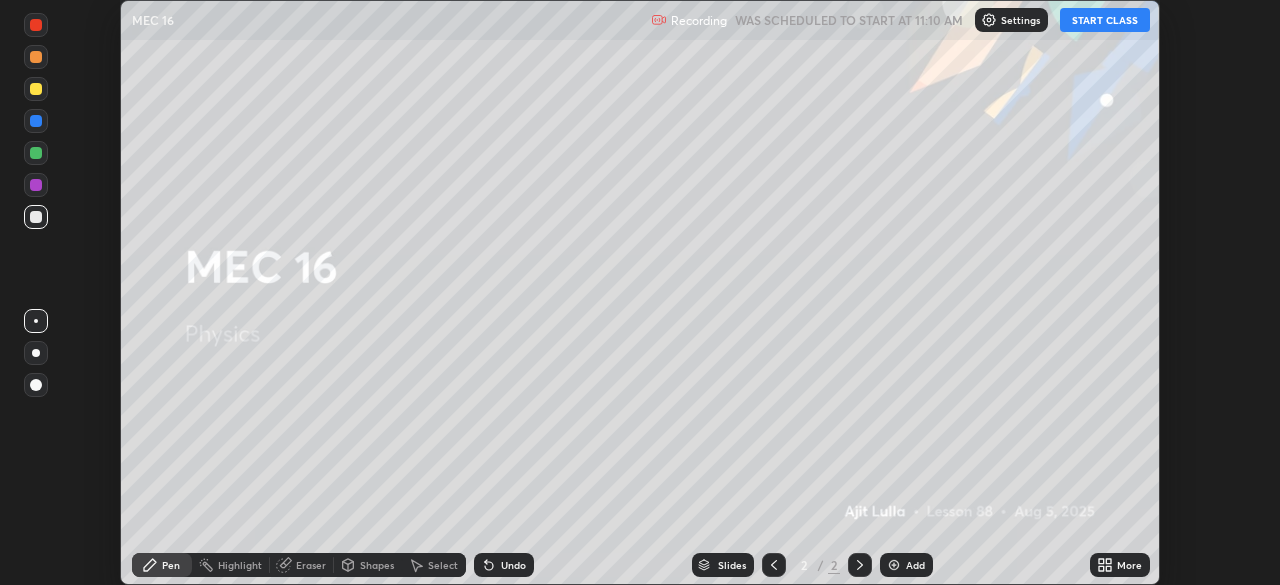 click on "START CLASS" at bounding box center (1105, 20) 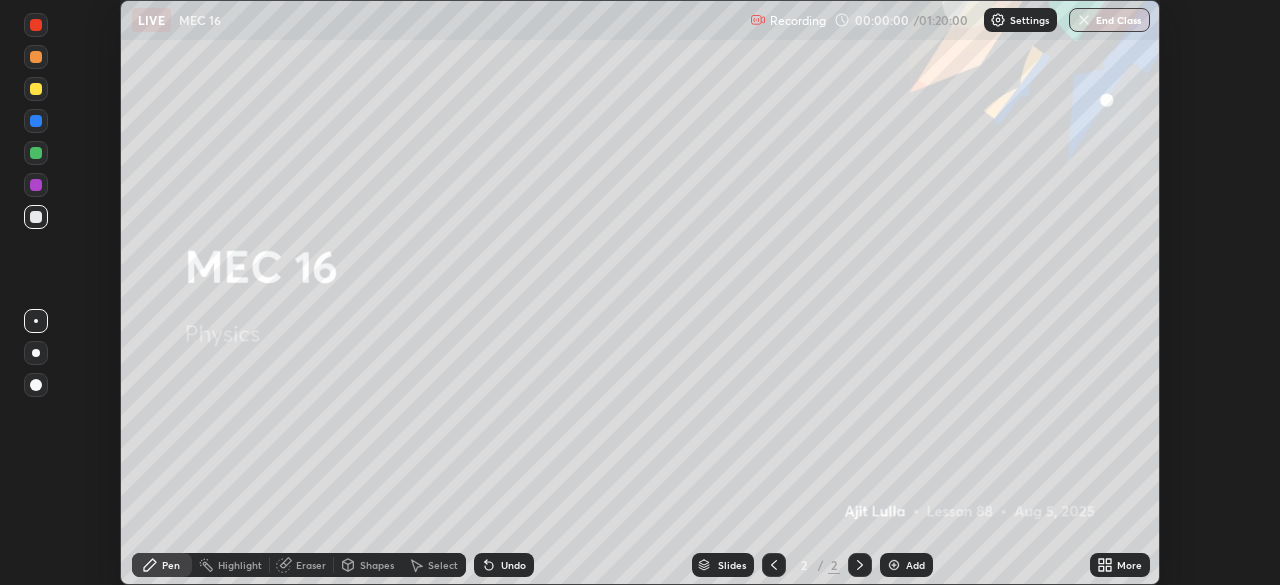 click on "More" at bounding box center (1129, 565) 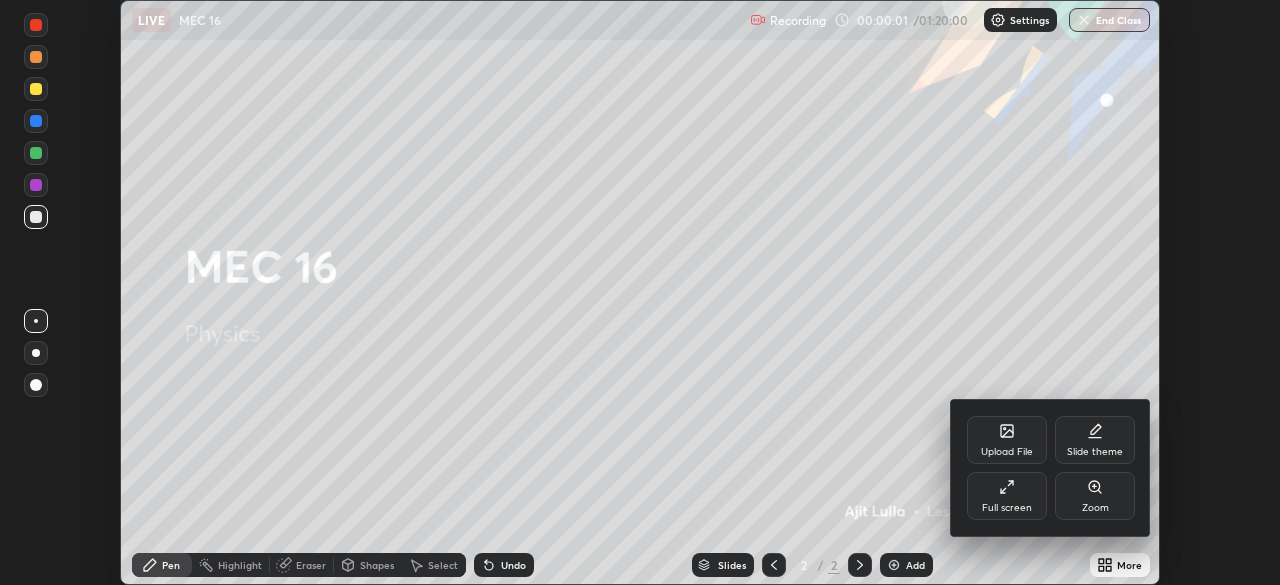 click on "Full screen" at bounding box center (1007, 496) 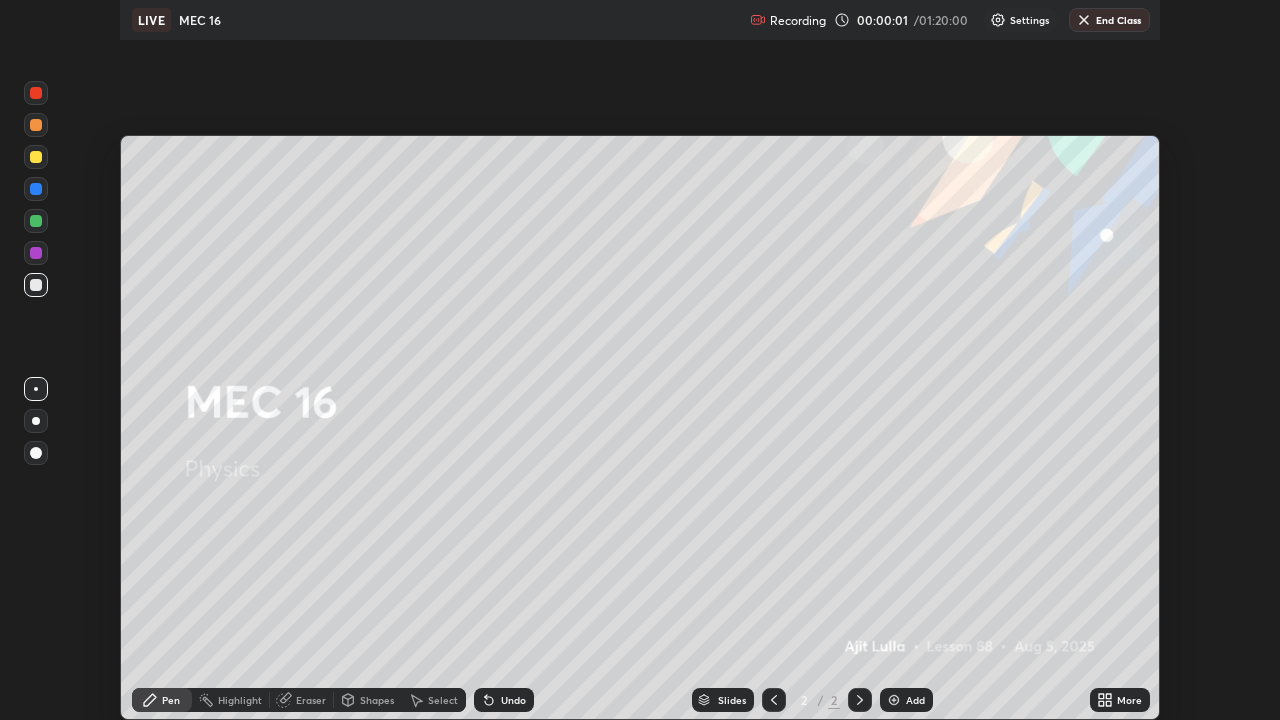 scroll, scrollTop: 99280, scrollLeft: 98720, axis: both 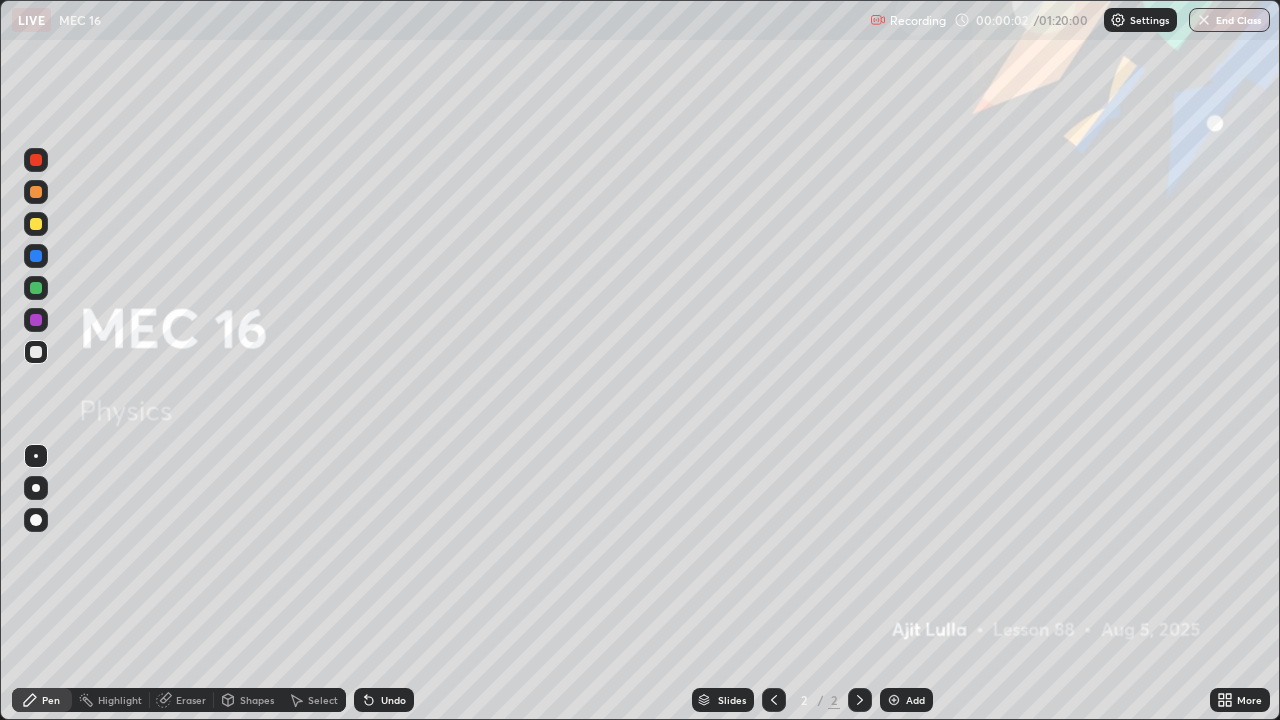 click on "Add" at bounding box center (906, 700) 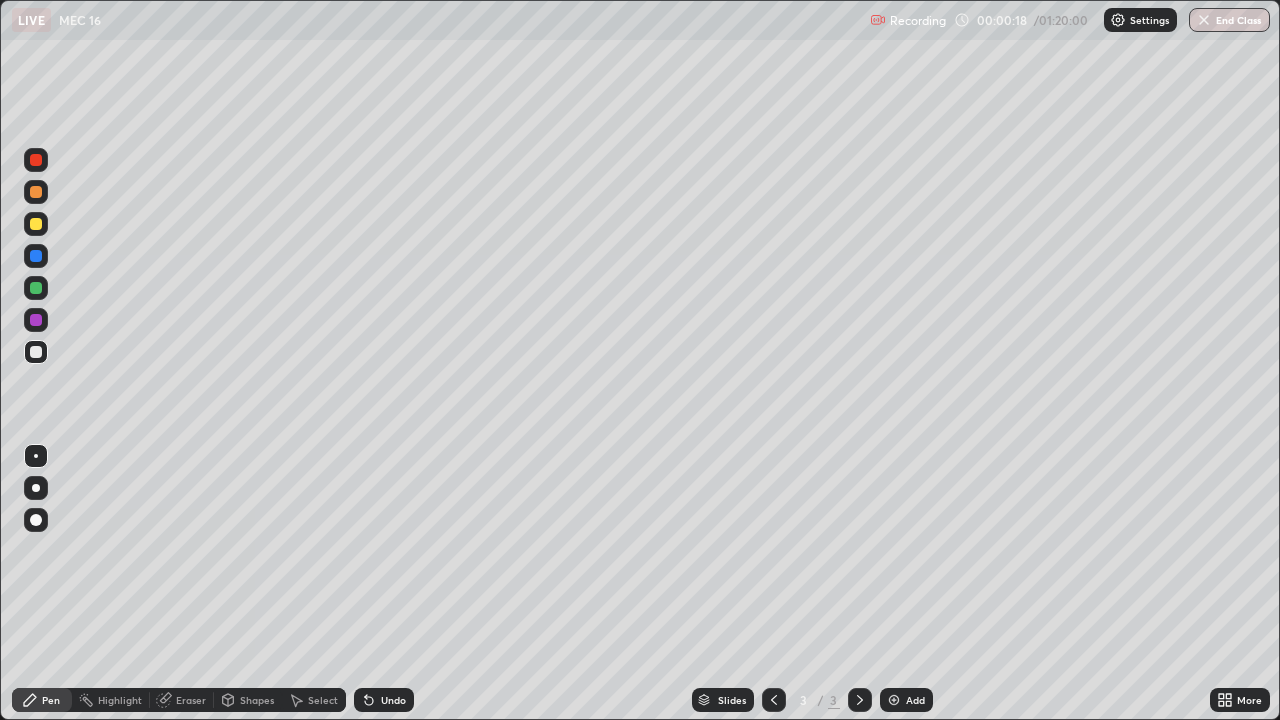 click at bounding box center (36, 224) 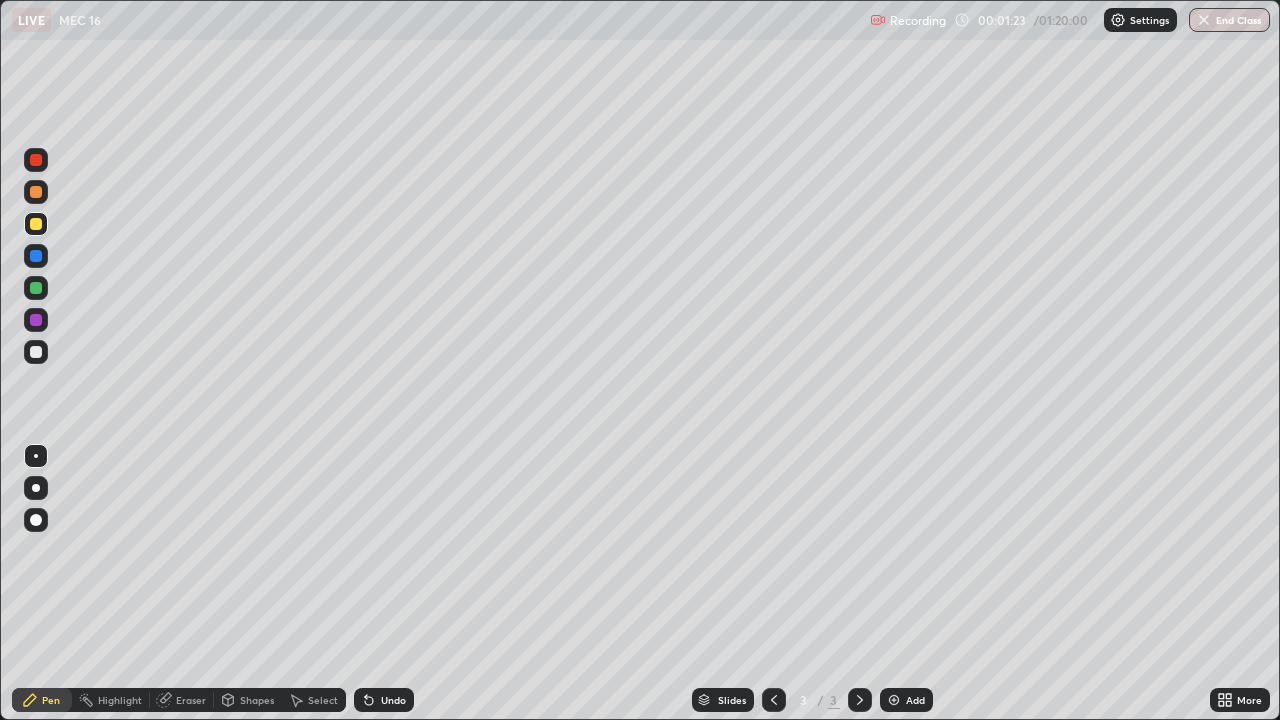click at bounding box center (36, 352) 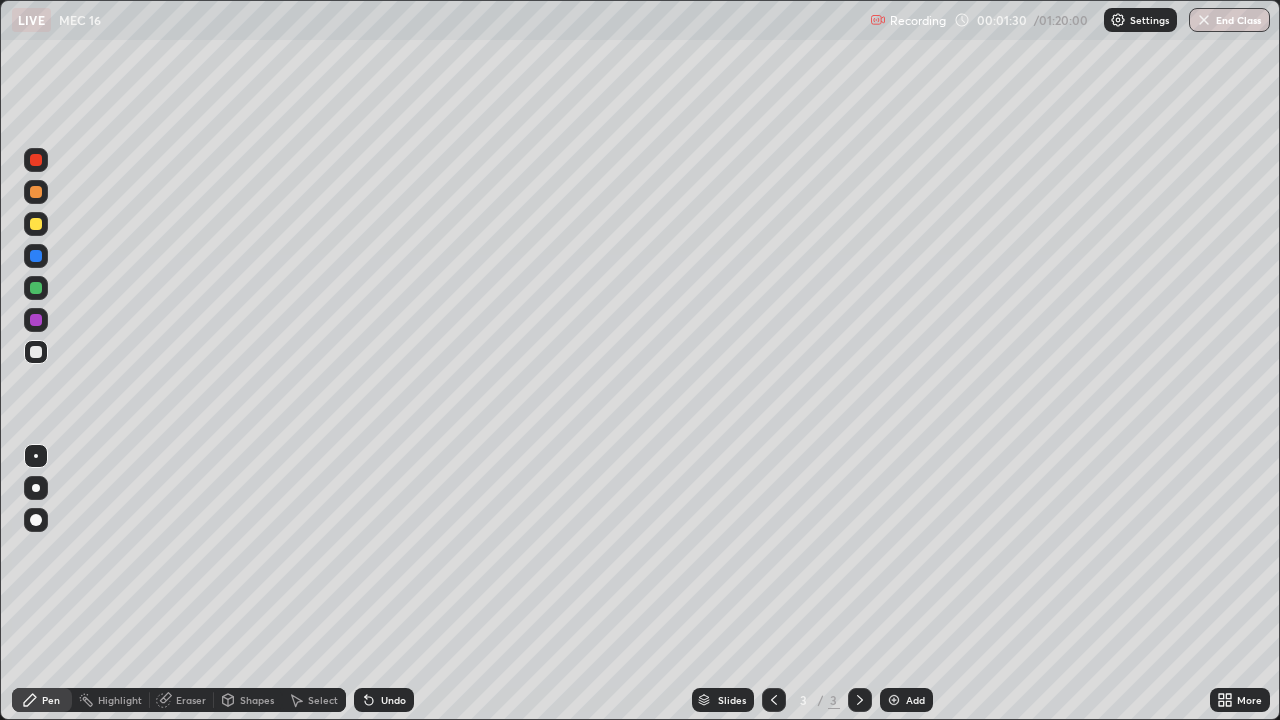 click at bounding box center (36, 224) 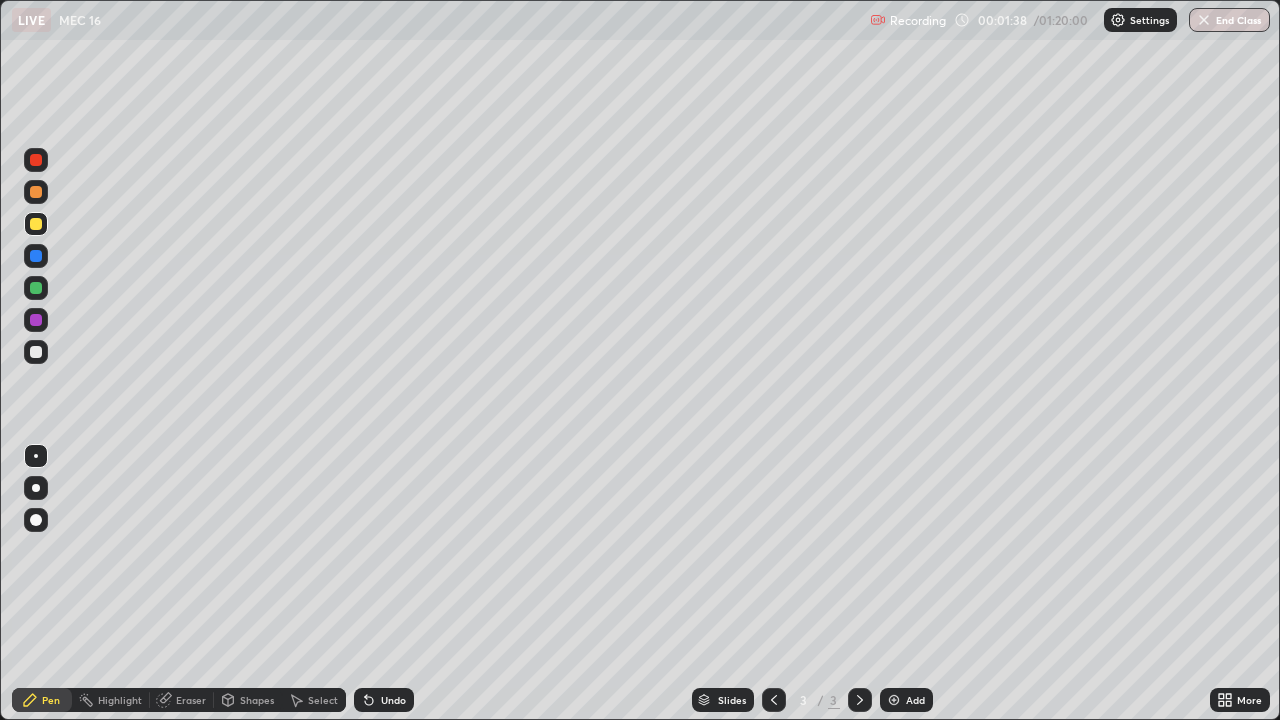 click at bounding box center [36, 288] 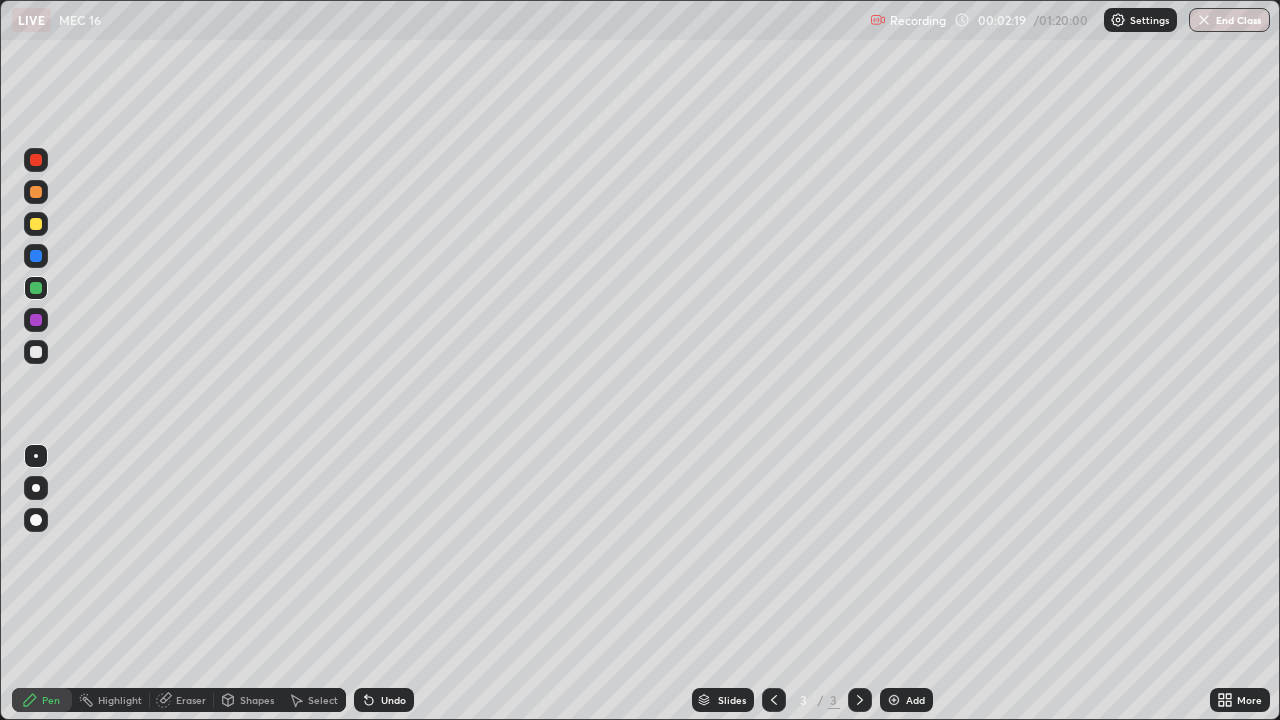 click at bounding box center [36, 352] 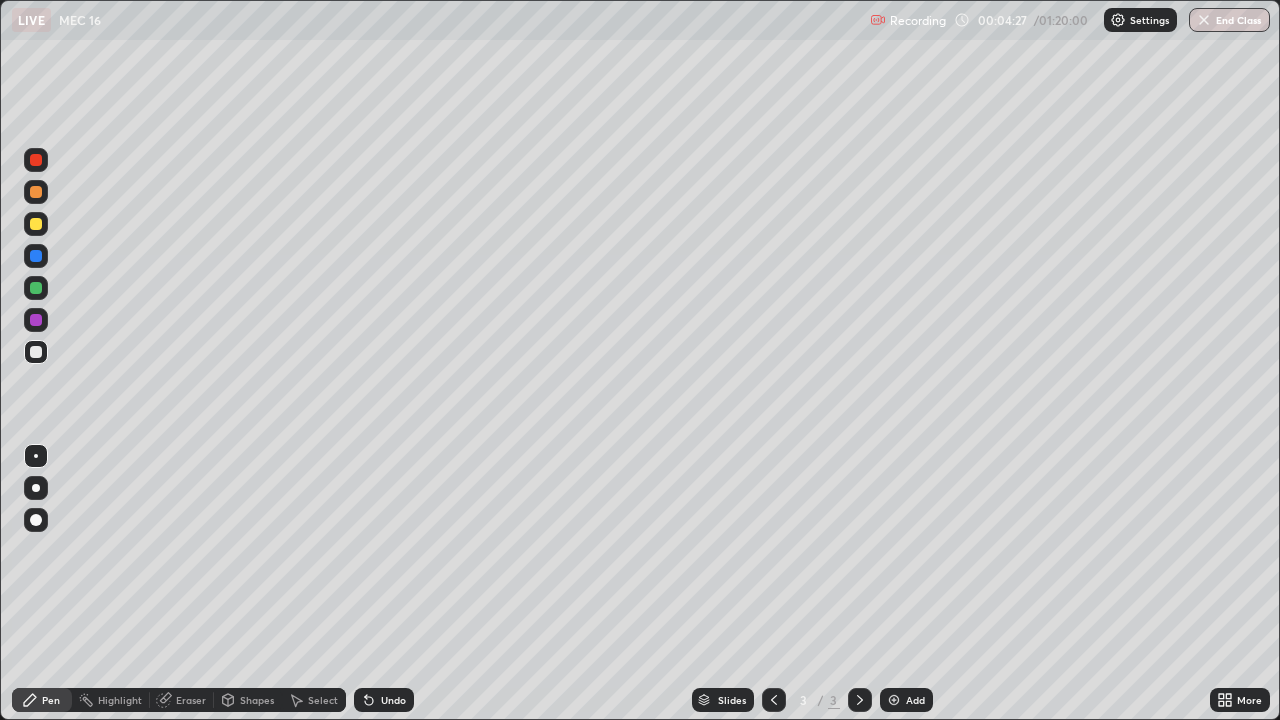 click on "Add" at bounding box center (915, 700) 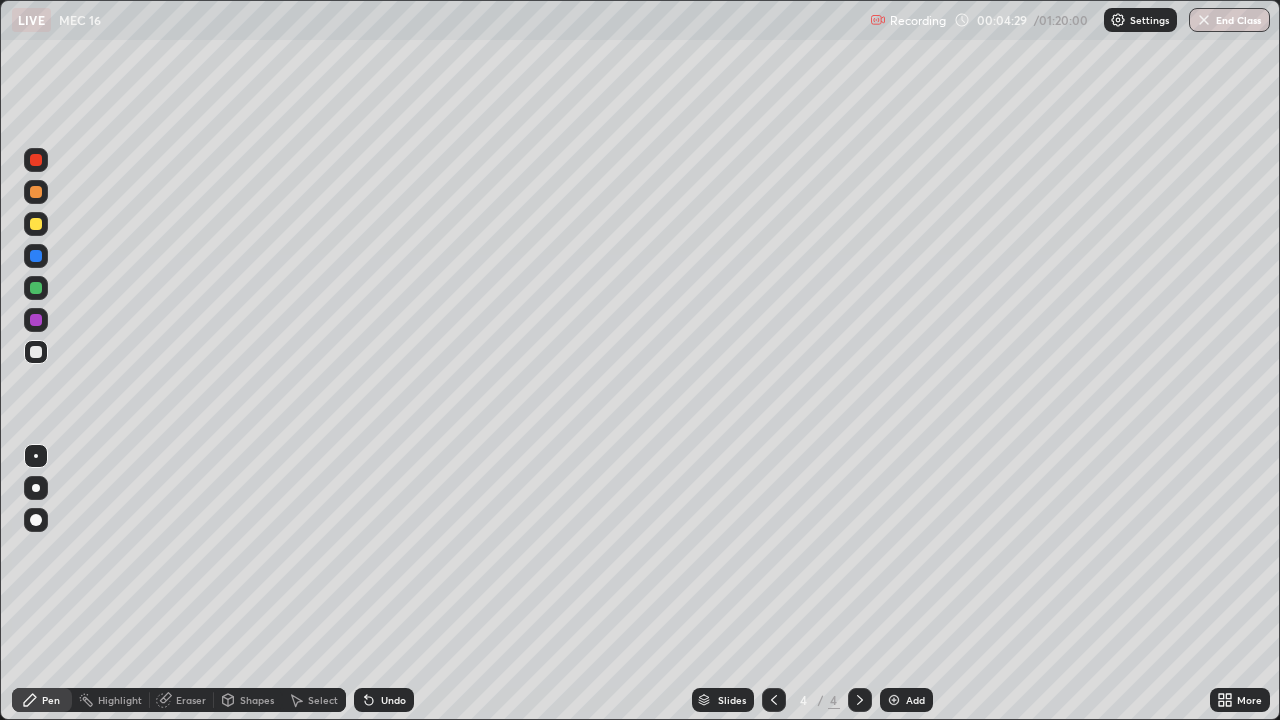 click at bounding box center [36, 224] 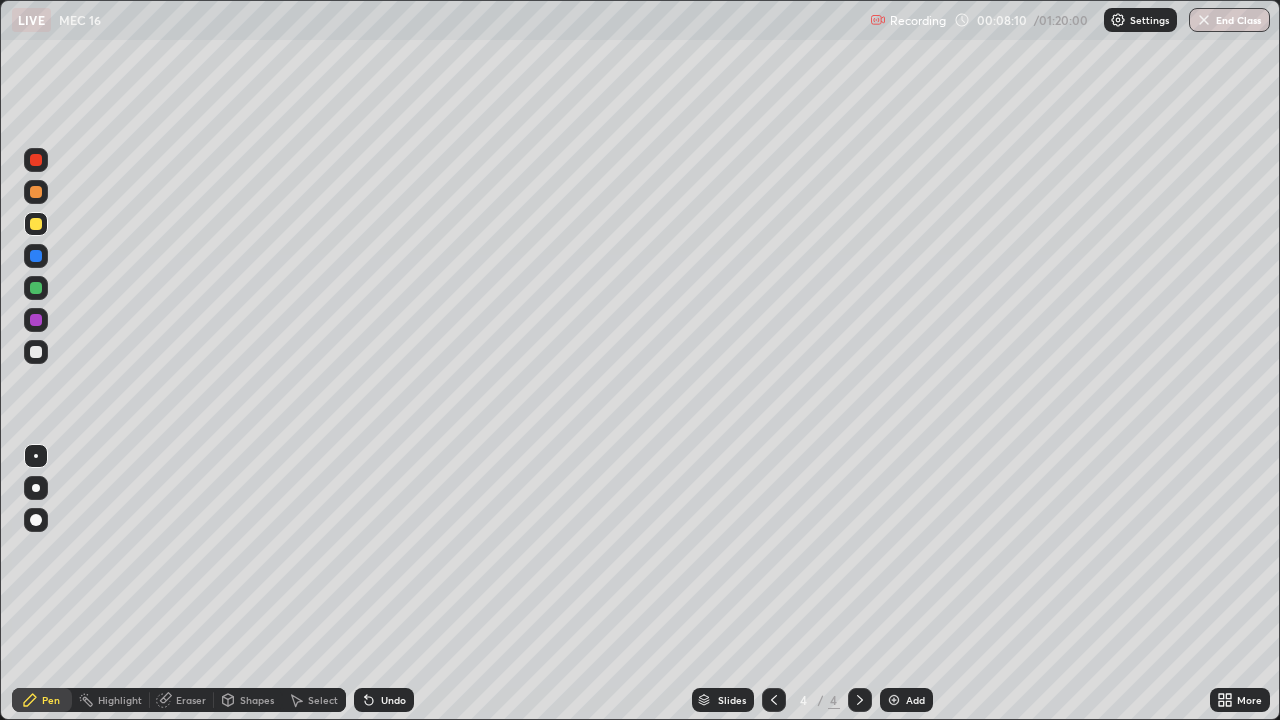 click on "Add" at bounding box center (915, 700) 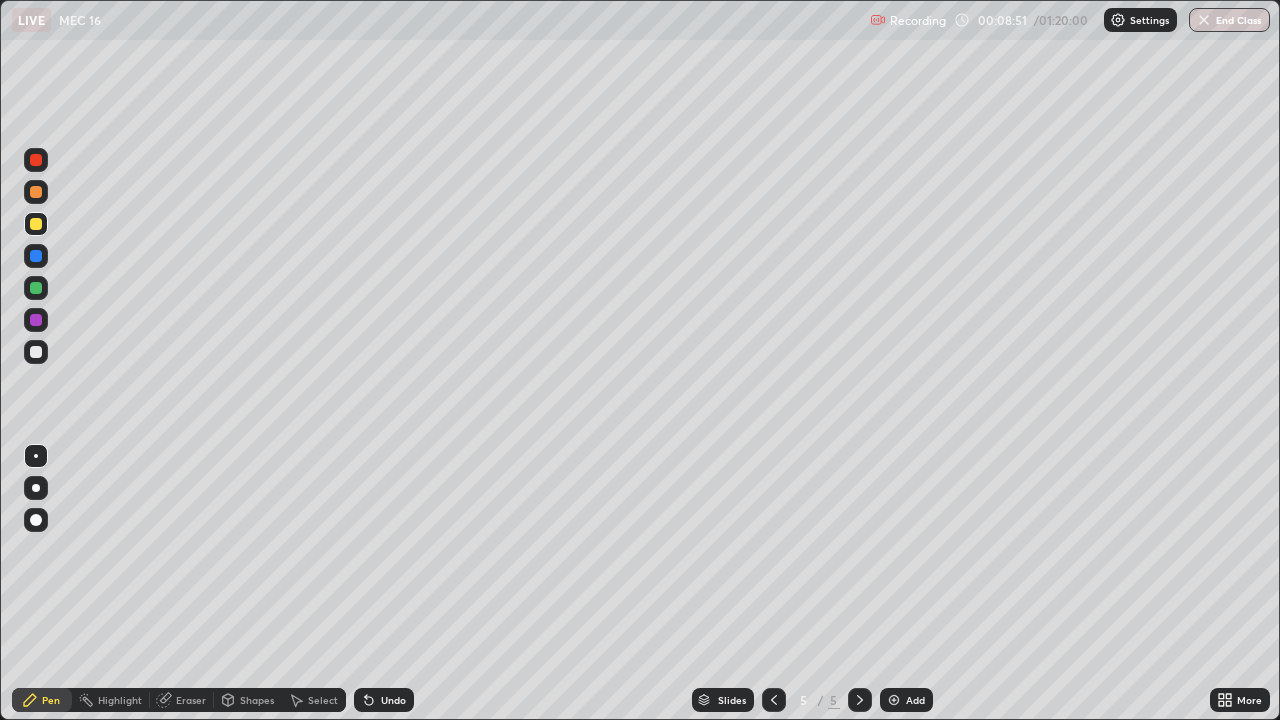 click at bounding box center [36, 352] 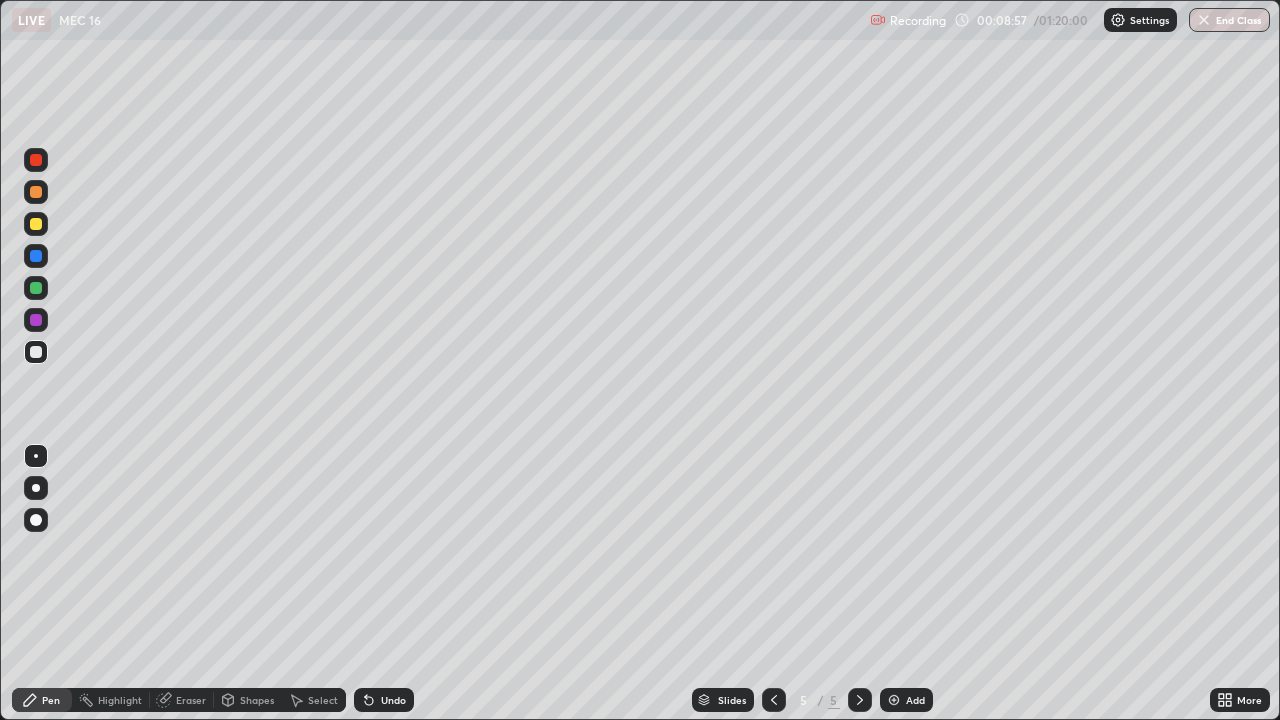 click at bounding box center (36, 224) 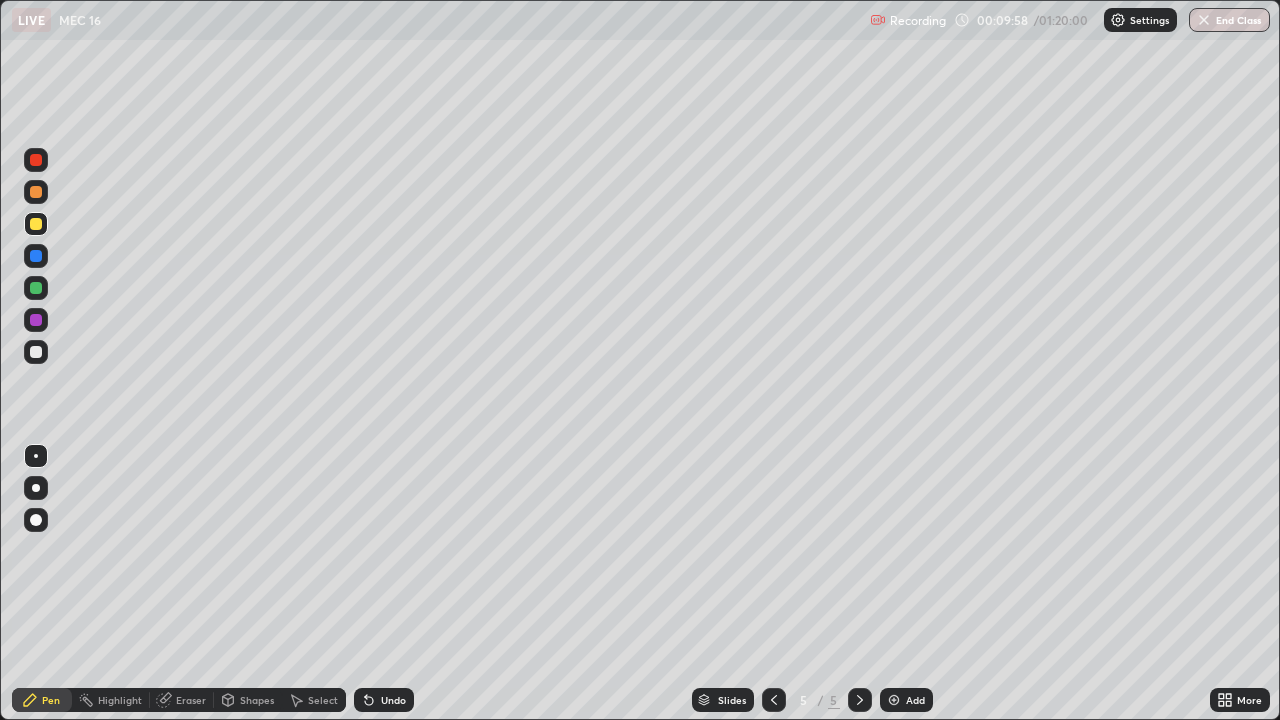 click at bounding box center [36, 352] 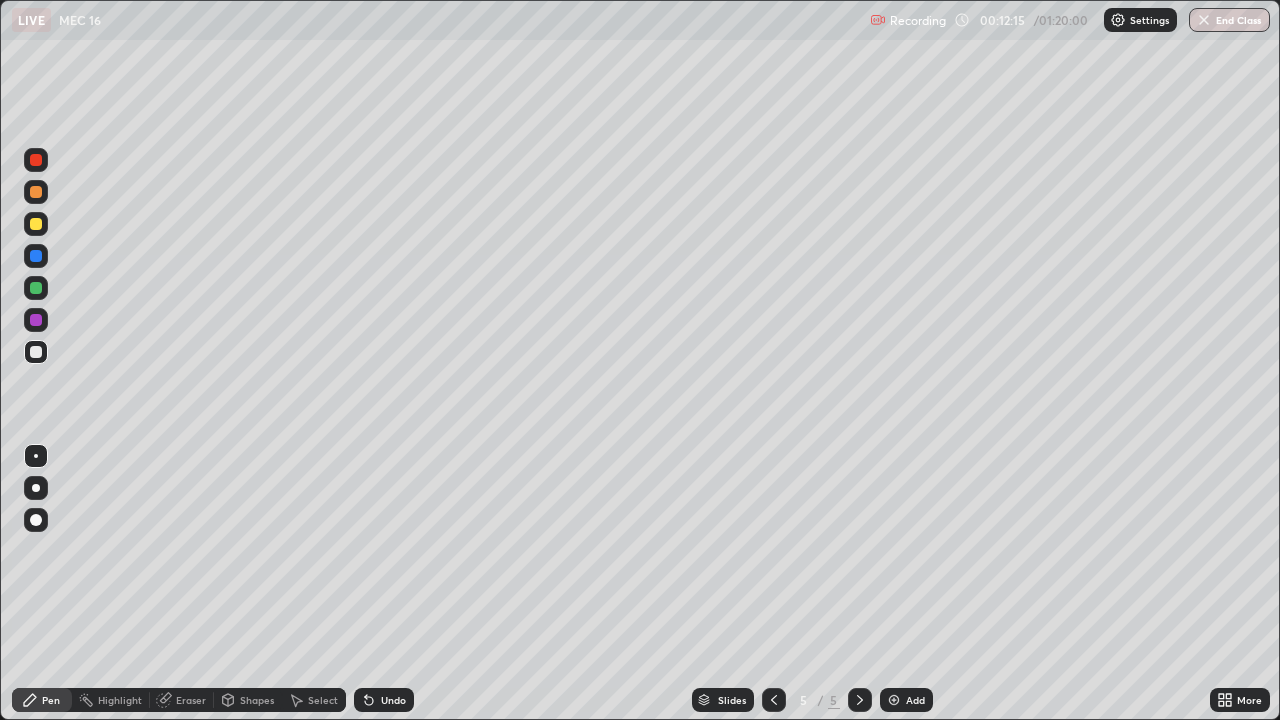 click at bounding box center [36, 288] 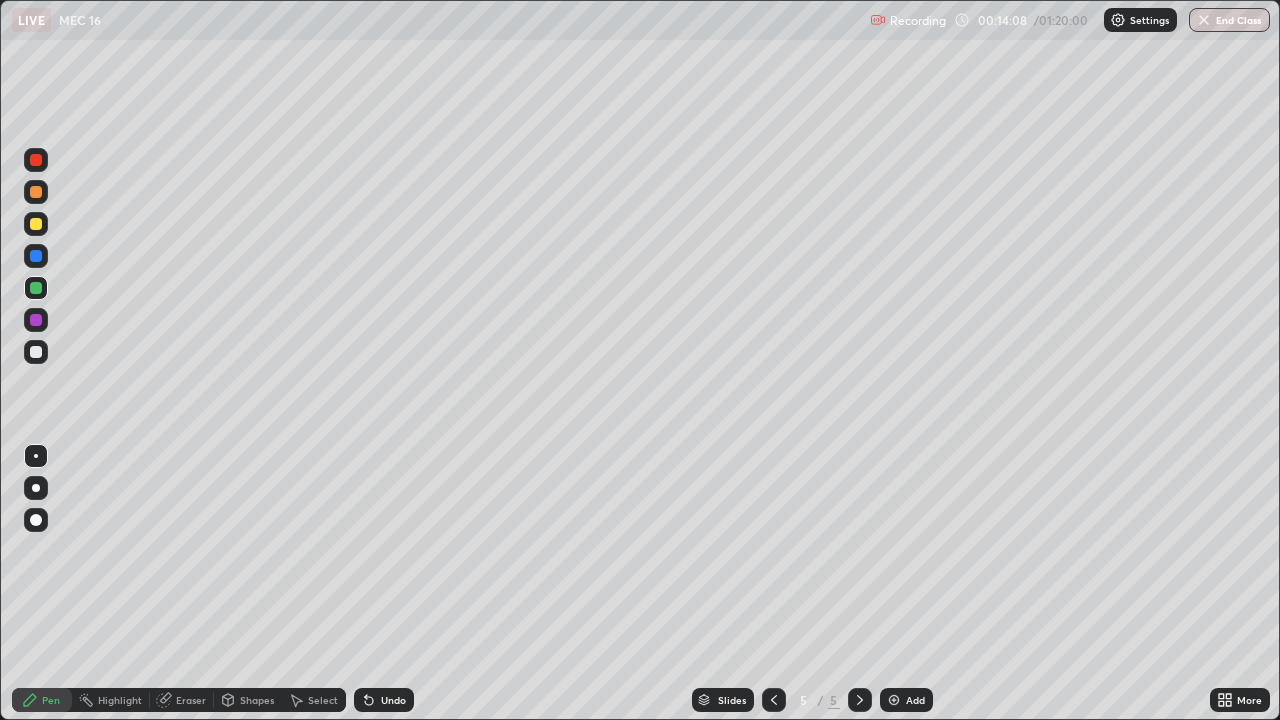 click at bounding box center [894, 700] 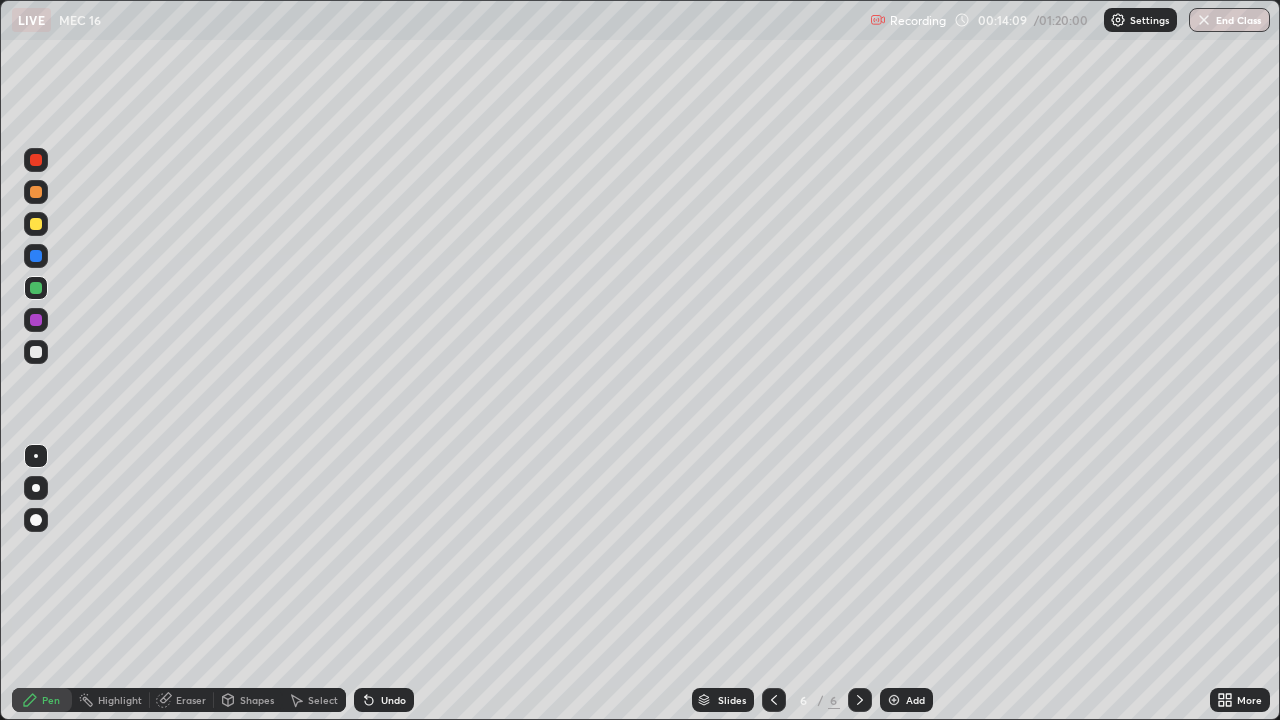 click at bounding box center [36, 224] 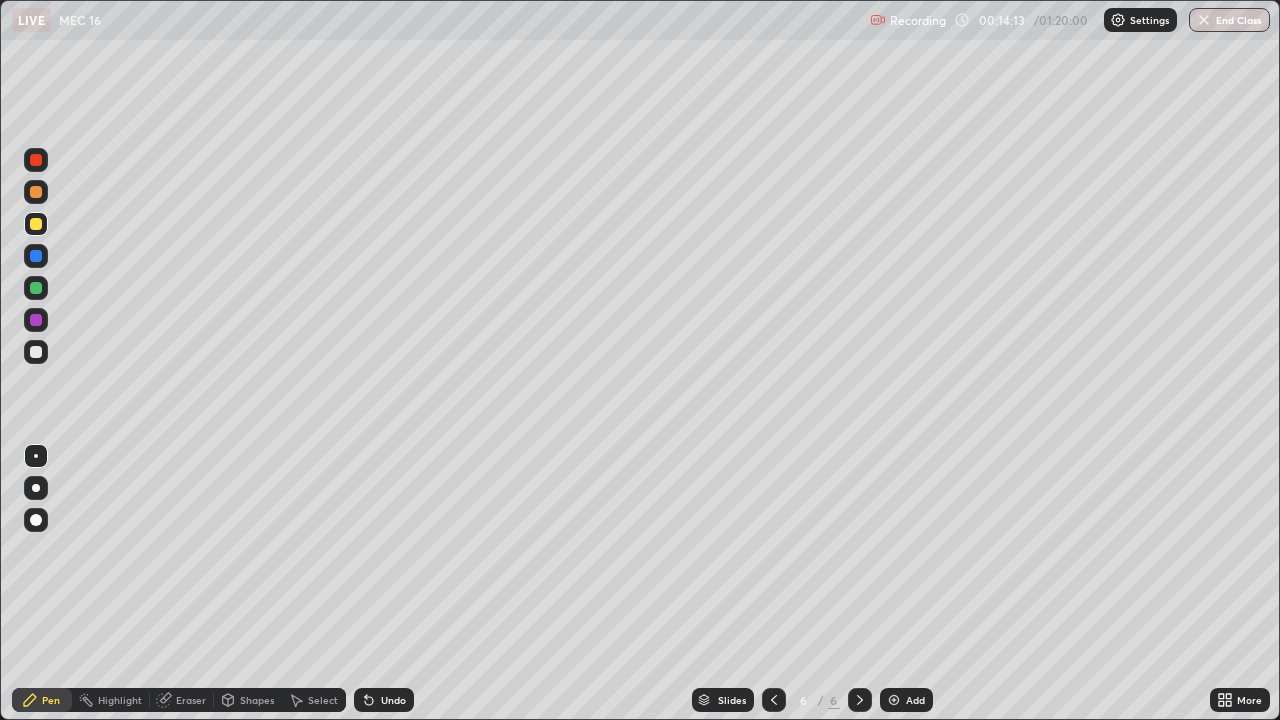 click on "Undo" at bounding box center (384, 700) 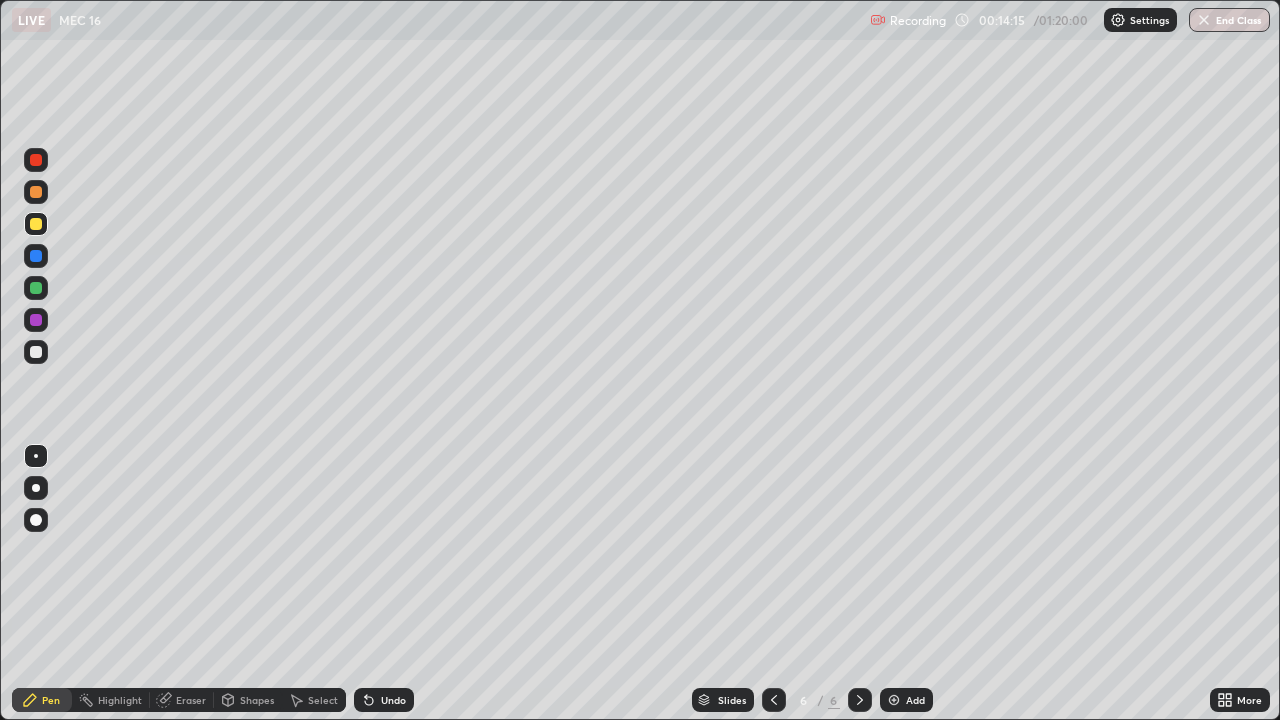 click on "Undo" at bounding box center [384, 700] 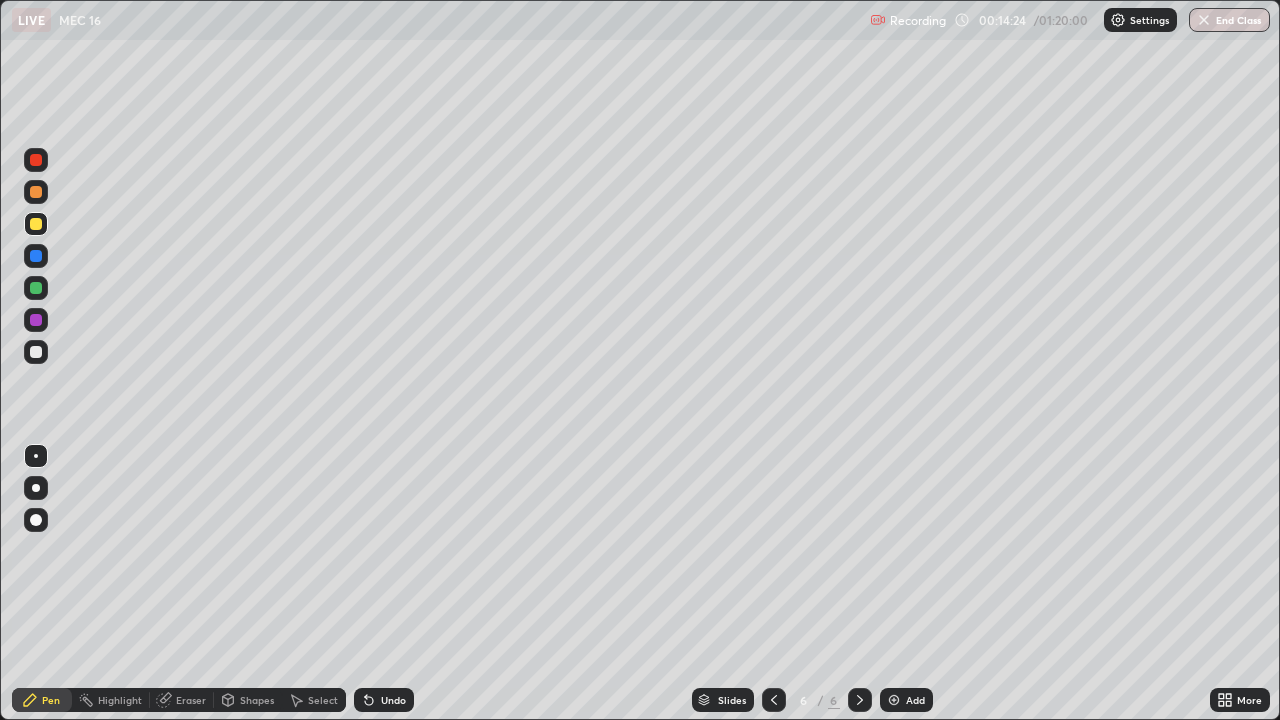 click at bounding box center (36, 352) 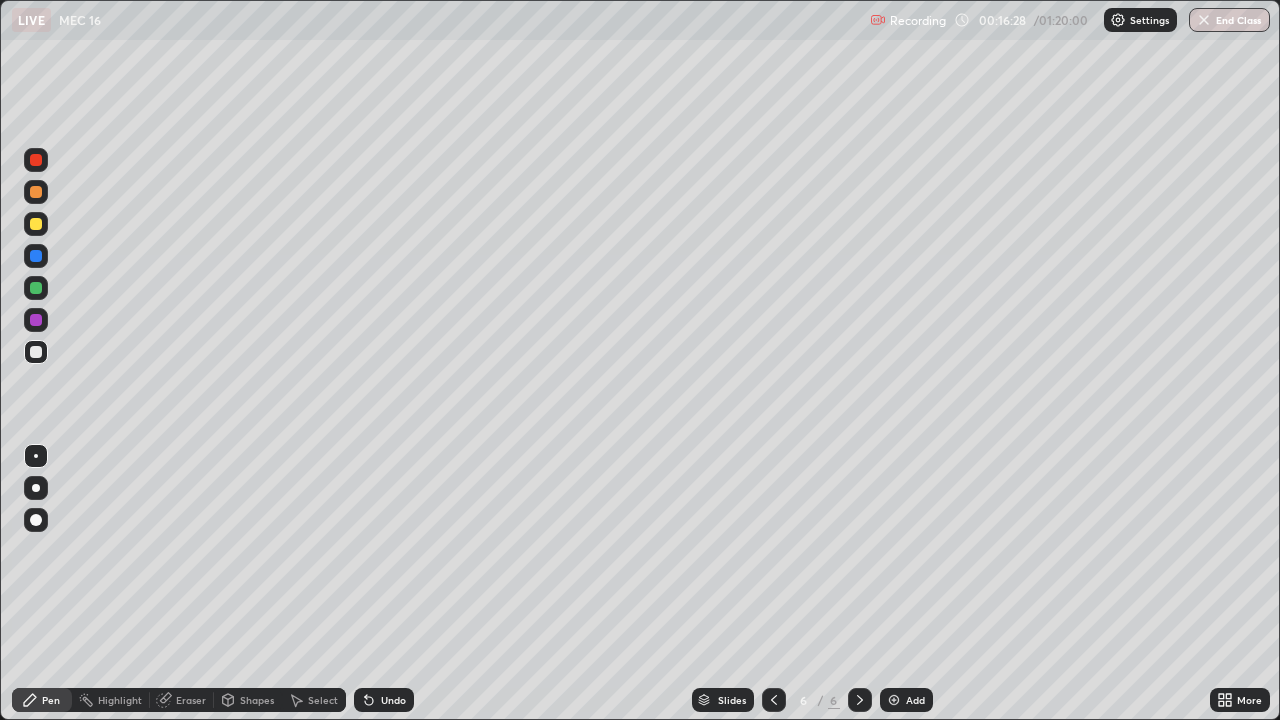 click at bounding box center [774, 700] 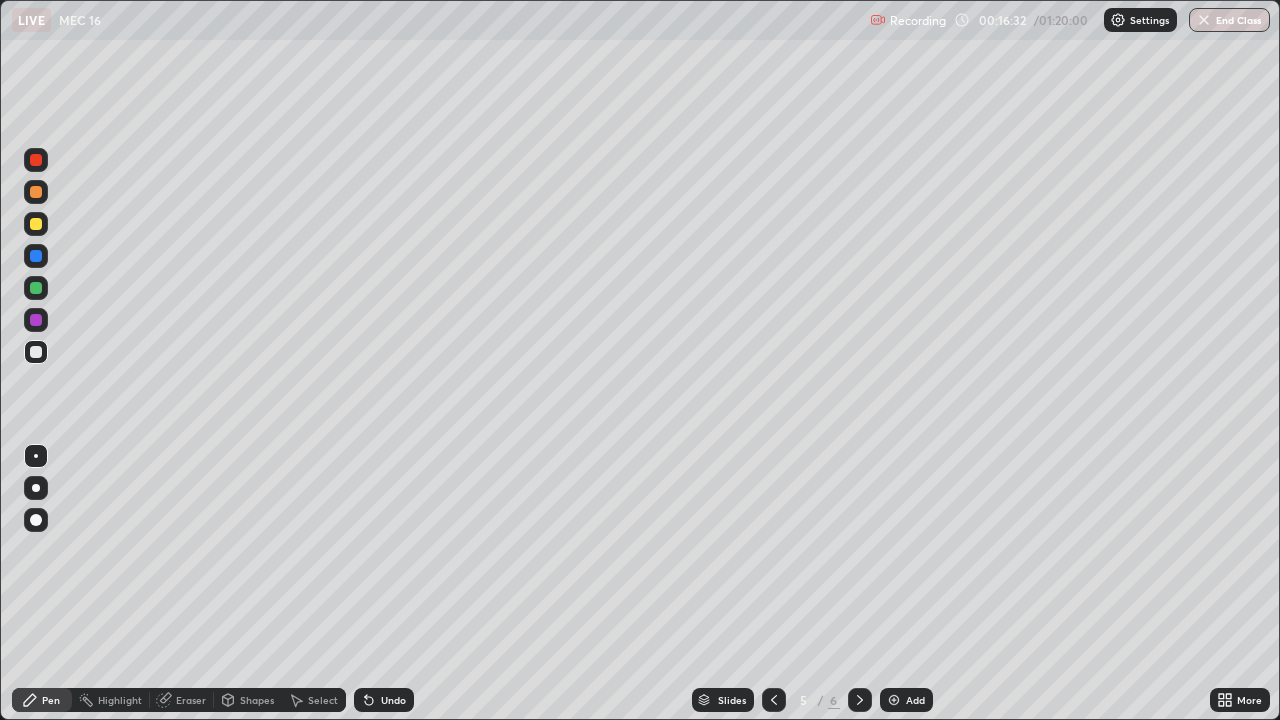 click 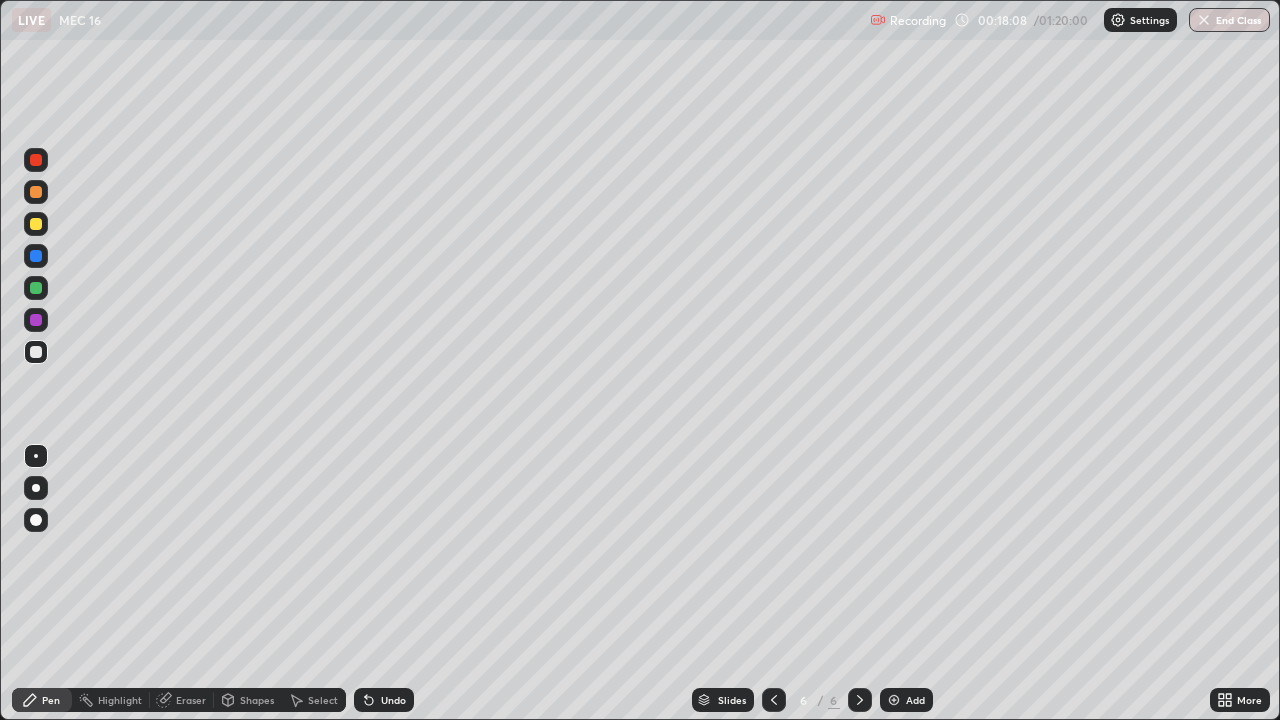 click on "Add" at bounding box center (915, 700) 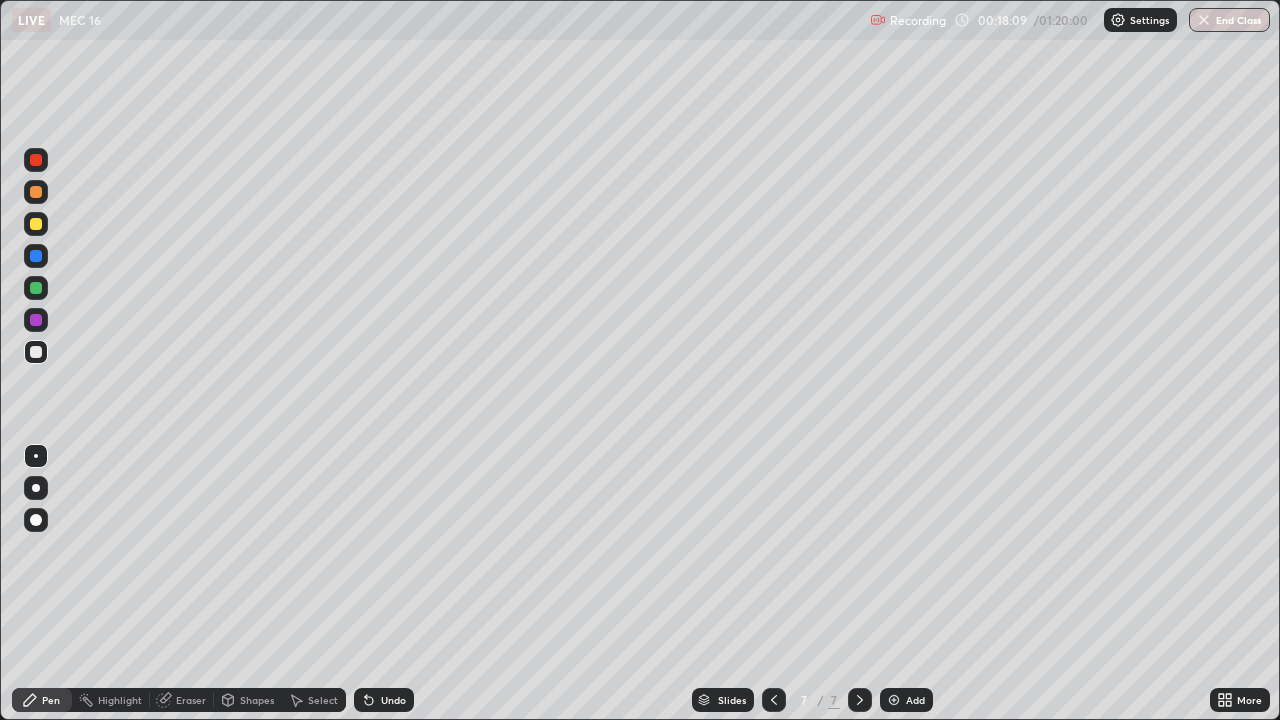 click at bounding box center [36, 224] 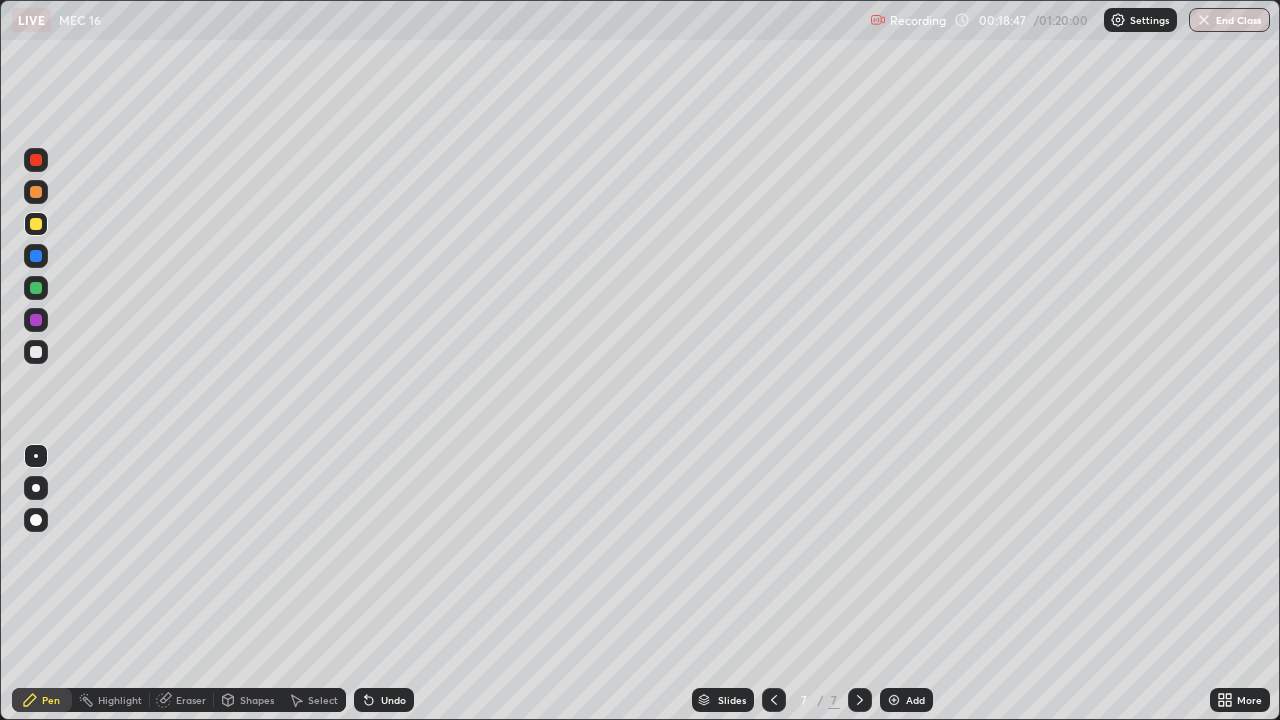 click at bounding box center [36, 352] 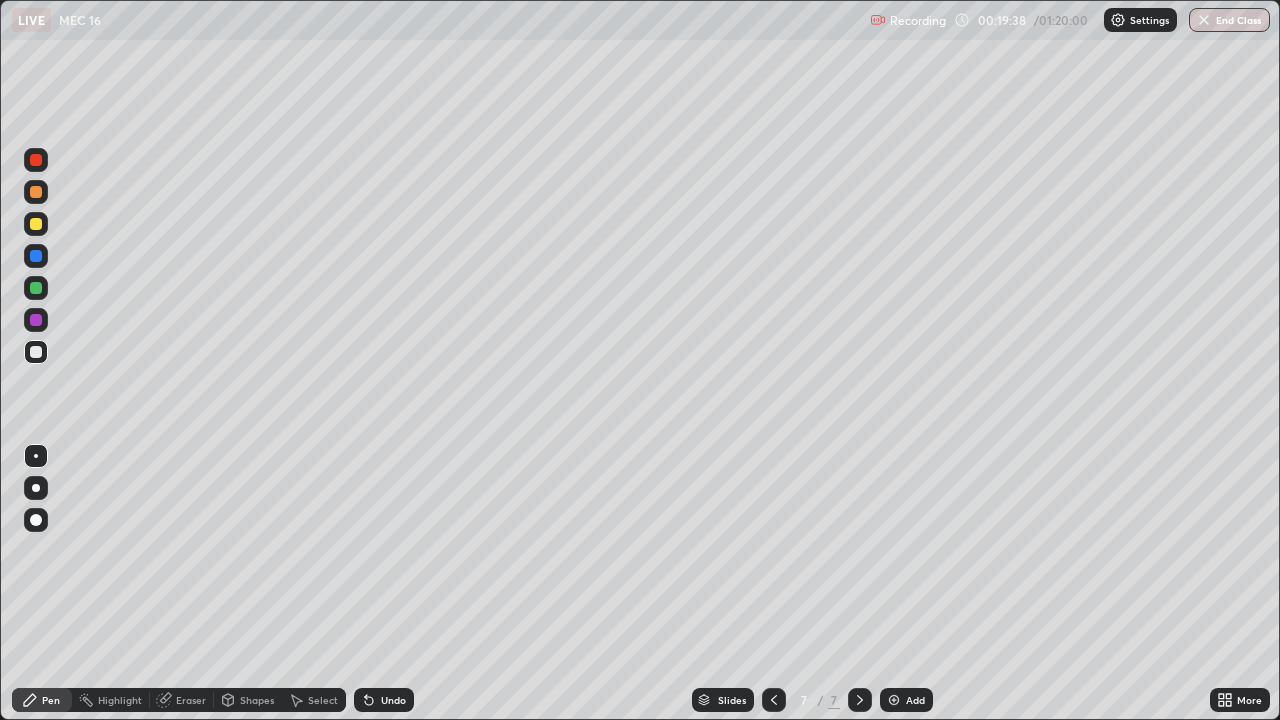 click at bounding box center [36, 224] 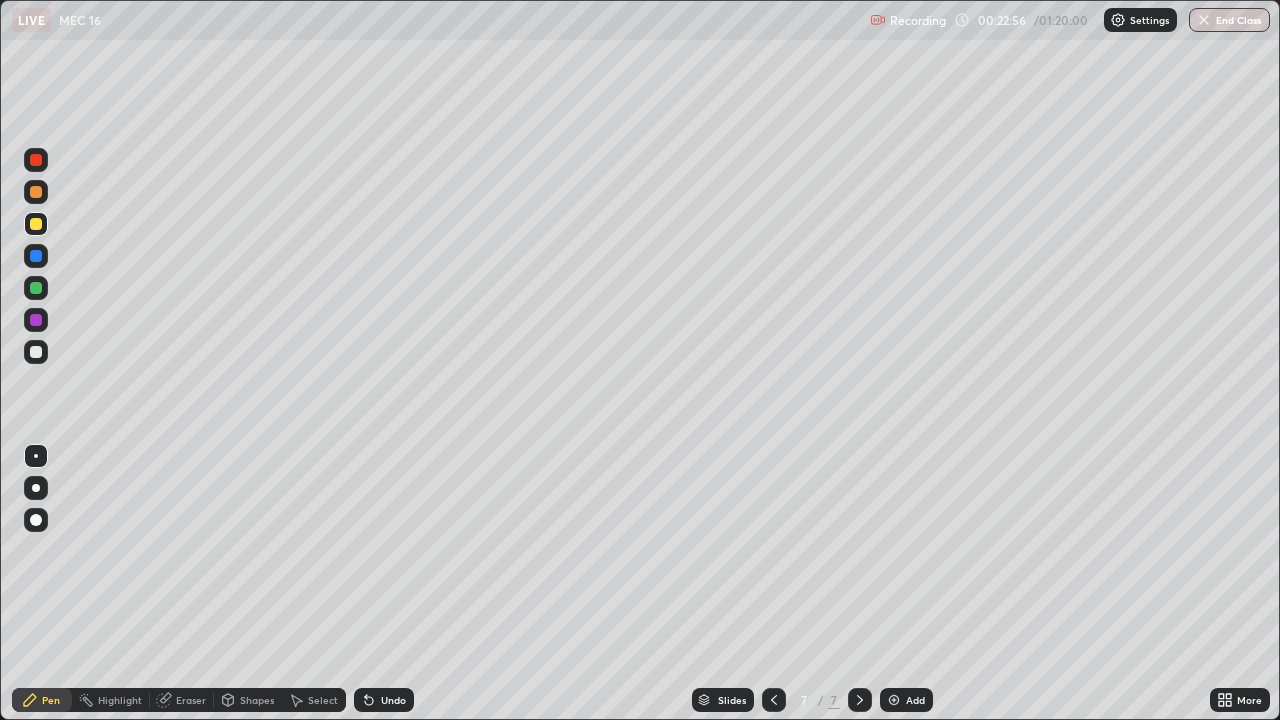 click on "Add" at bounding box center [915, 700] 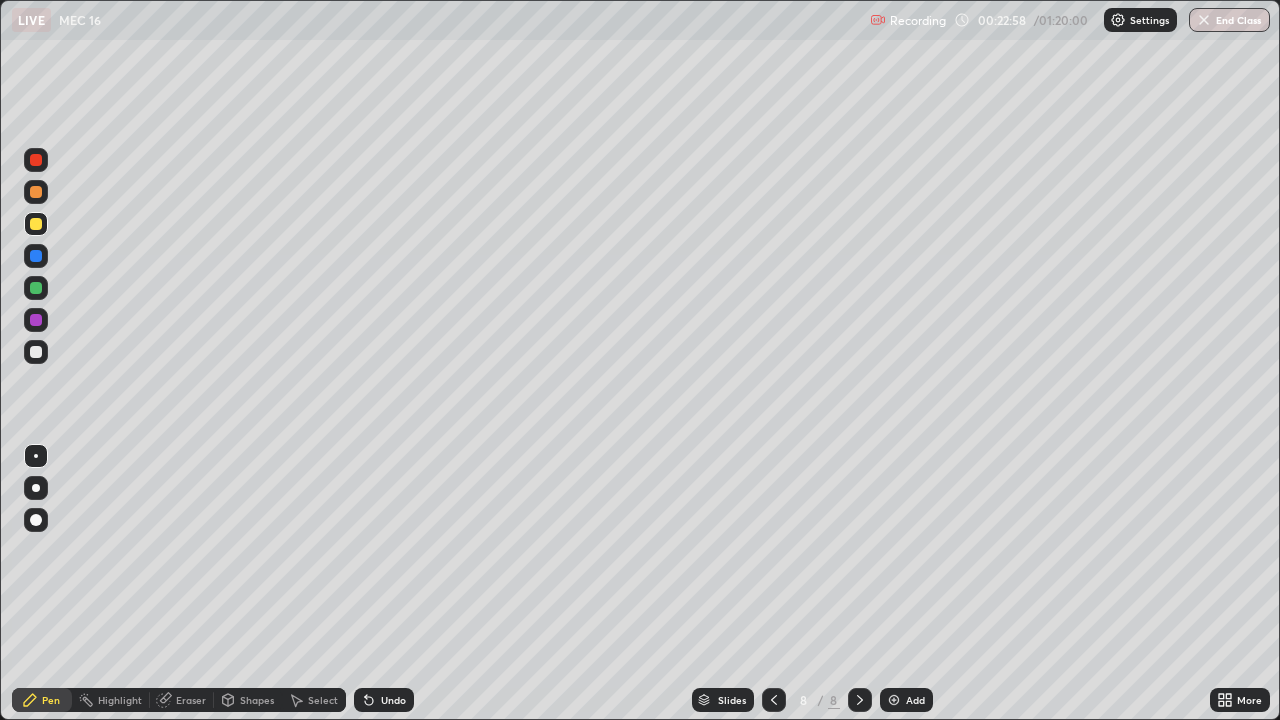 click at bounding box center [36, 224] 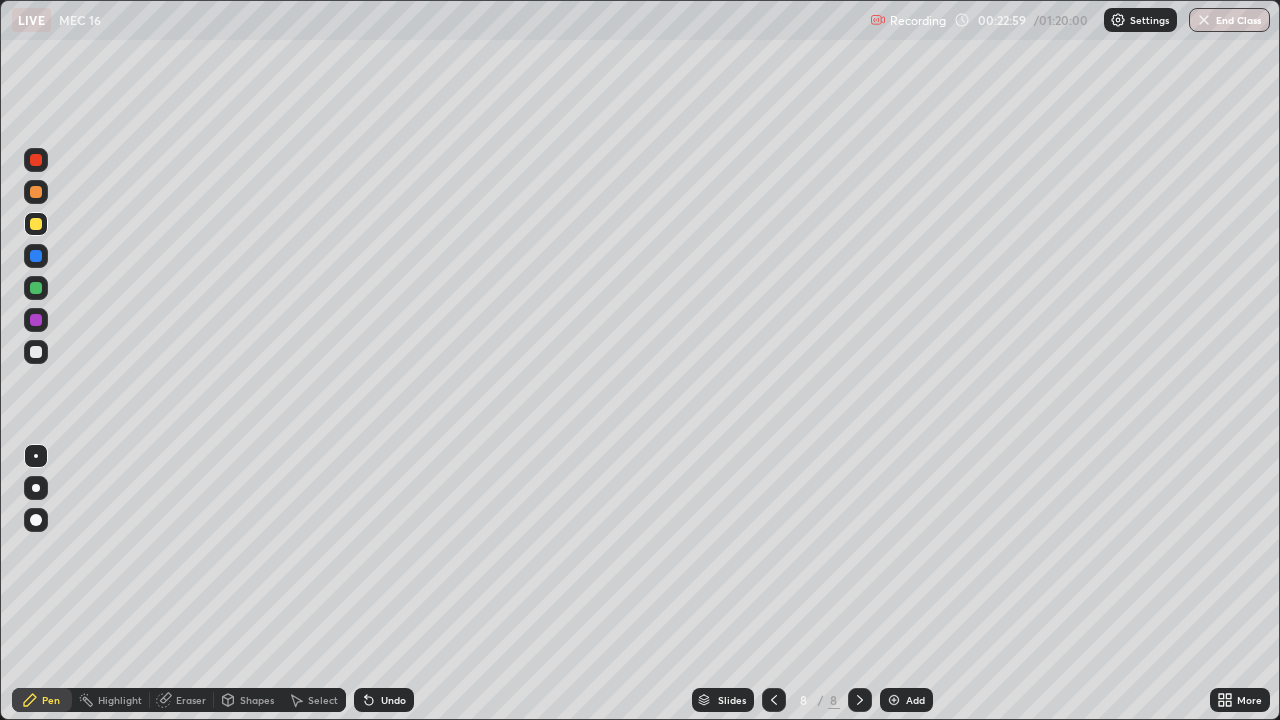 click at bounding box center [36, 352] 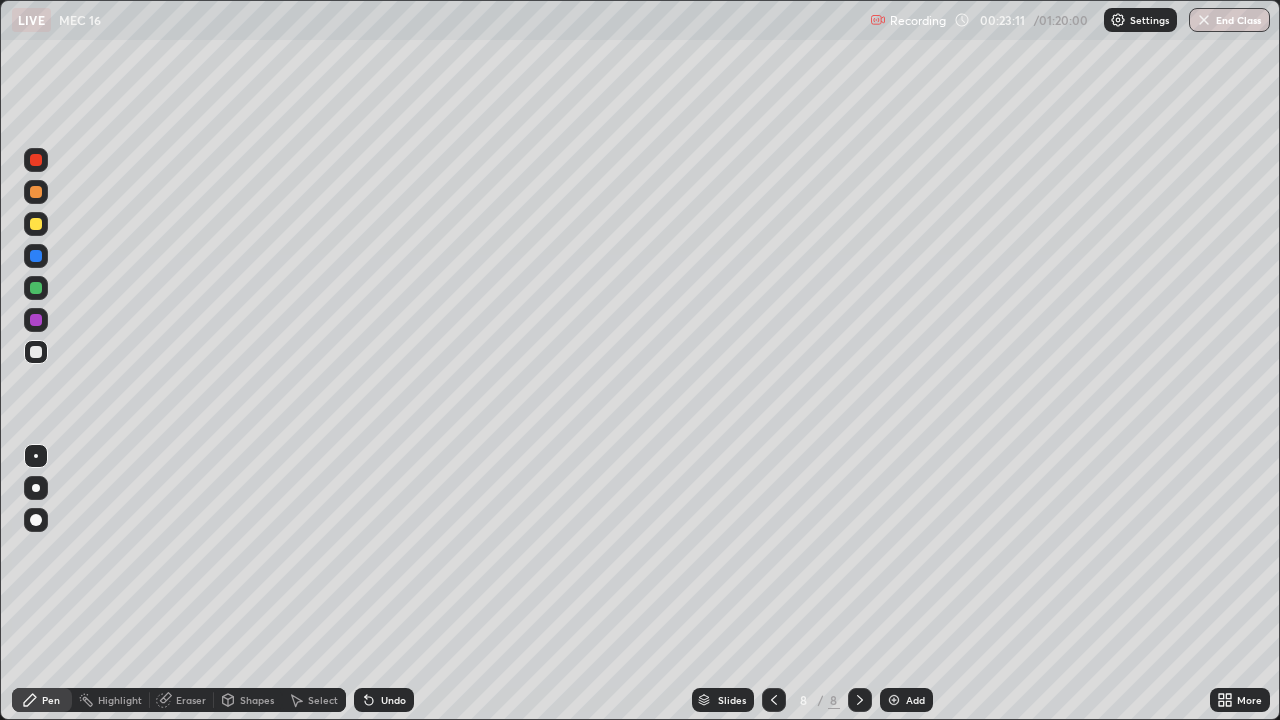 click at bounding box center (36, 224) 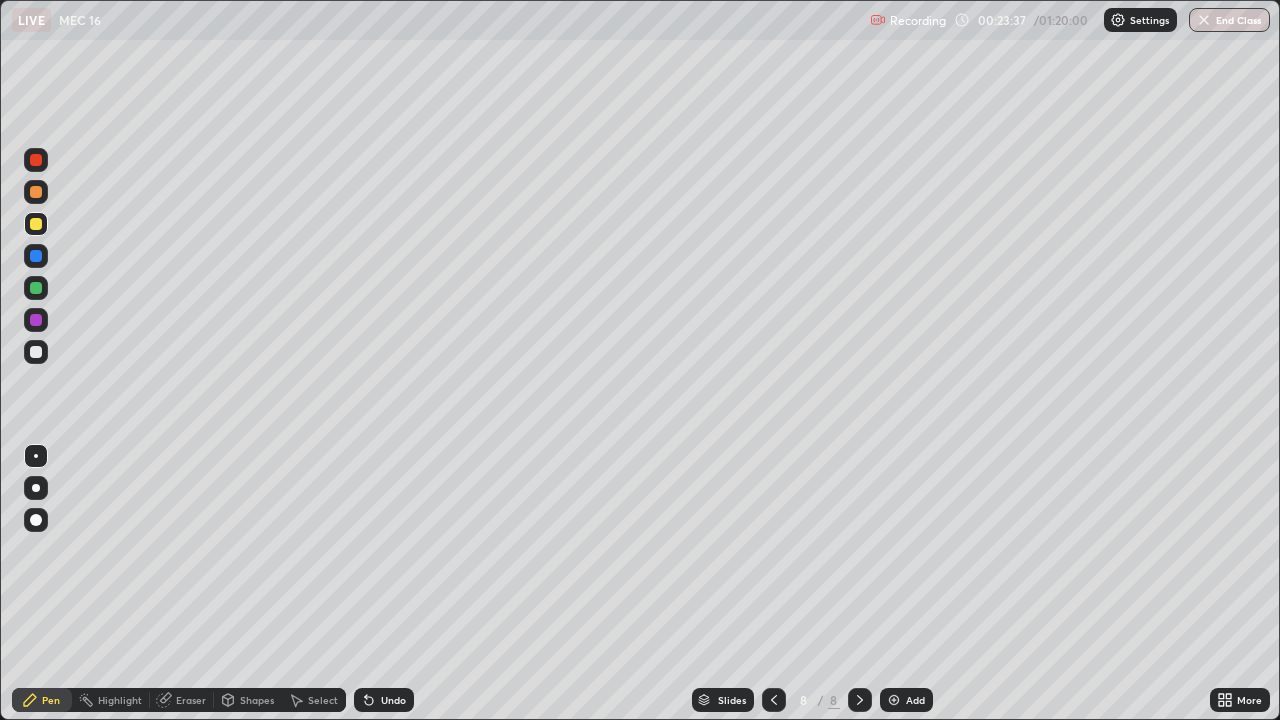 click at bounding box center [36, 352] 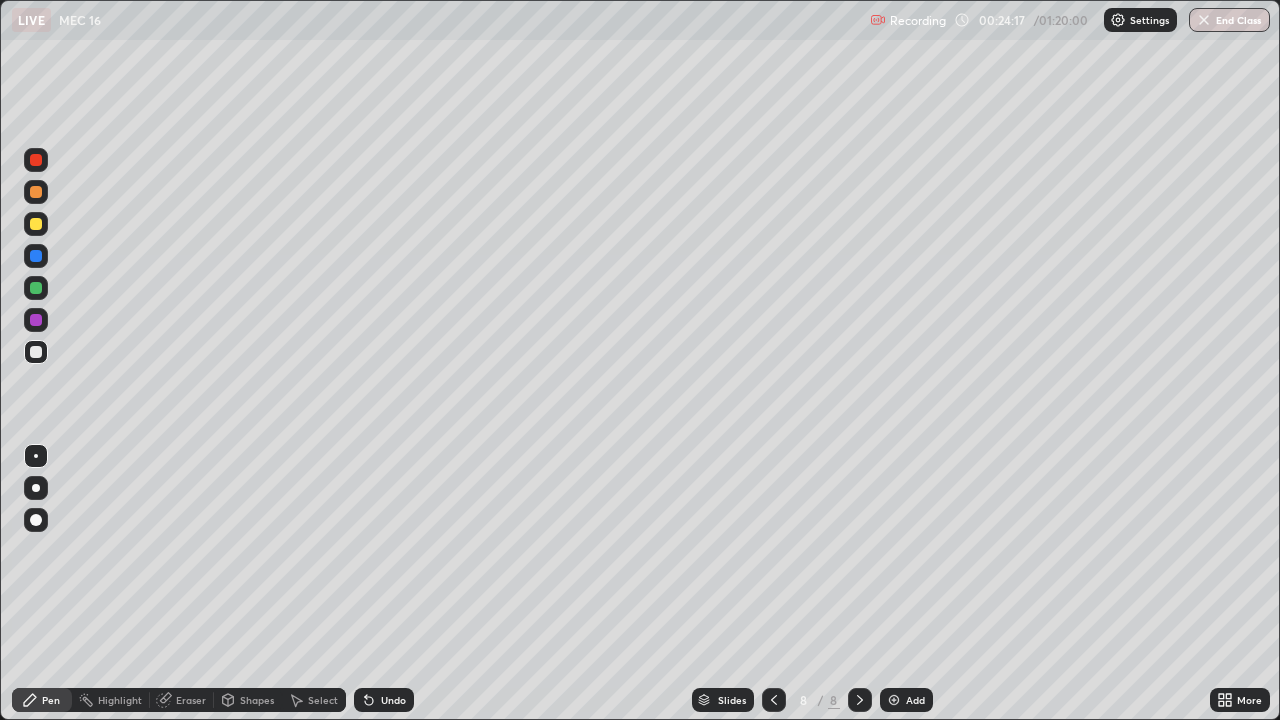 click on "Undo" at bounding box center (393, 700) 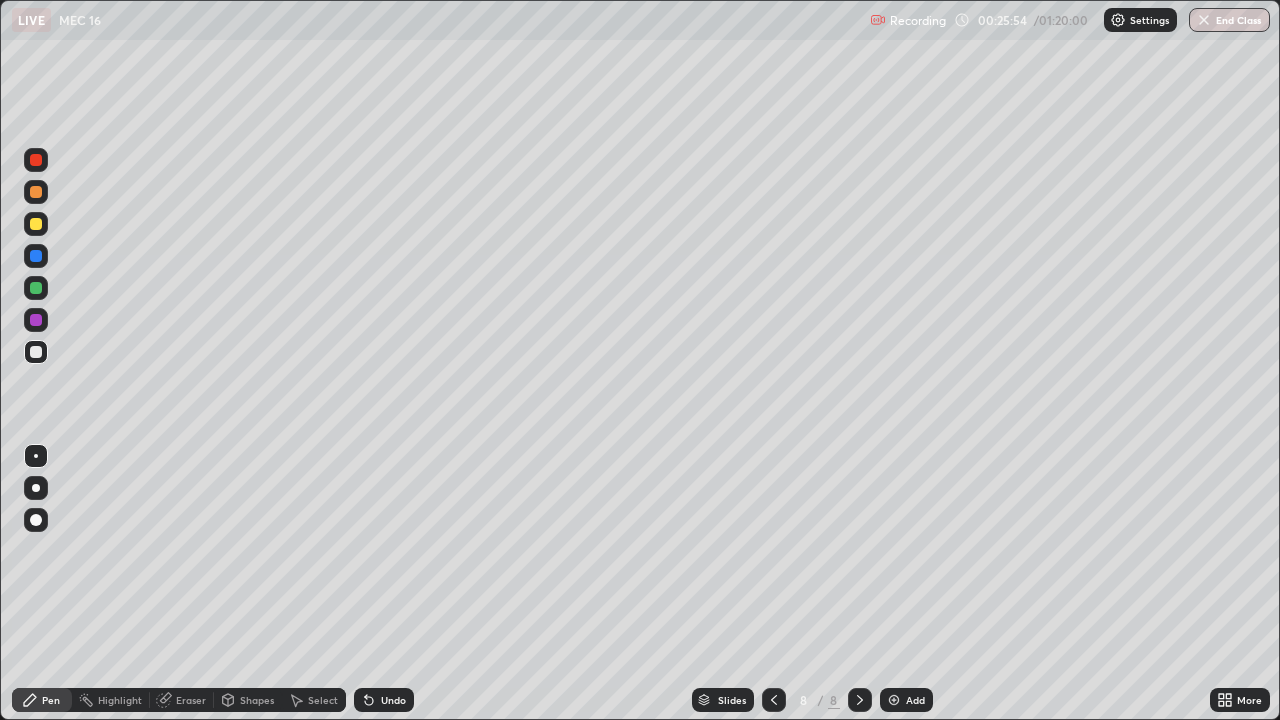 click on "Undo" at bounding box center [384, 700] 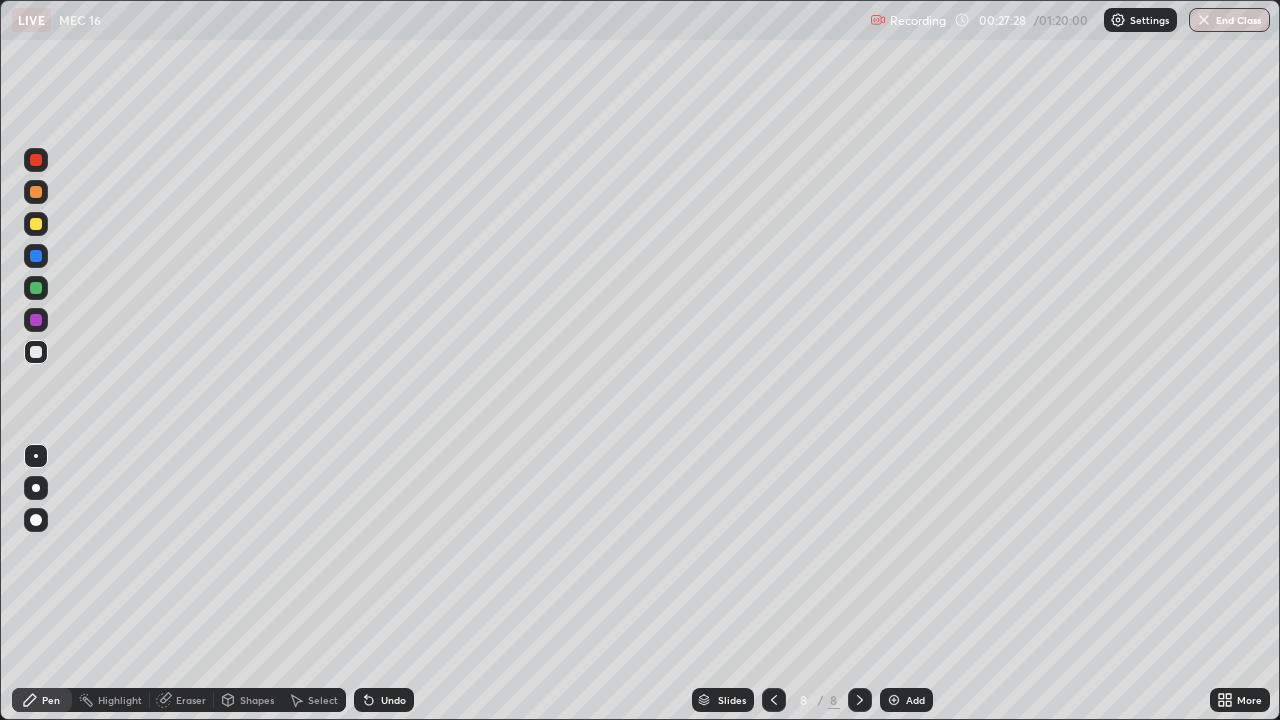 click at bounding box center (36, 288) 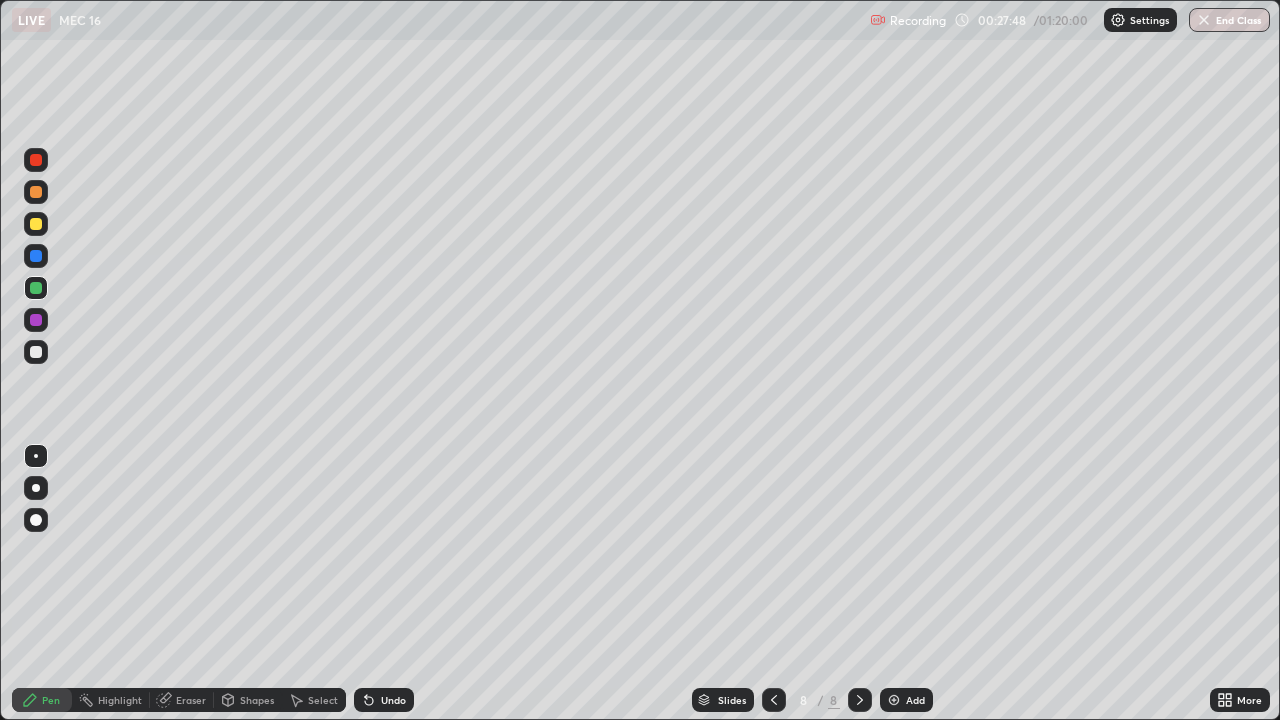 click on "Select" at bounding box center [323, 700] 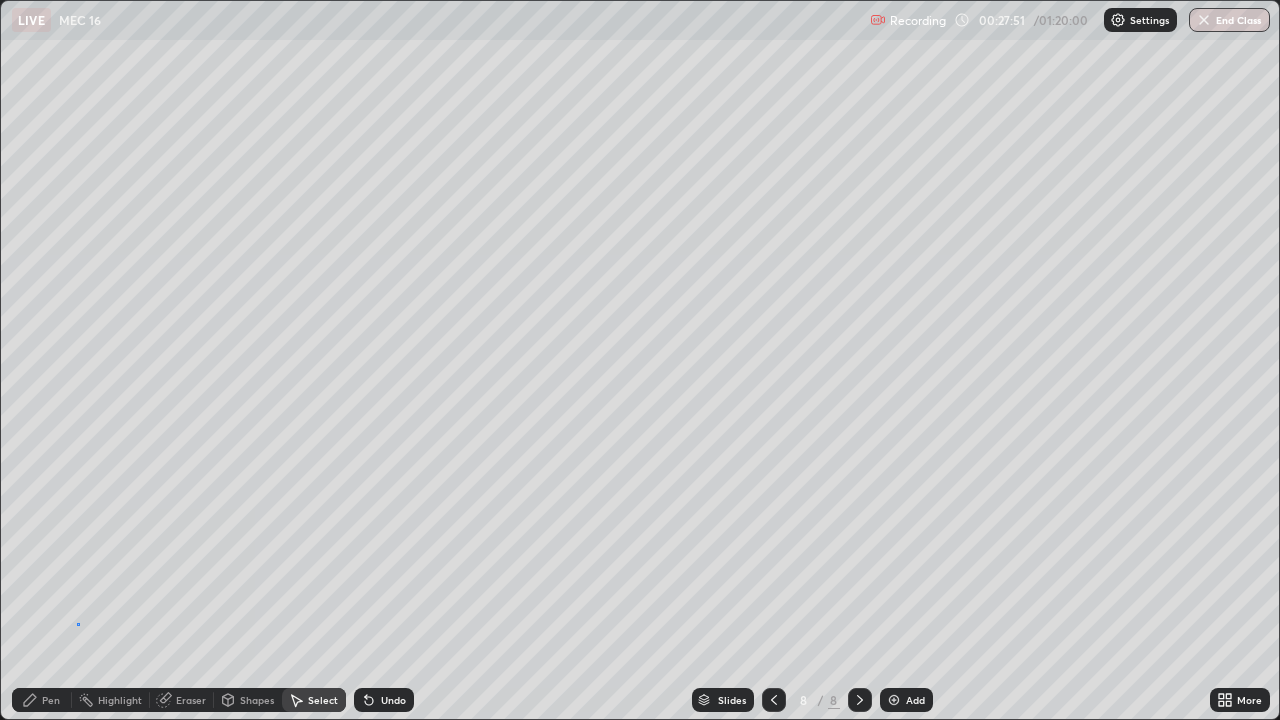 click on "0 ° Undo Copy Duplicate Duplicate to new slide Delete" at bounding box center (640, 360) 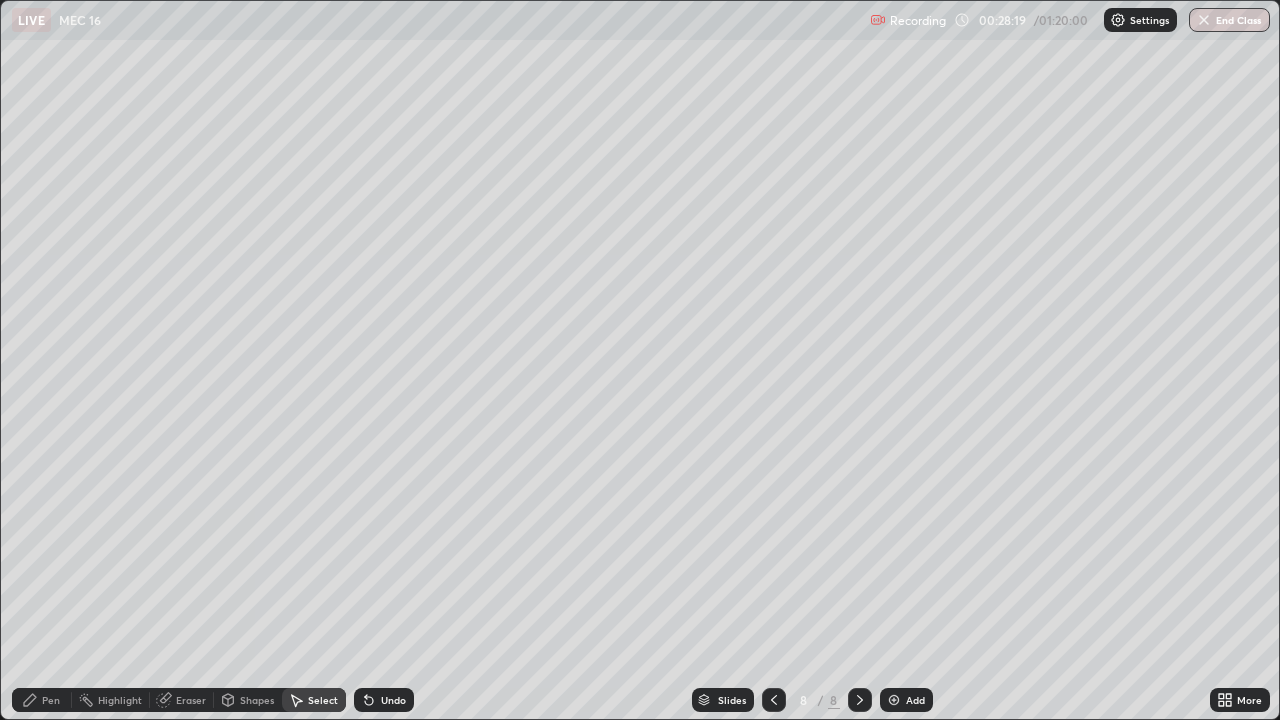 click on "Add" at bounding box center (906, 700) 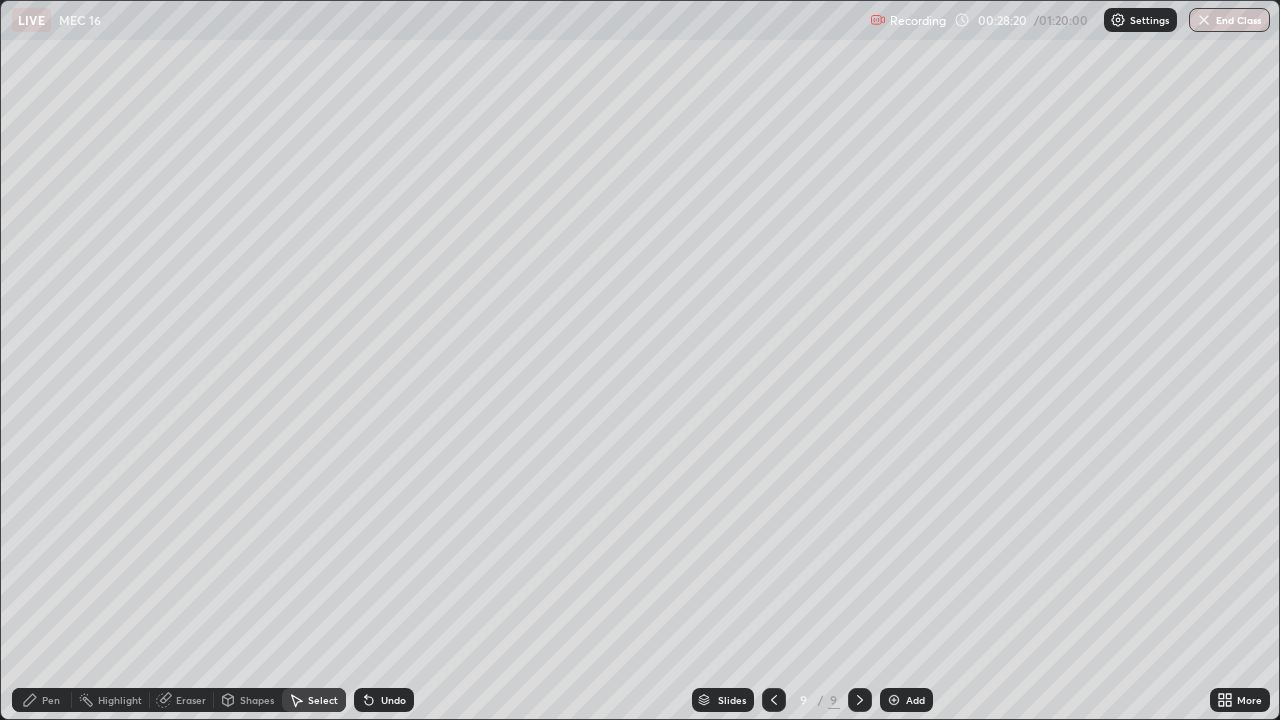 click on "Pen" at bounding box center (51, 700) 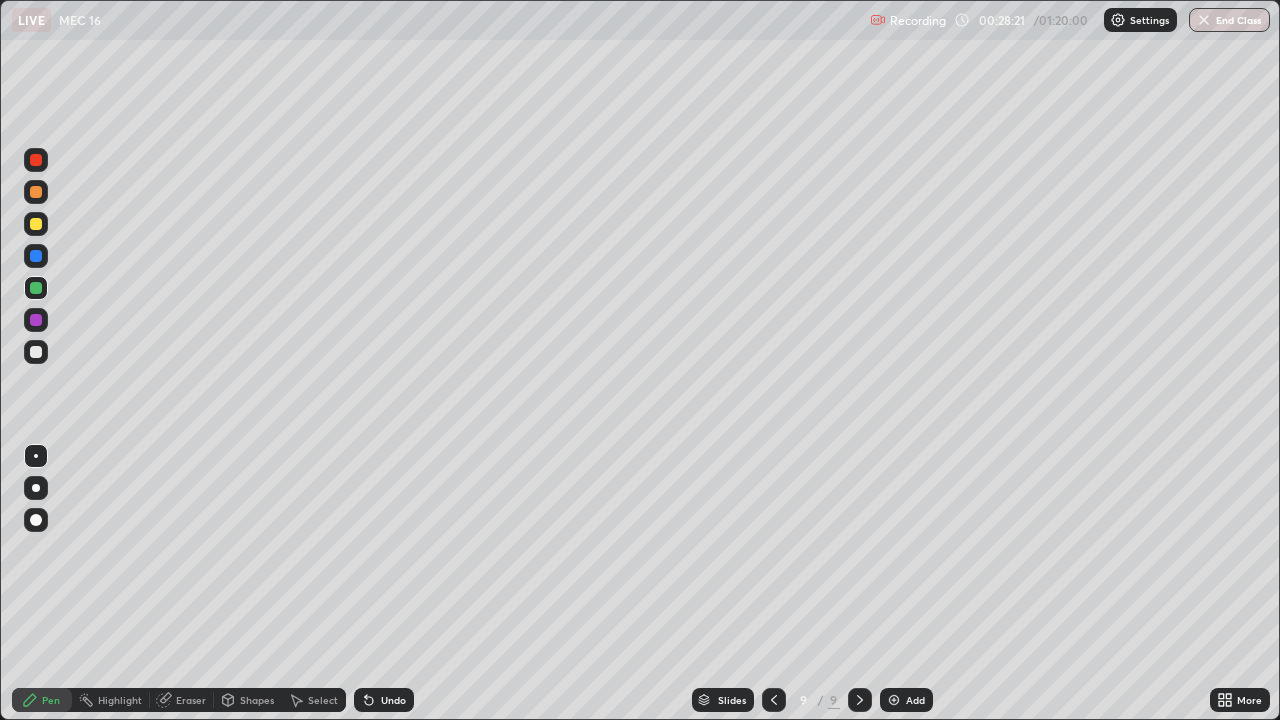 click at bounding box center (36, 352) 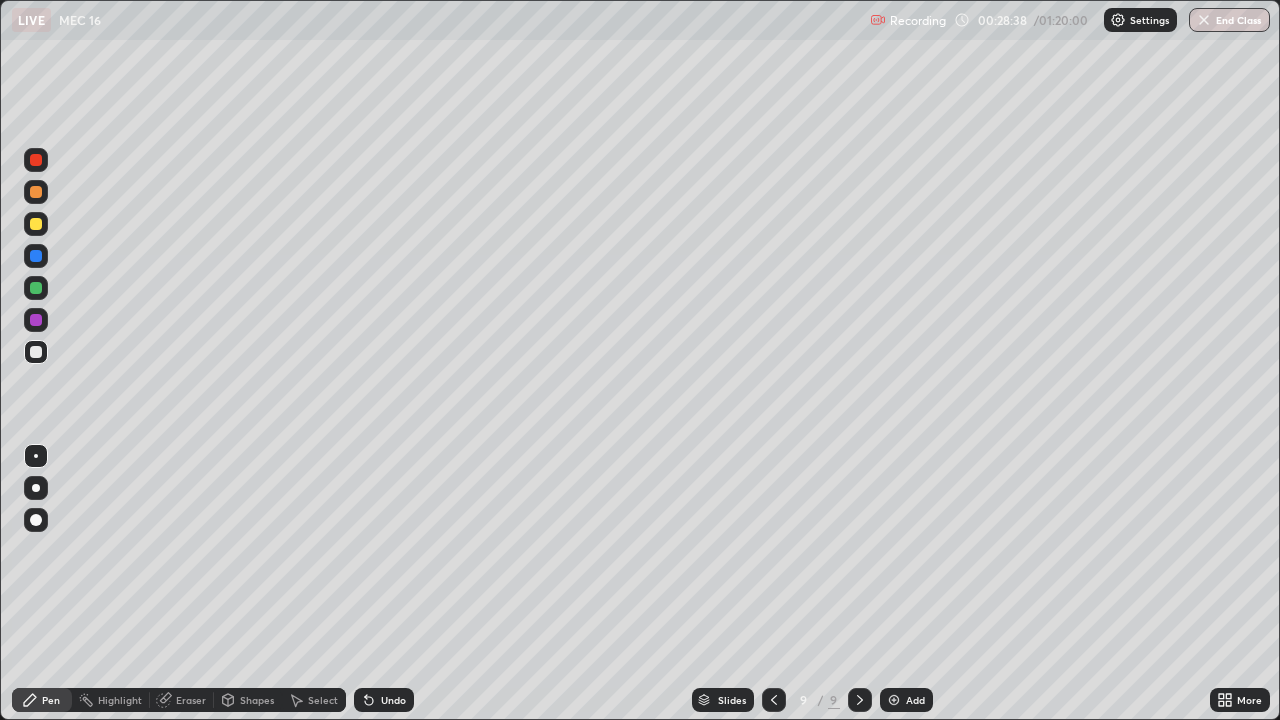 click at bounding box center (36, 224) 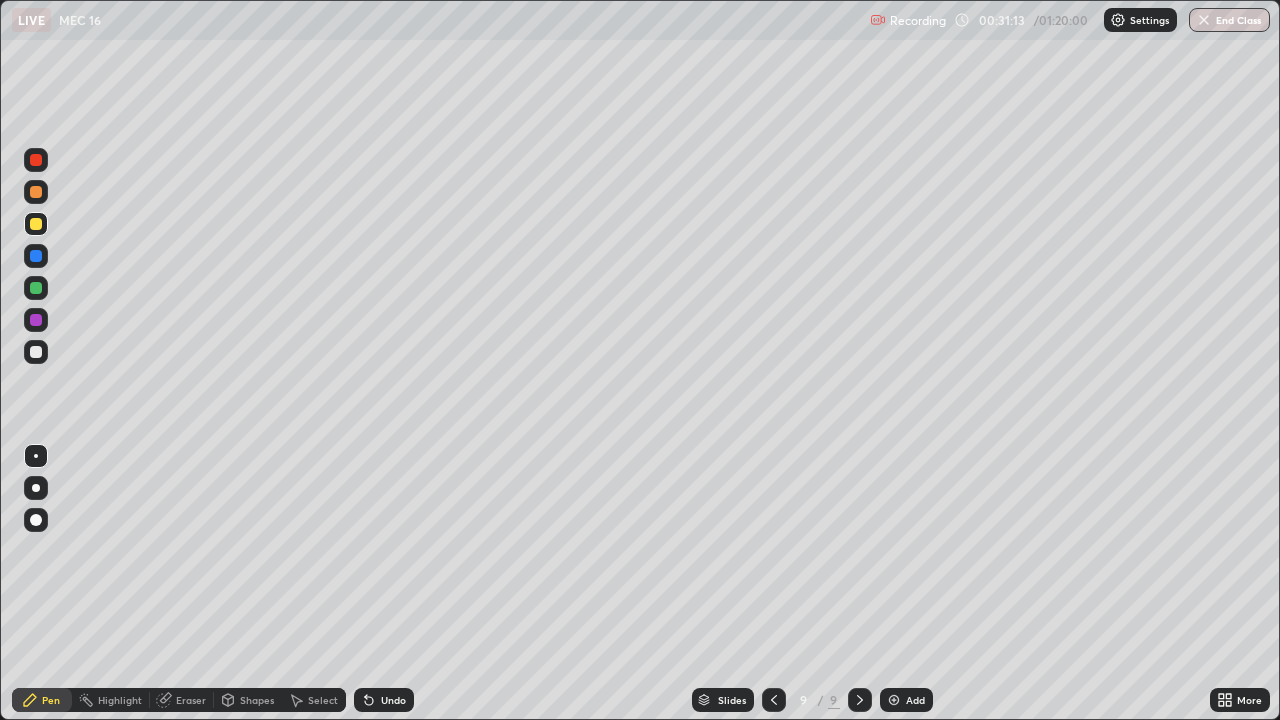 click on "Add" at bounding box center (915, 700) 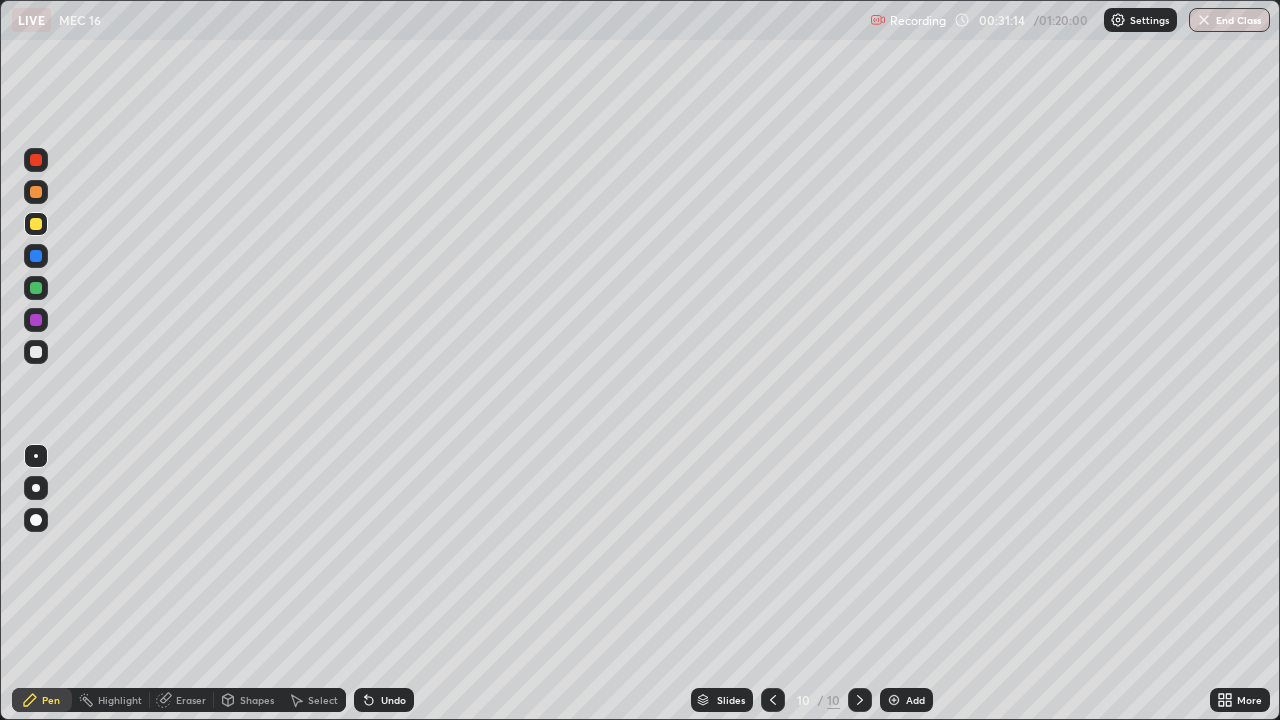 click at bounding box center [36, 352] 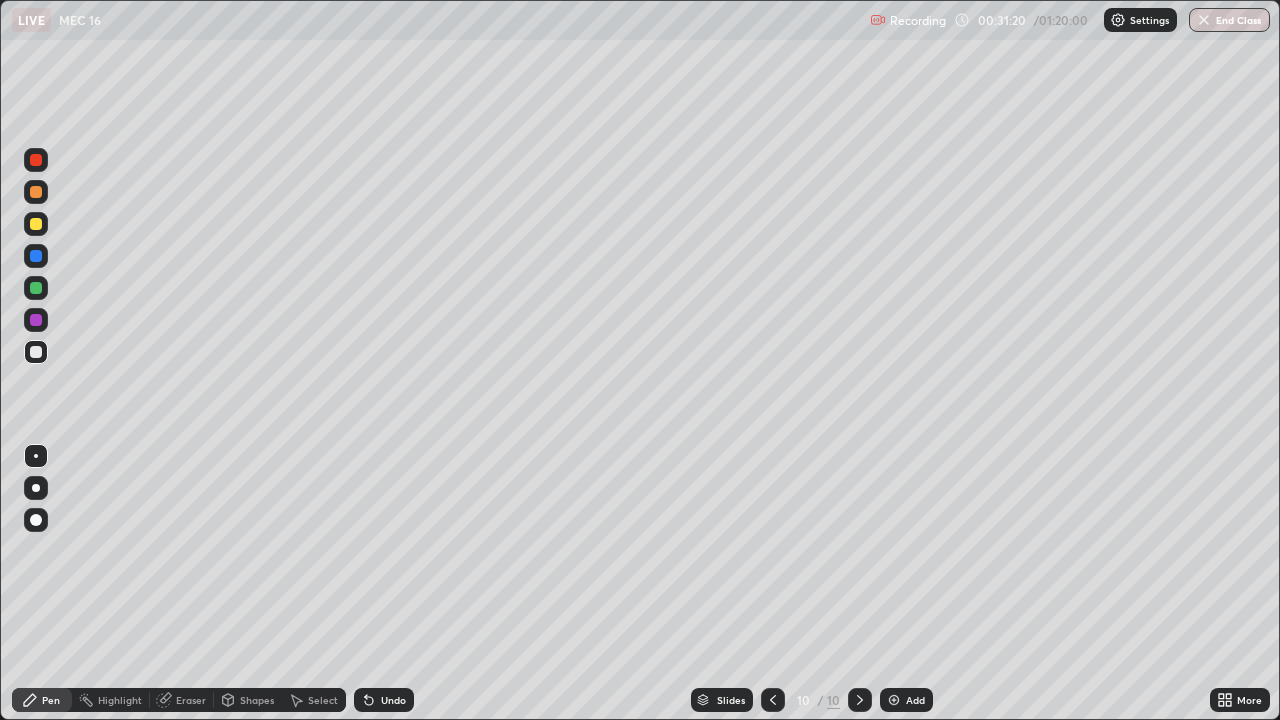 click at bounding box center (36, 288) 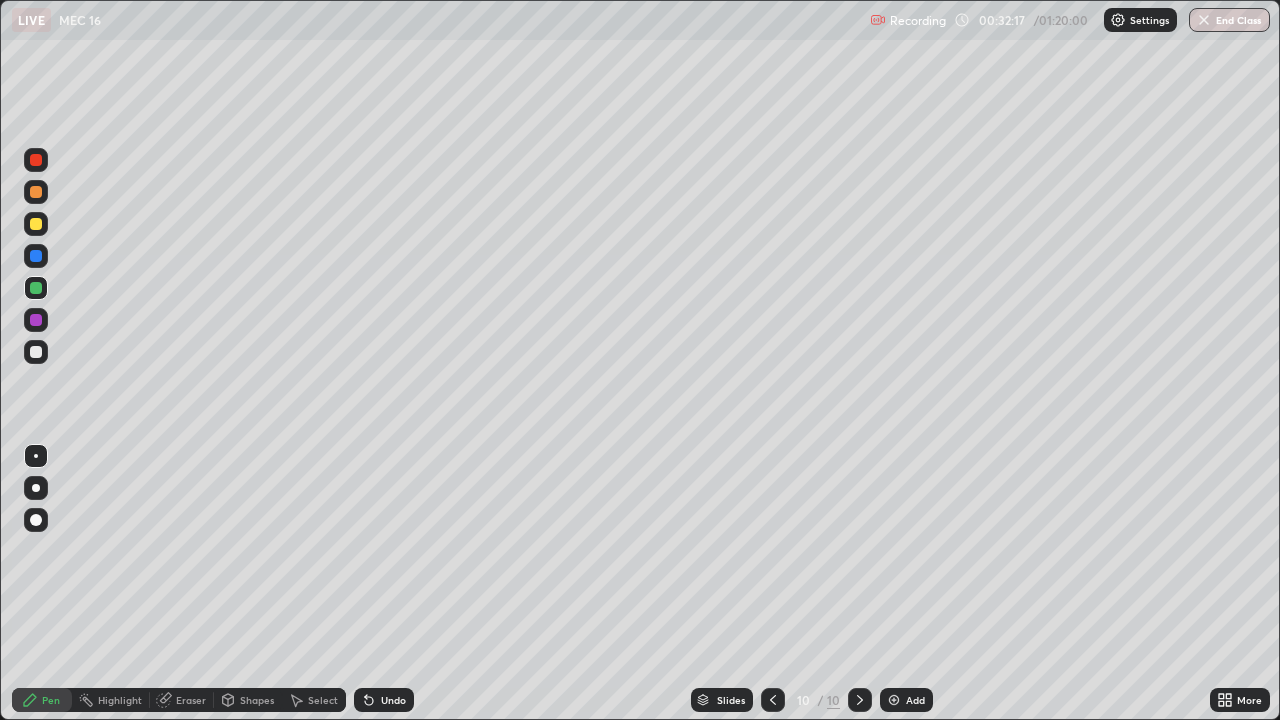 click 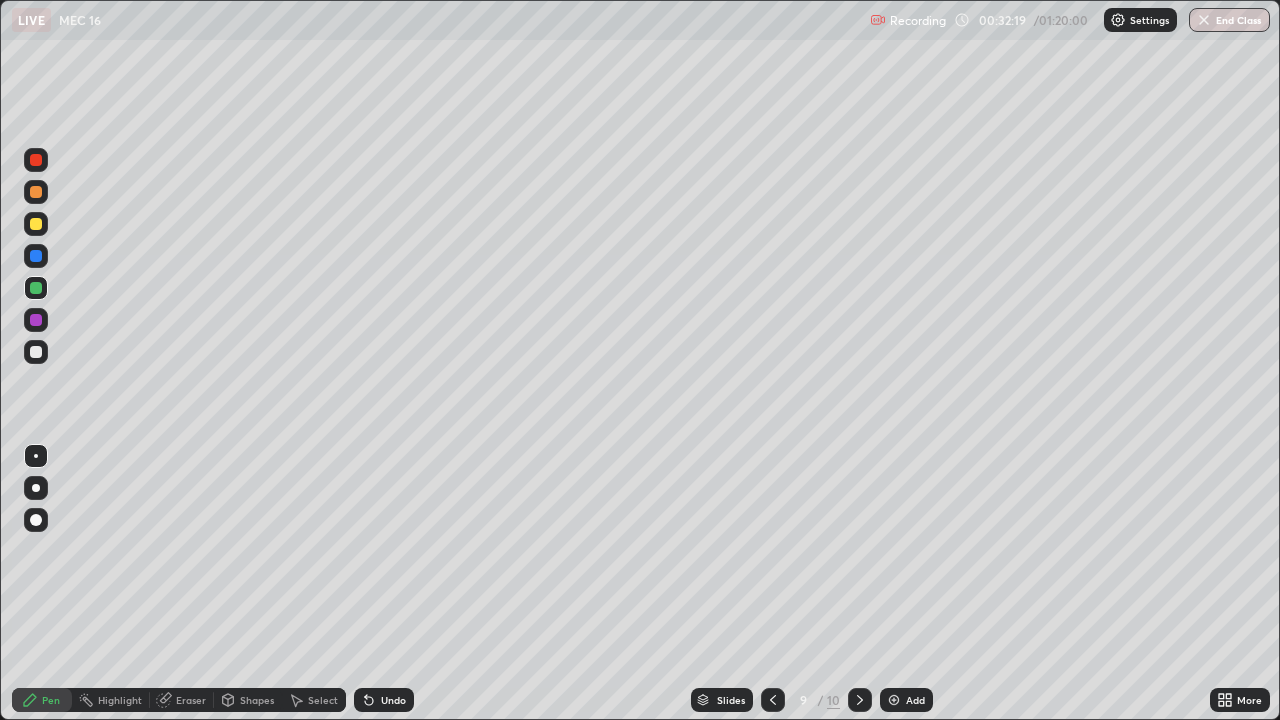 click 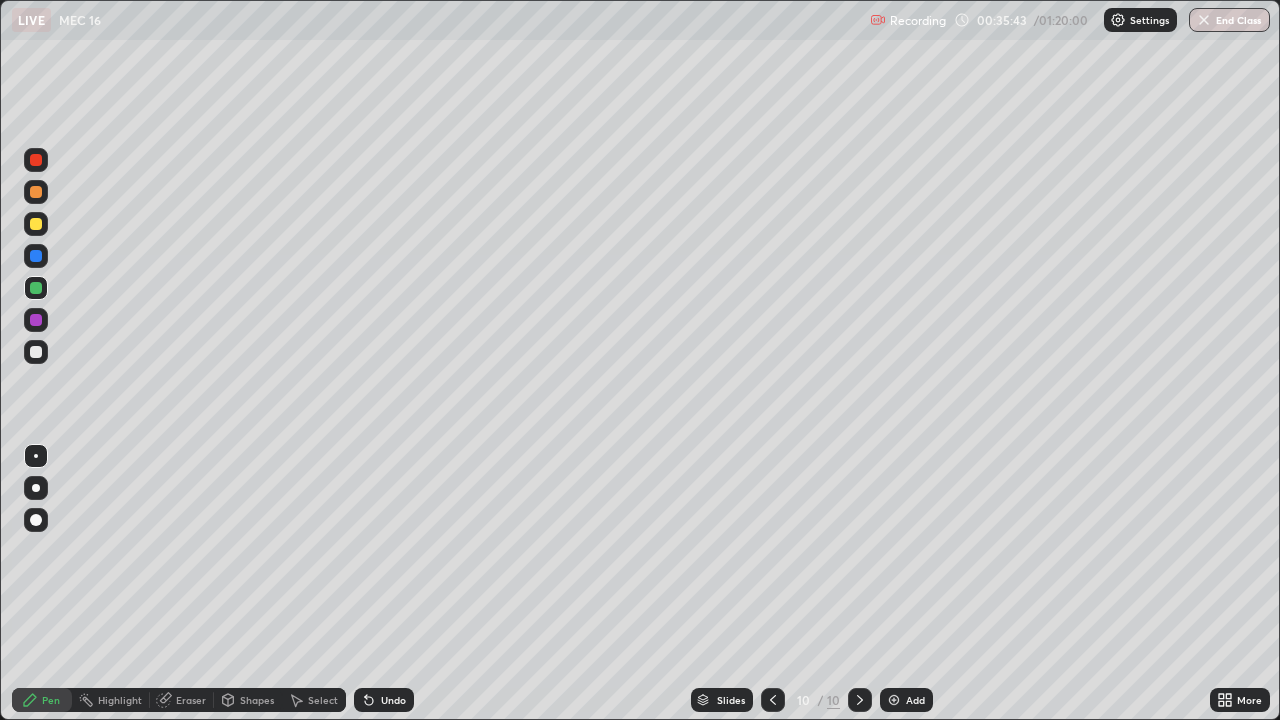 click on "Add" at bounding box center (906, 700) 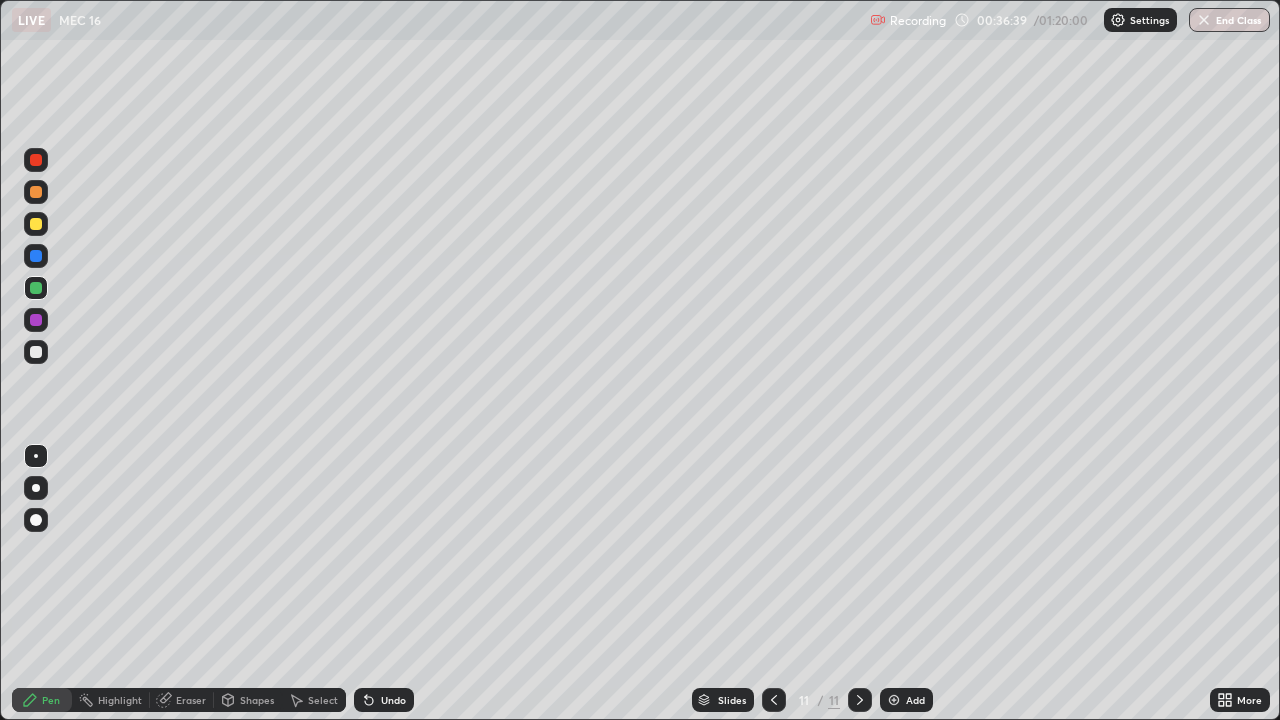 click at bounding box center [36, 224] 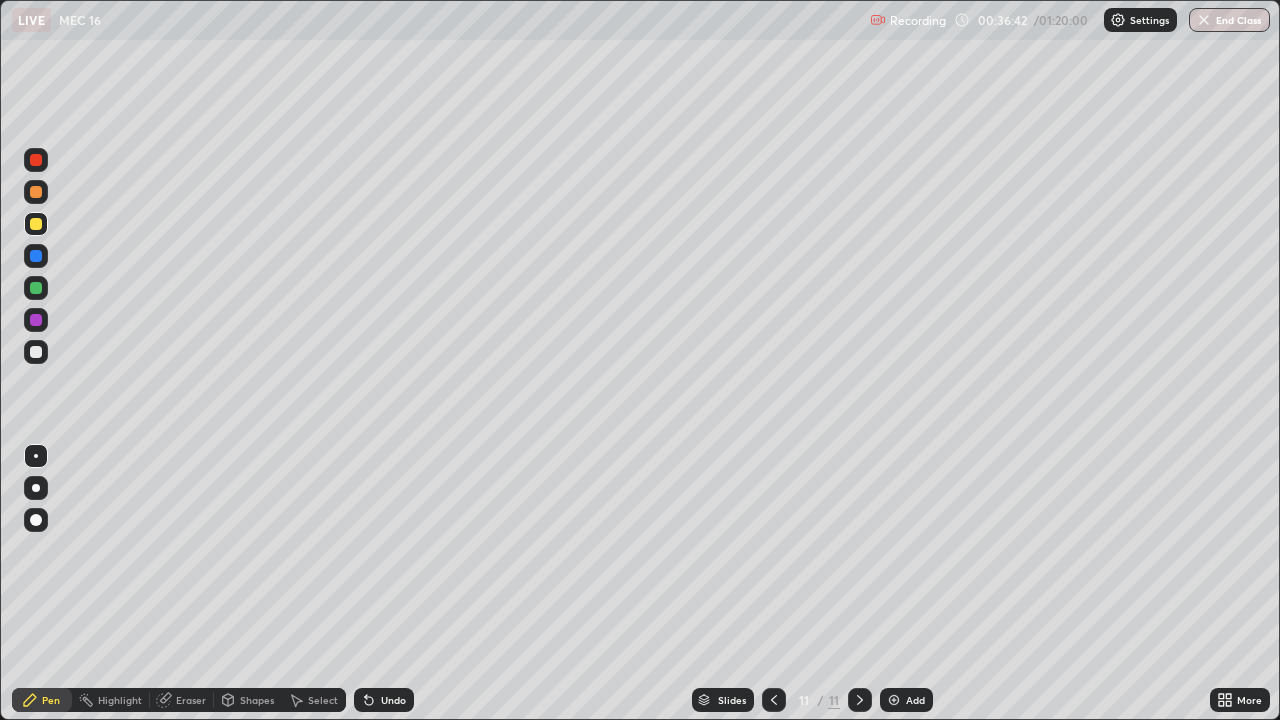 click on "Undo" at bounding box center (384, 700) 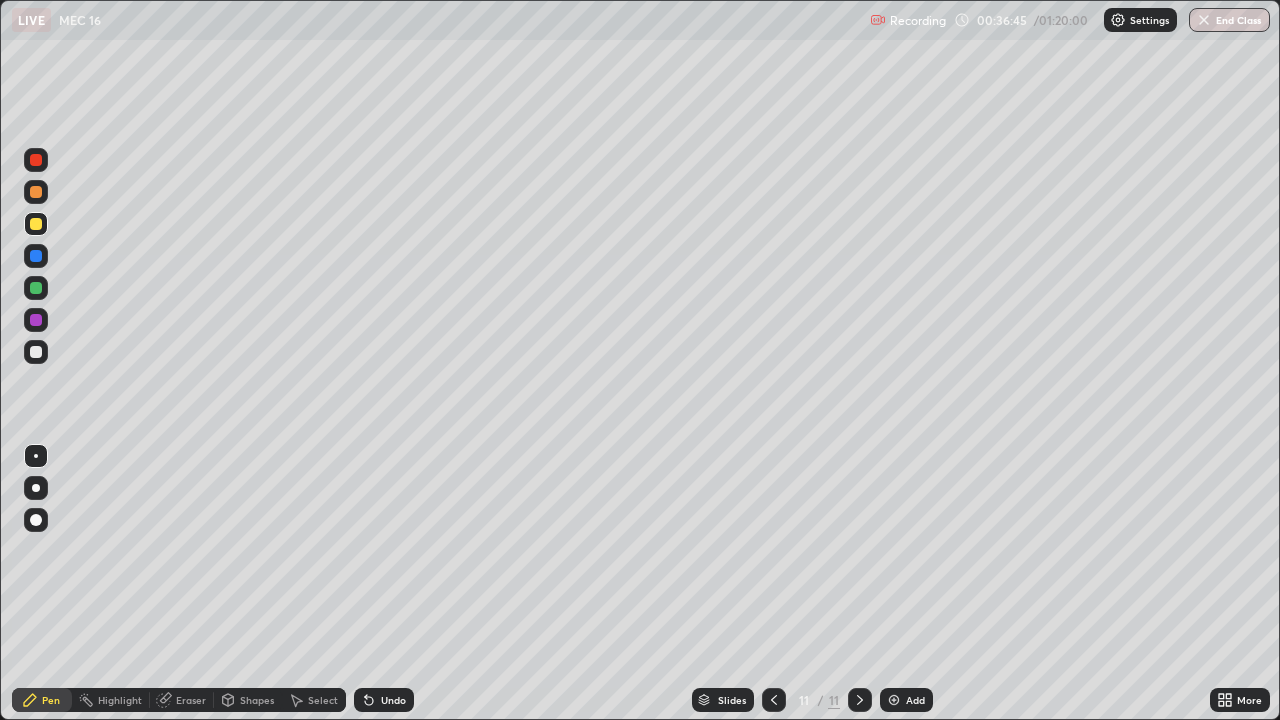 click at bounding box center [36, 352] 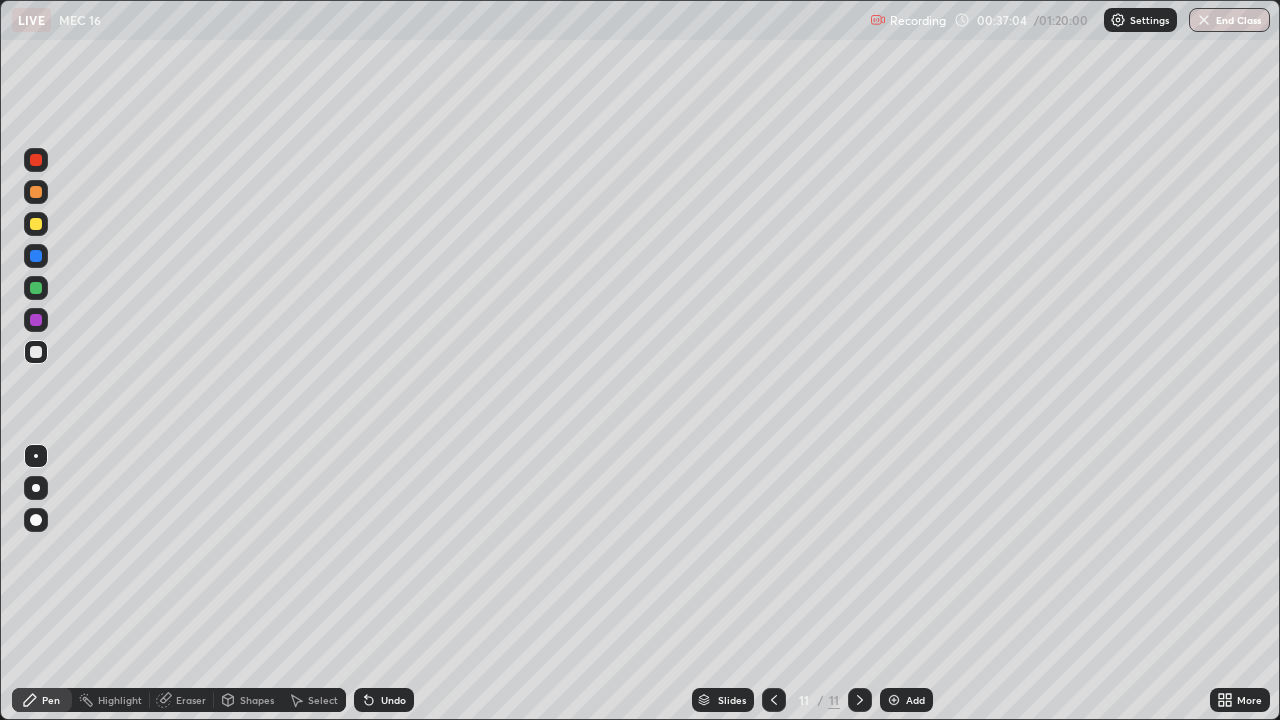 click on "Eraser" at bounding box center (182, 700) 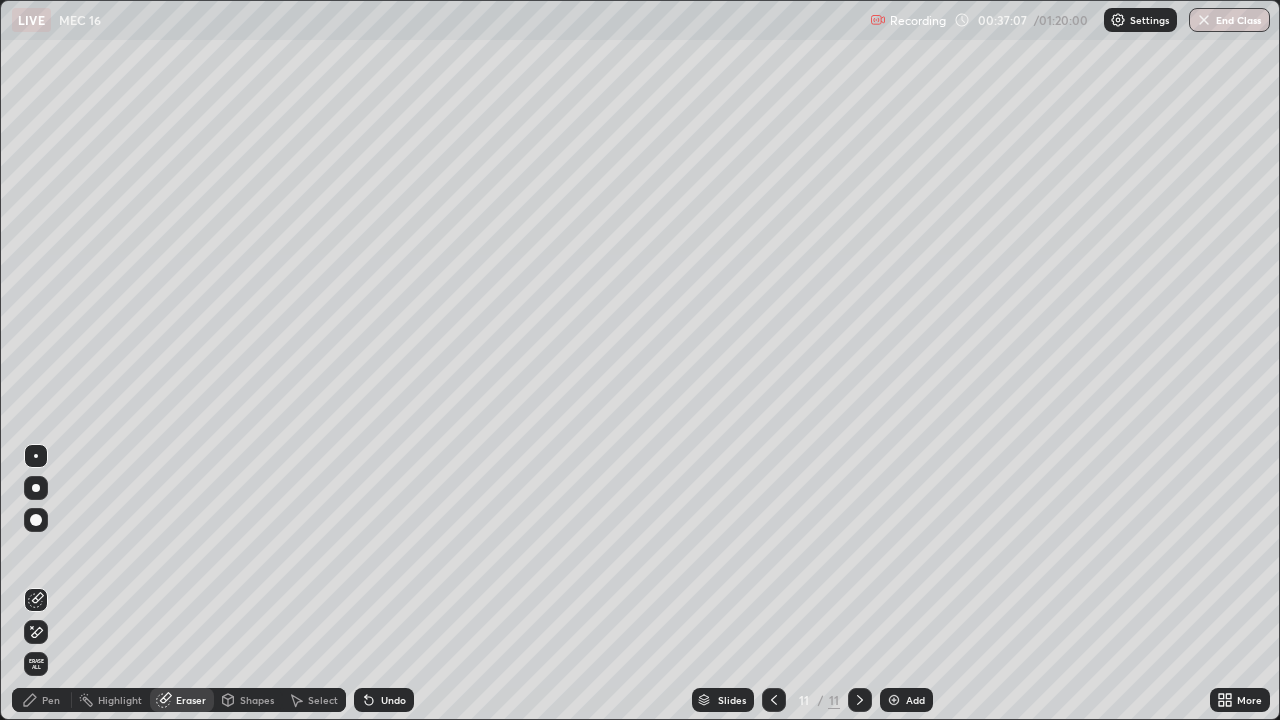 click on "Pen" at bounding box center (42, 700) 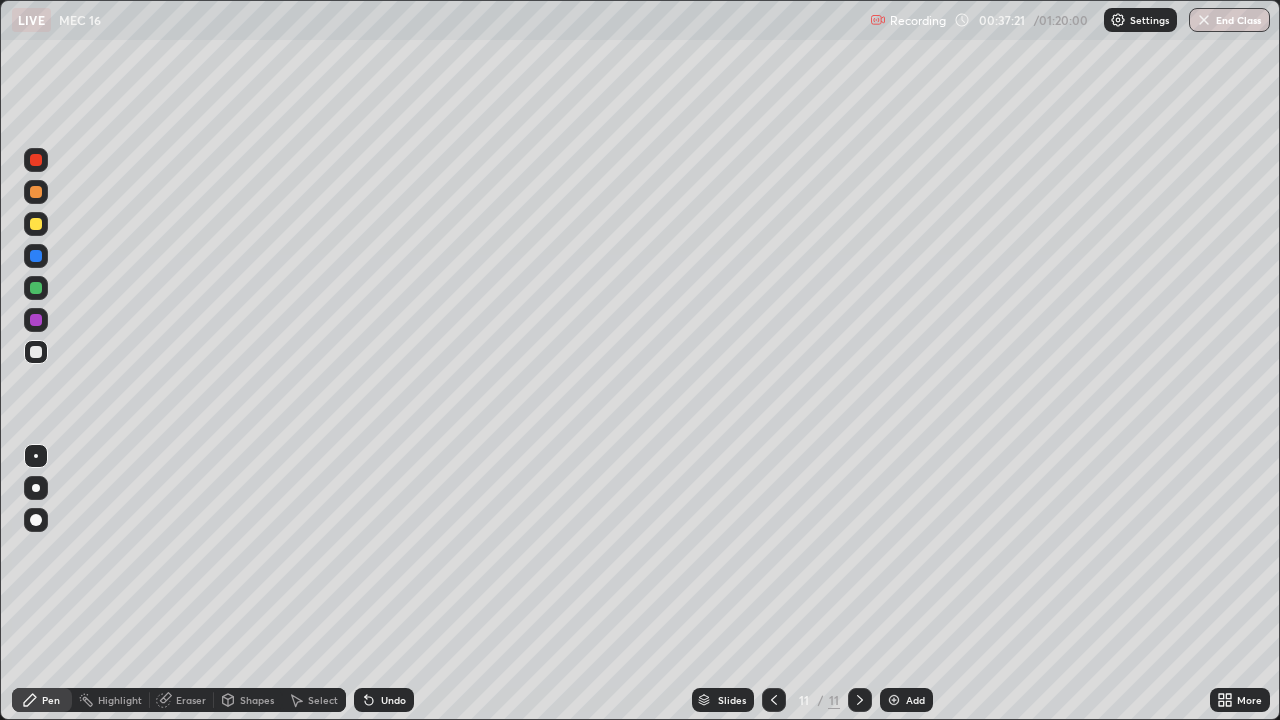 click on "Undo" at bounding box center (393, 700) 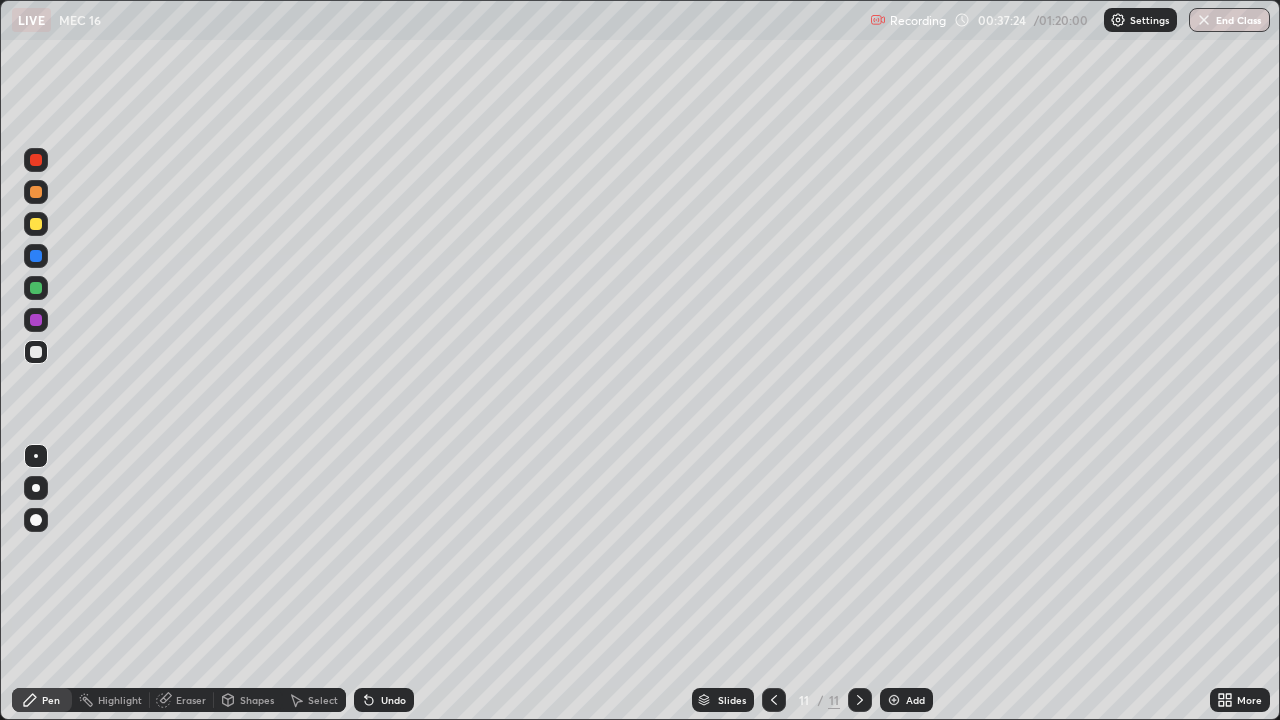 click on "Undo" at bounding box center [393, 700] 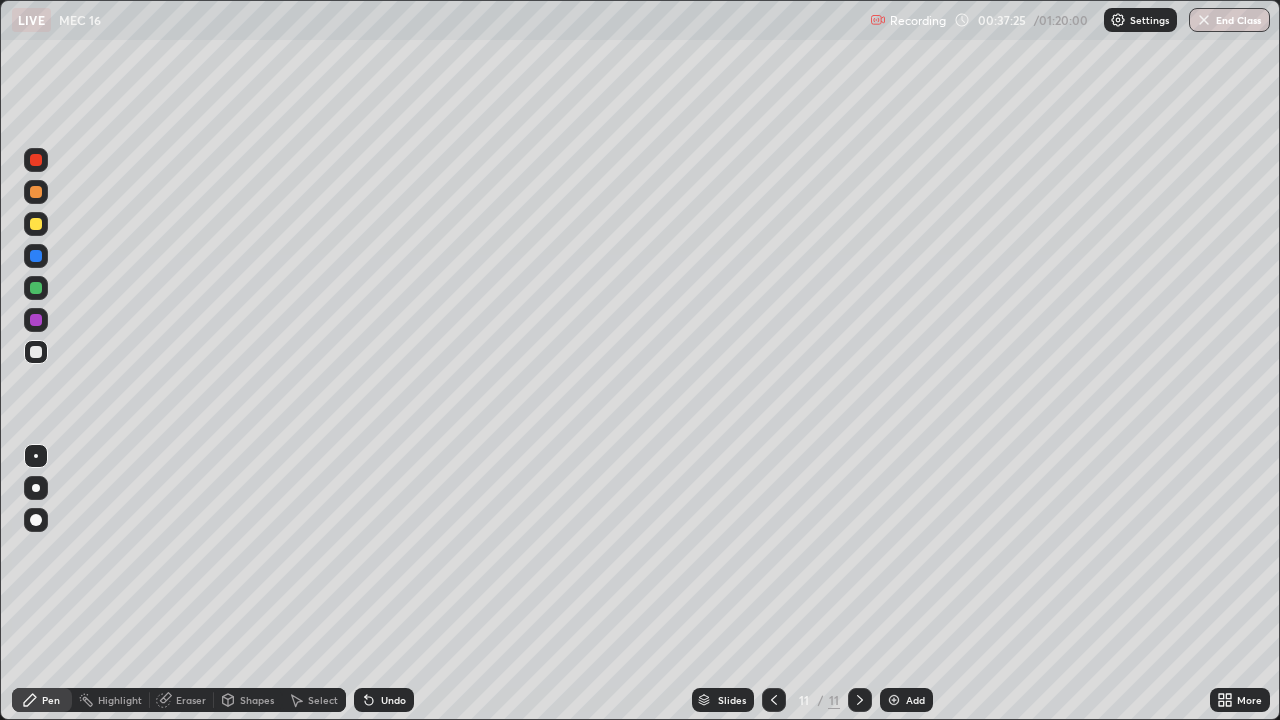 click 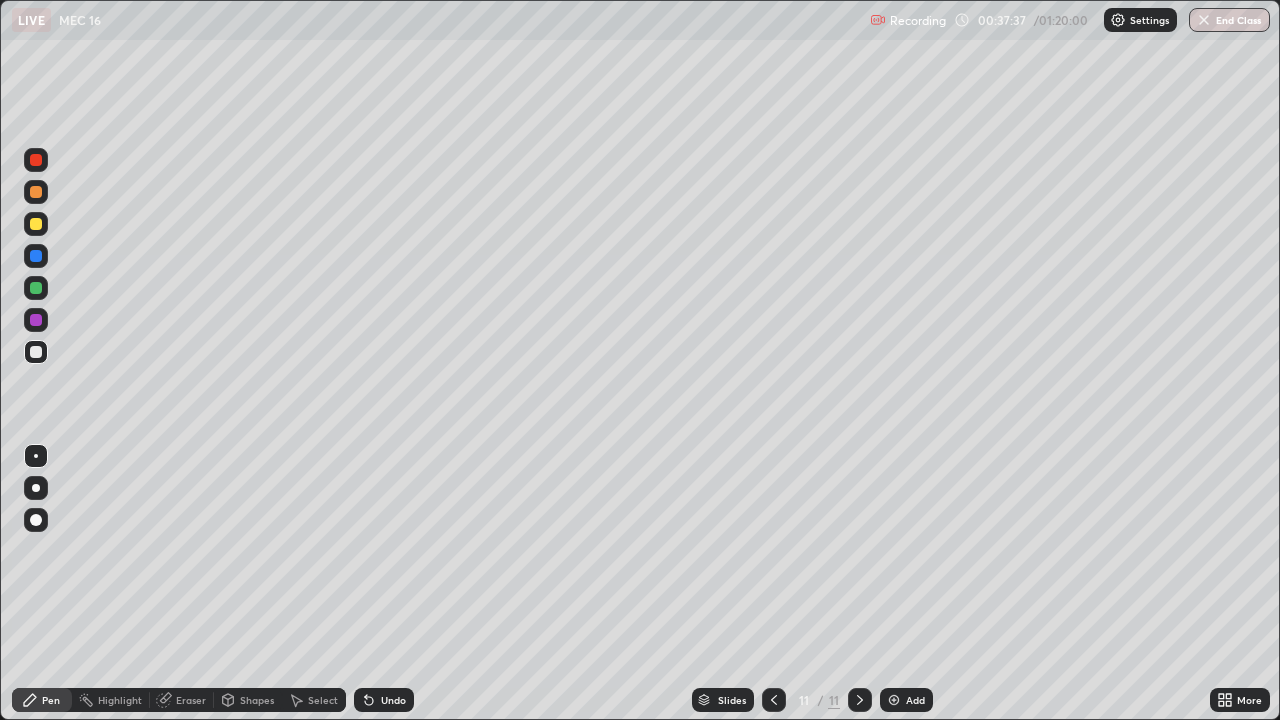 click at bounding box center [36, 288] 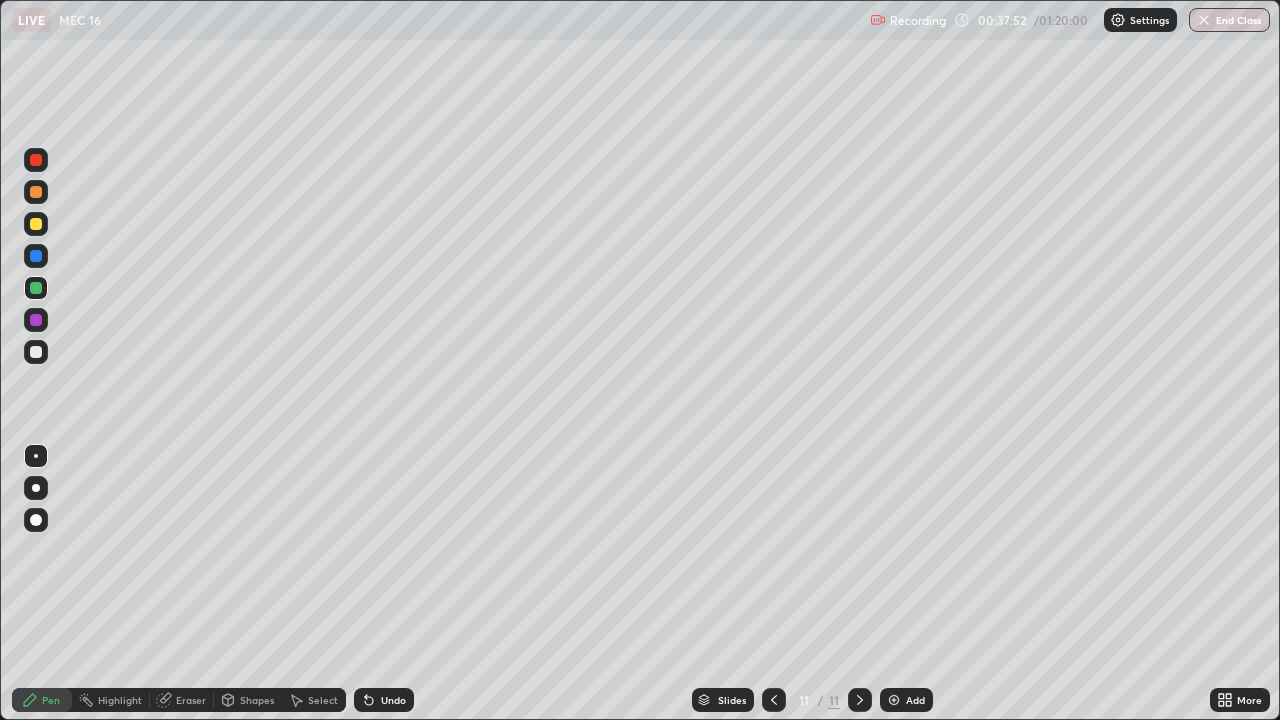 click at bounding box center (36, 288) 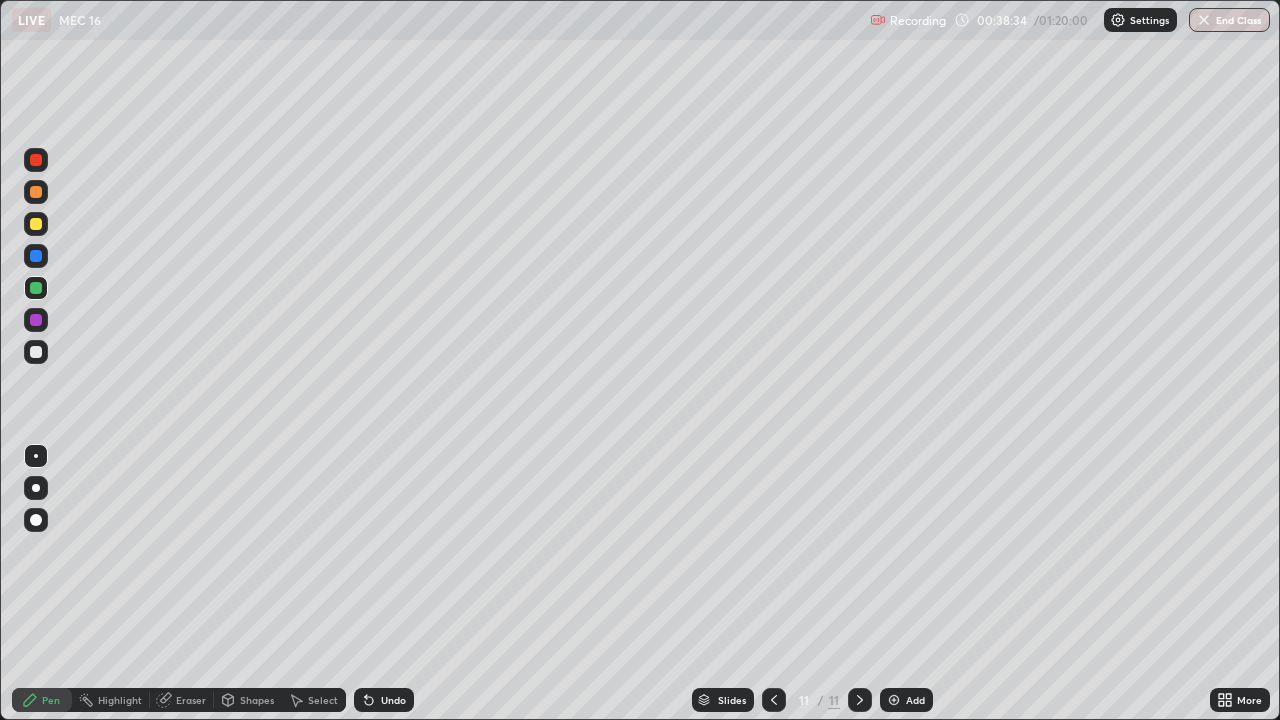 click on "Undo" at bounding box center [384, 700] 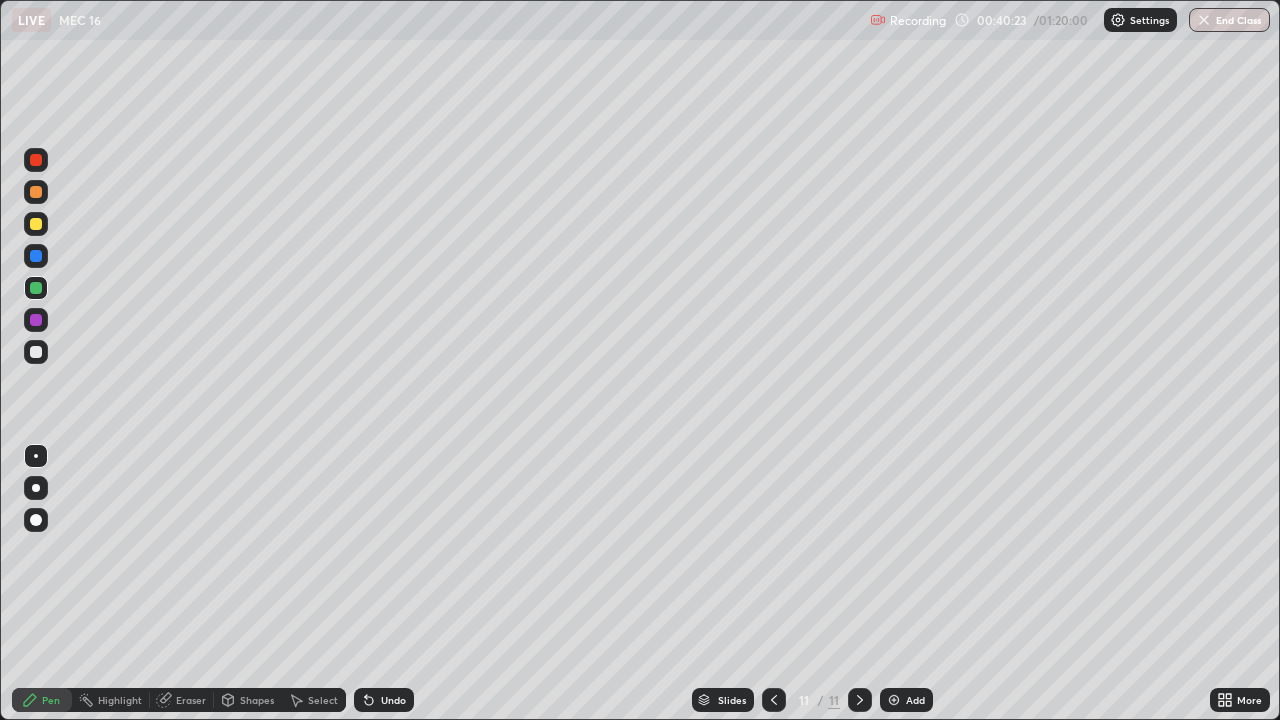 click on "Add" at bounding box center [906, 700] 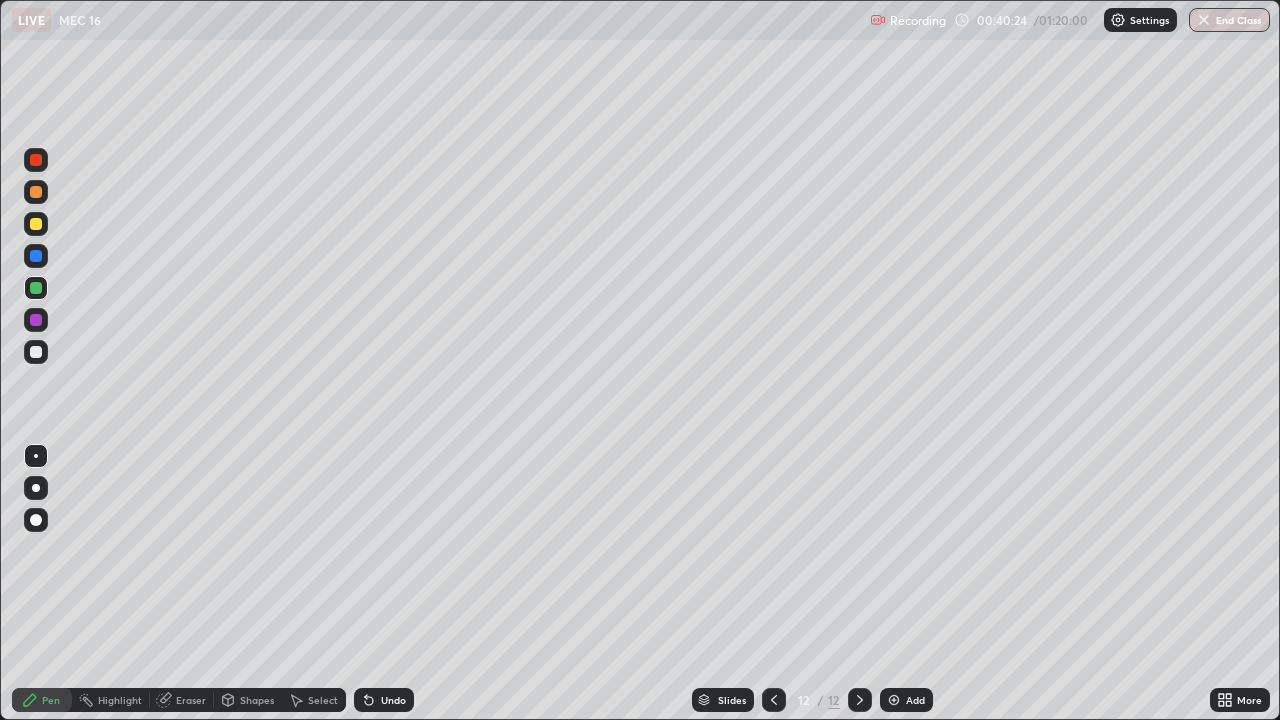 click at bounding box center [36, 352] 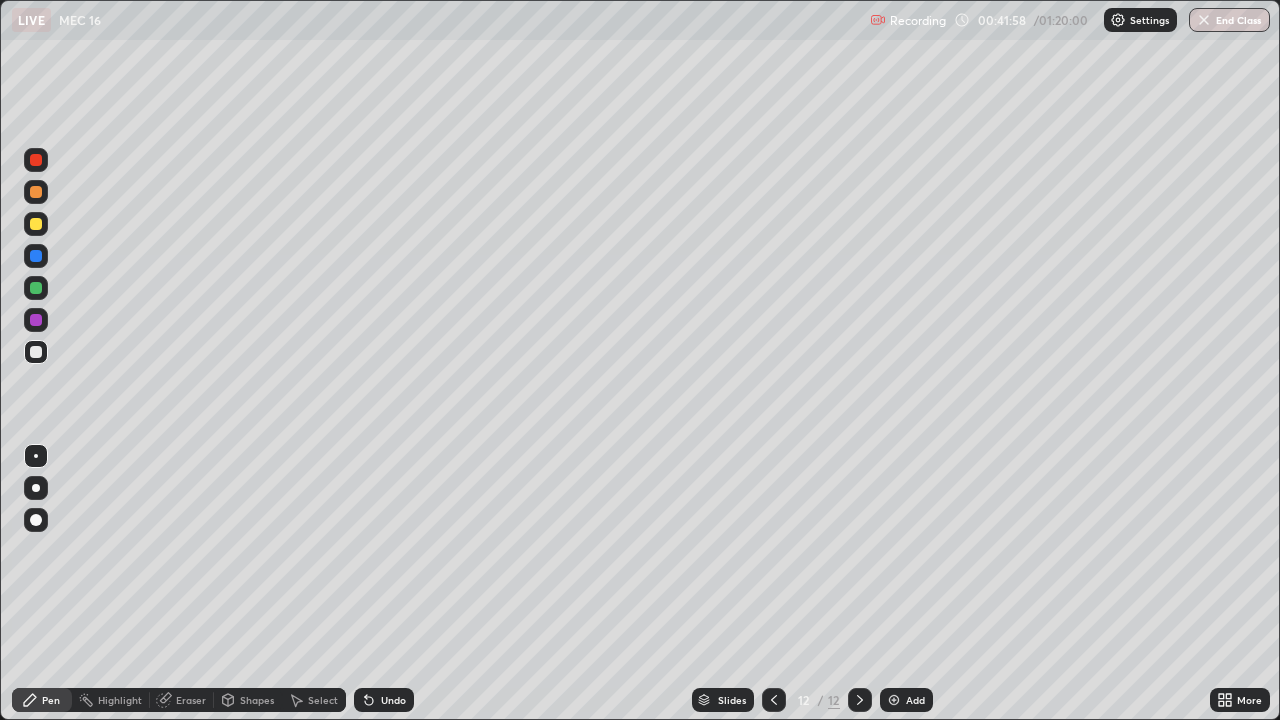 click at bounding box center [36, 224] 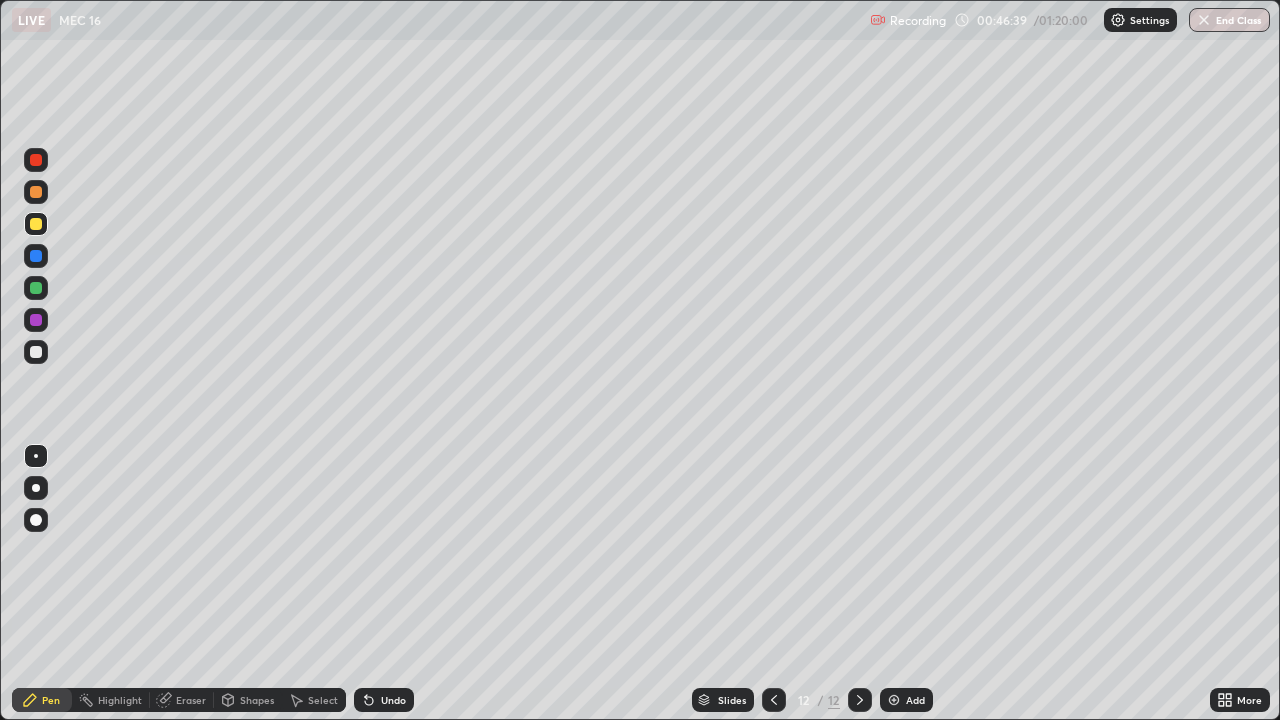click on "Add" at bounding box center (915, 700) 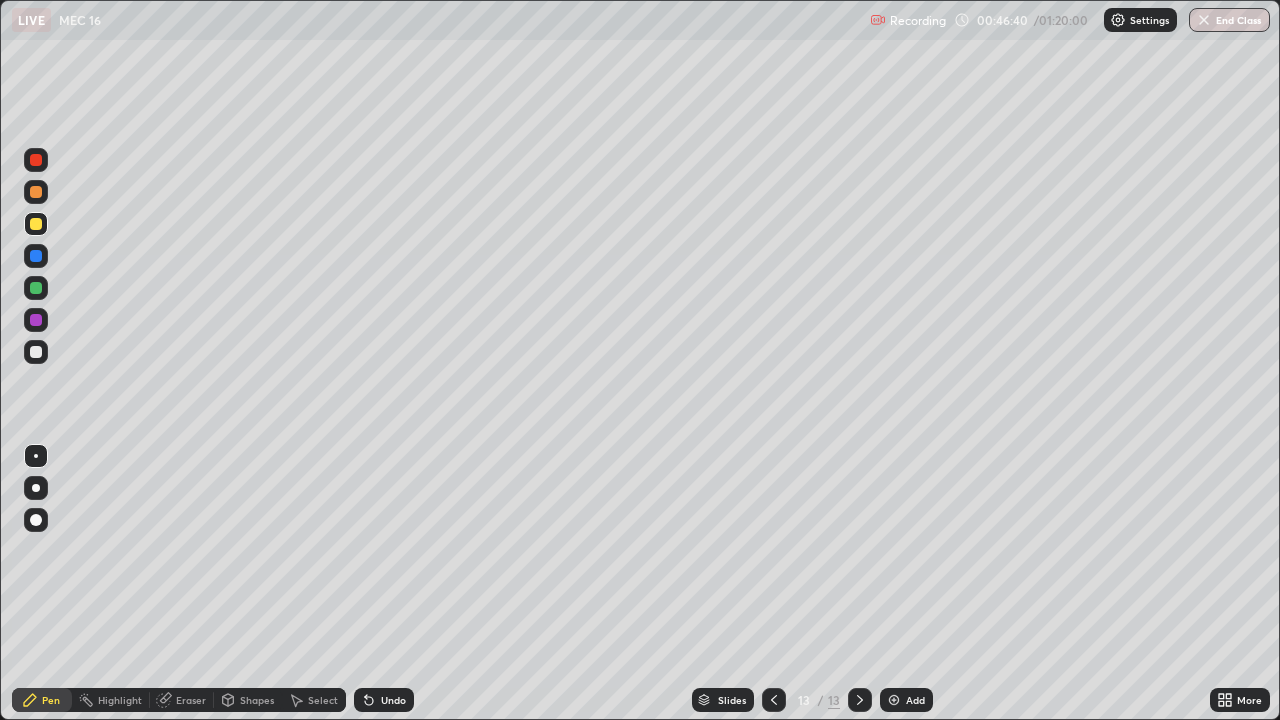 click at bounding box center (36, 352) 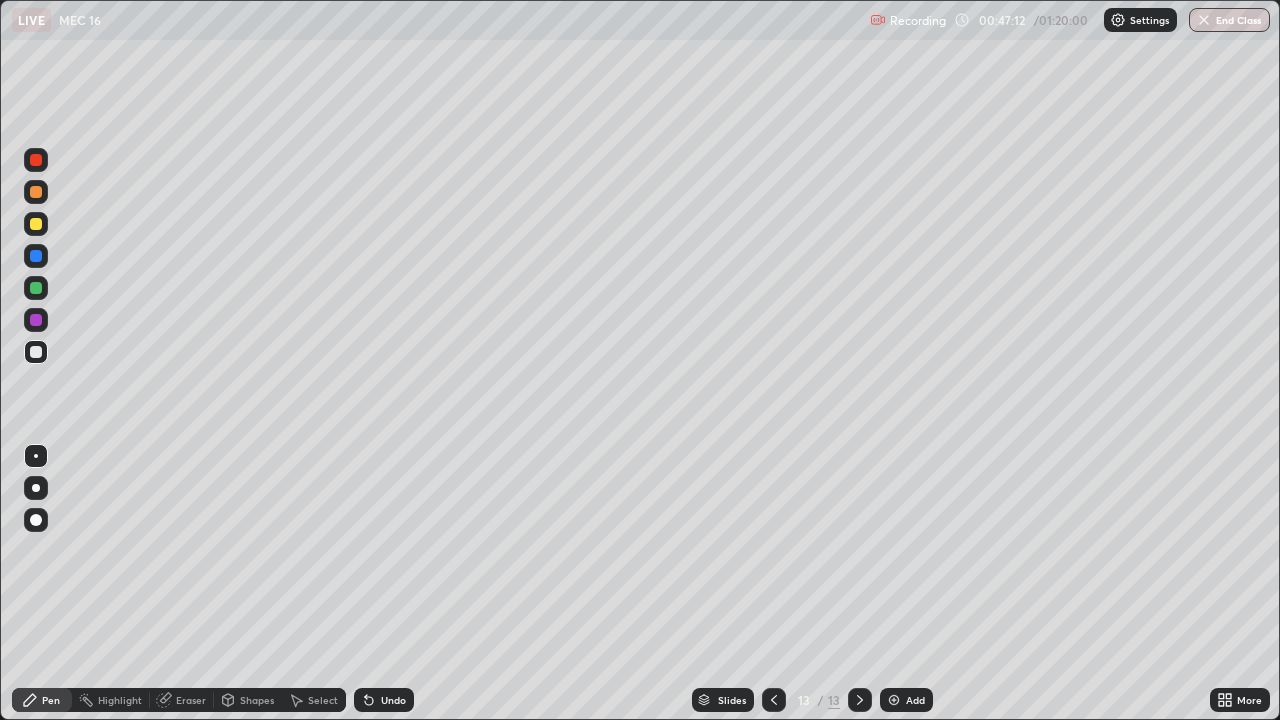 click at bounding box center [36, 224] 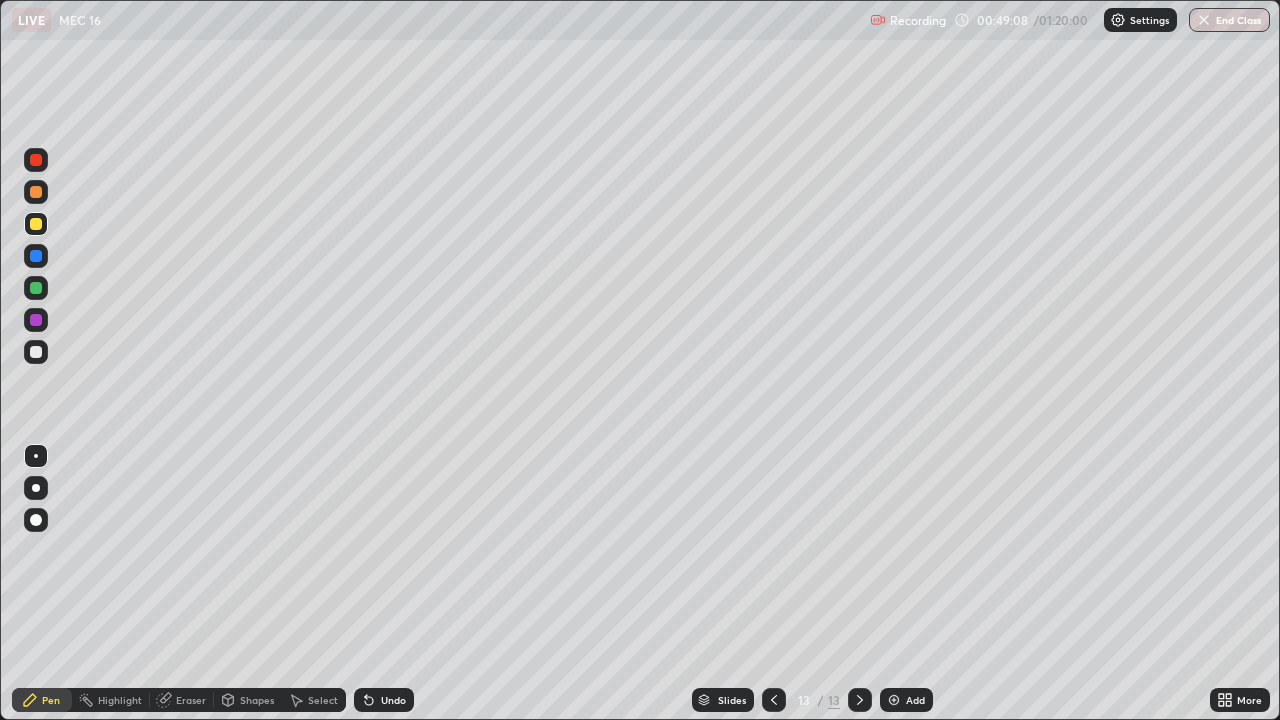 click on "Add" at bounding box center [915, 700] 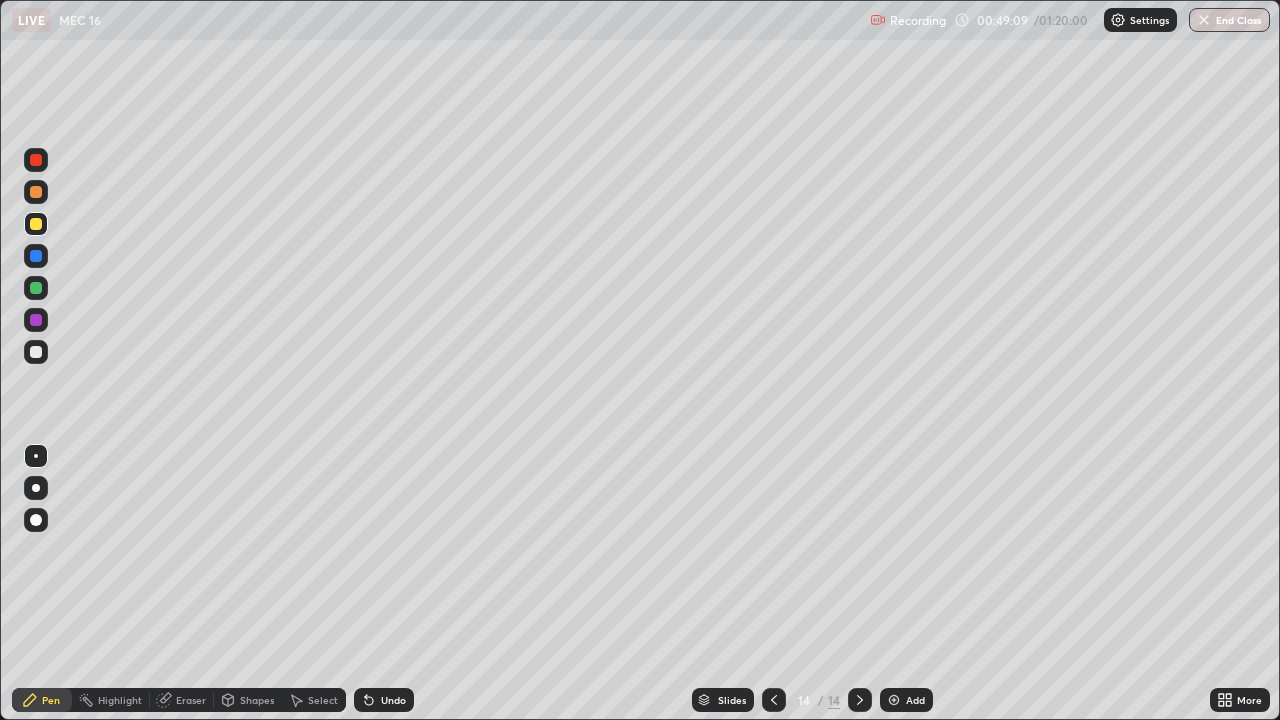 click at bounding box center (36, 224) 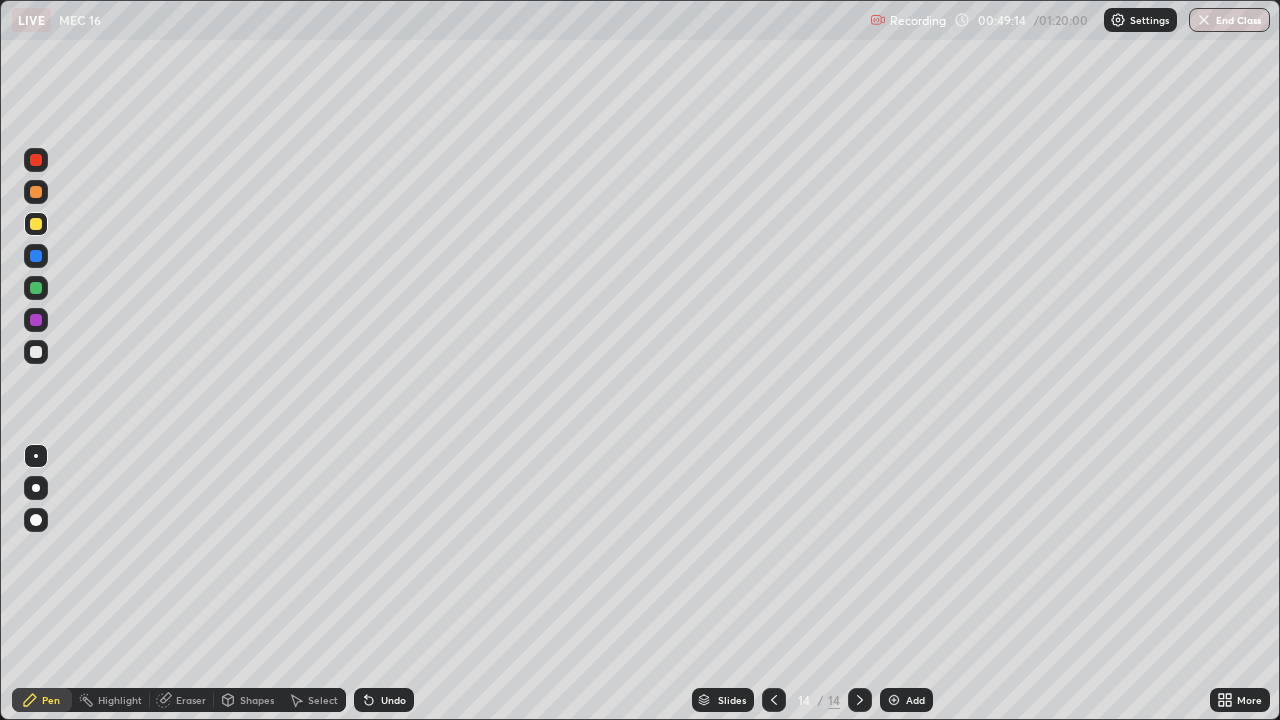 click at bounding box center [36, 352] 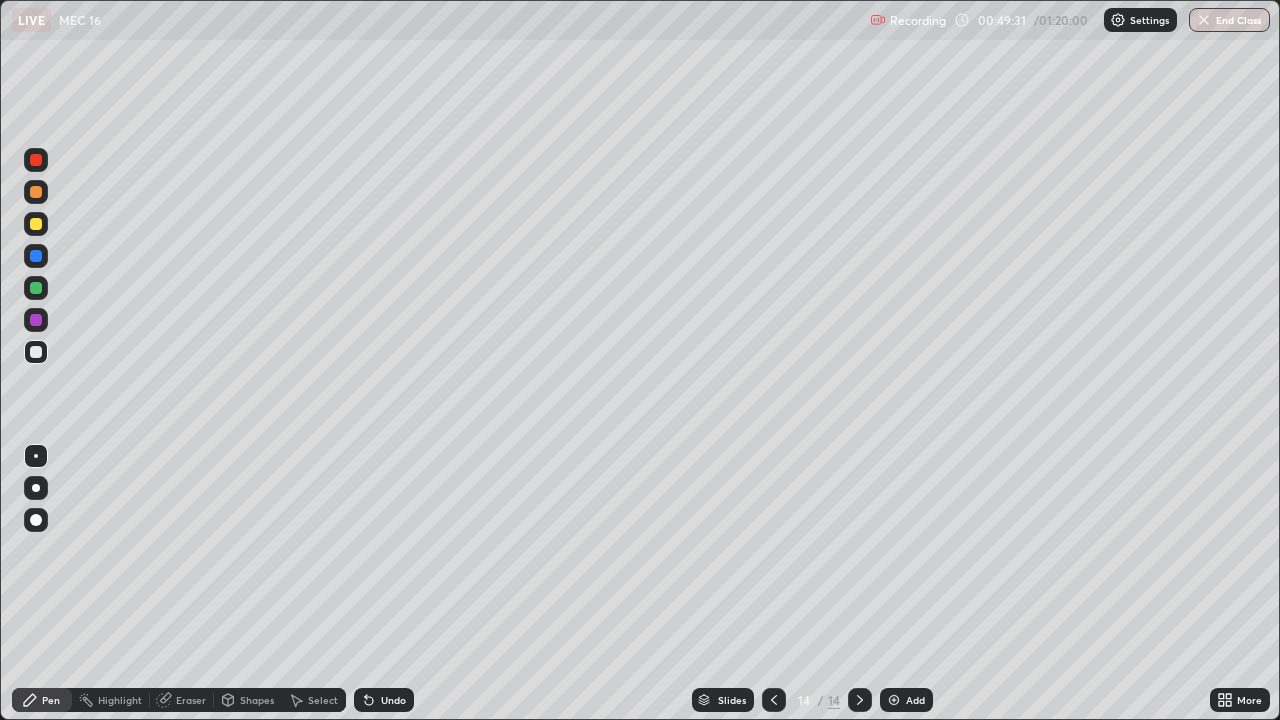 click at bounding box center (36, 224) 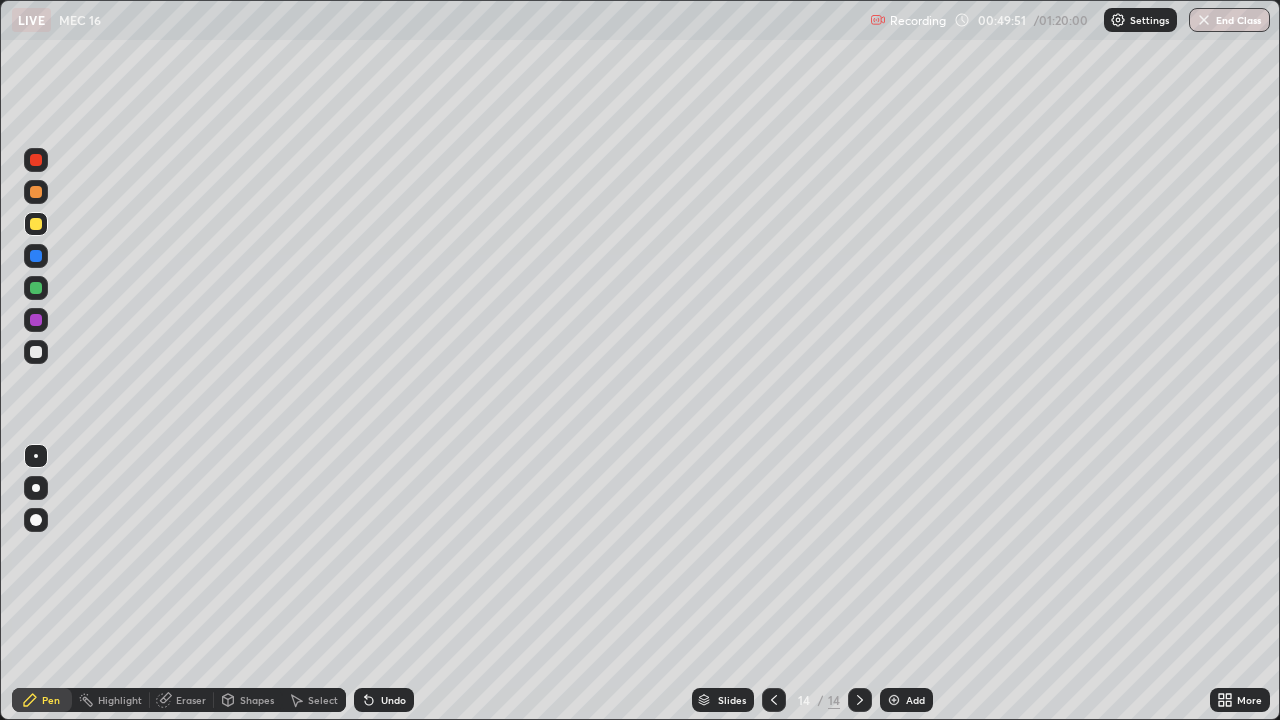 click at bounding box center [36, 352] 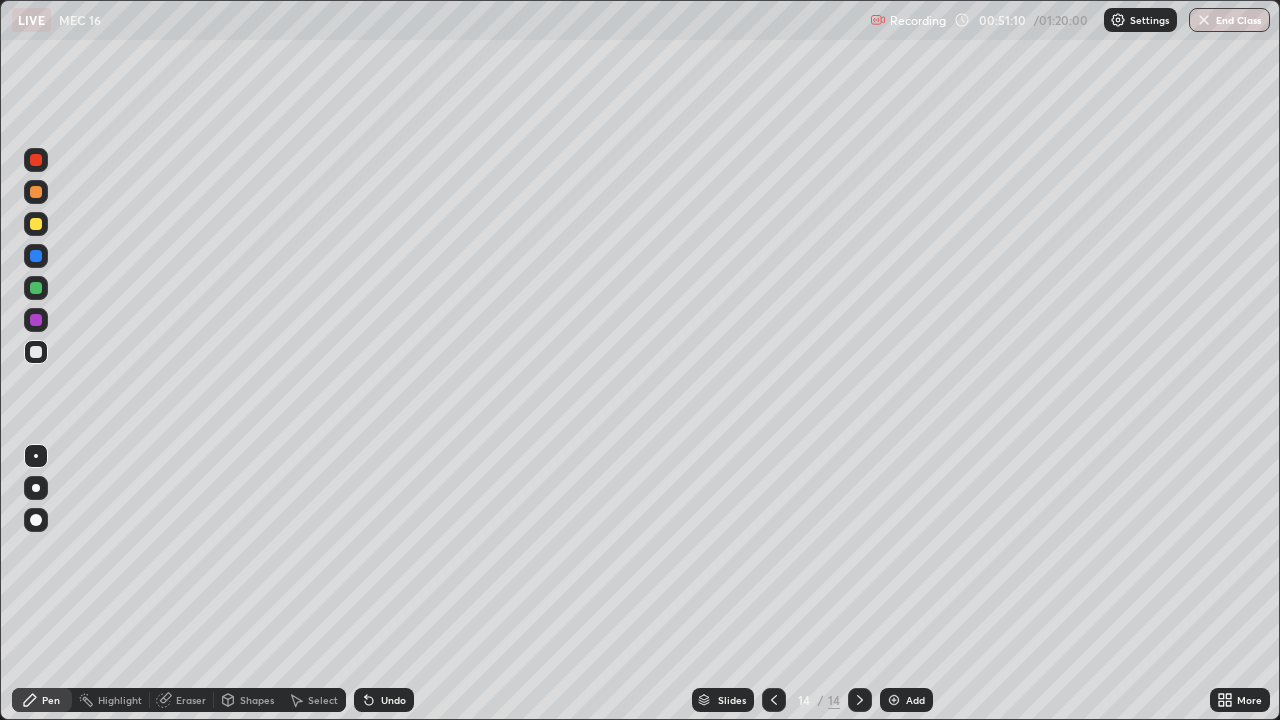 click at bounding box center (36, 224) 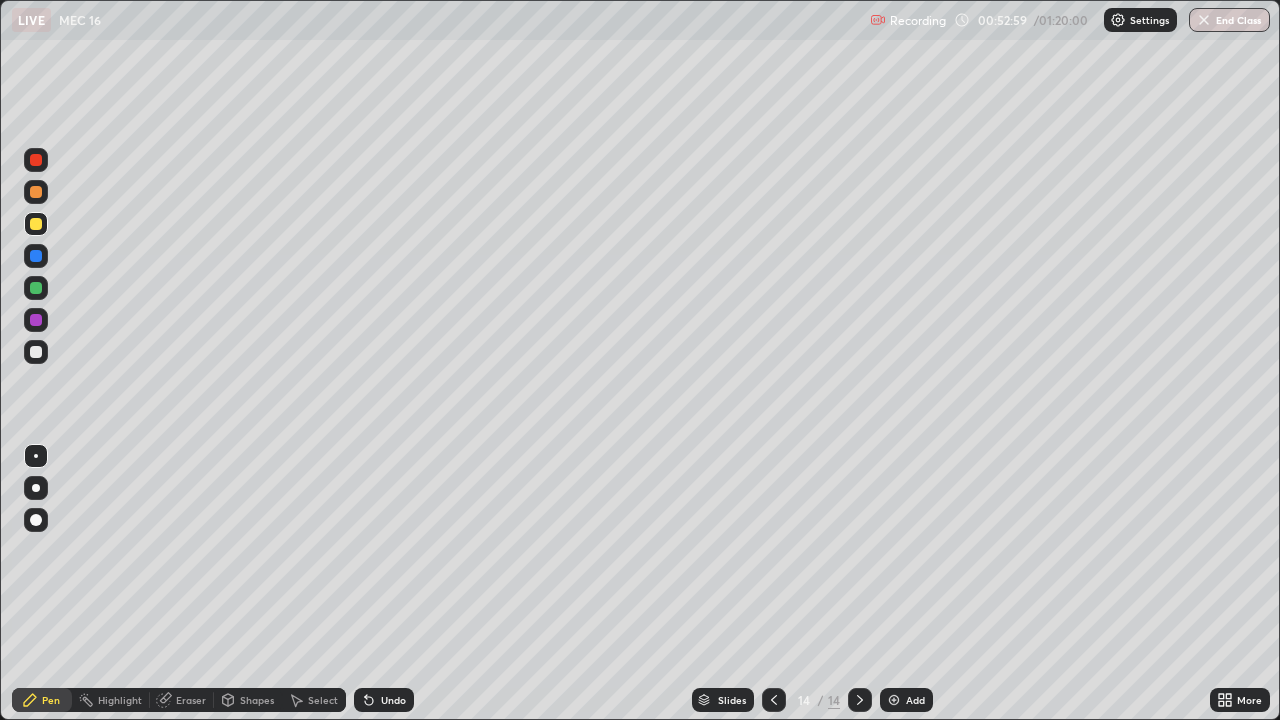click on "Eraser" at bounding box center (191, 700) 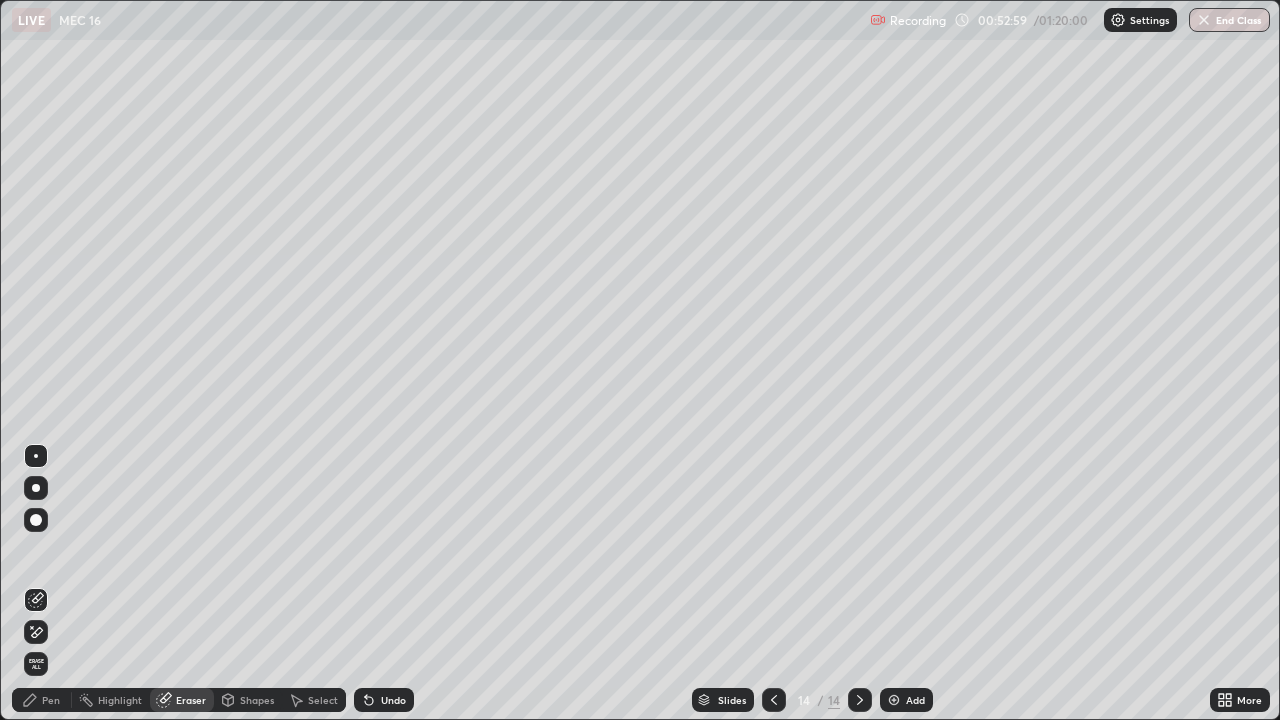 click 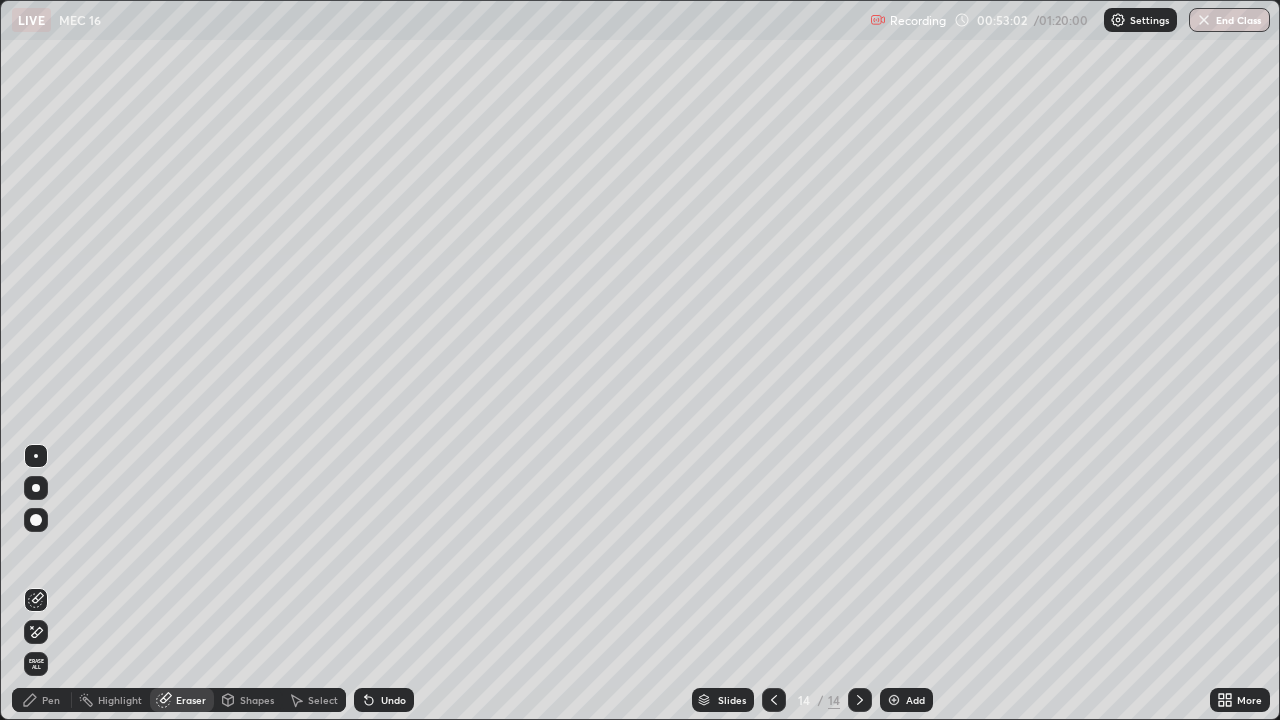 click on "Pen" at bounding box center [42, 700] 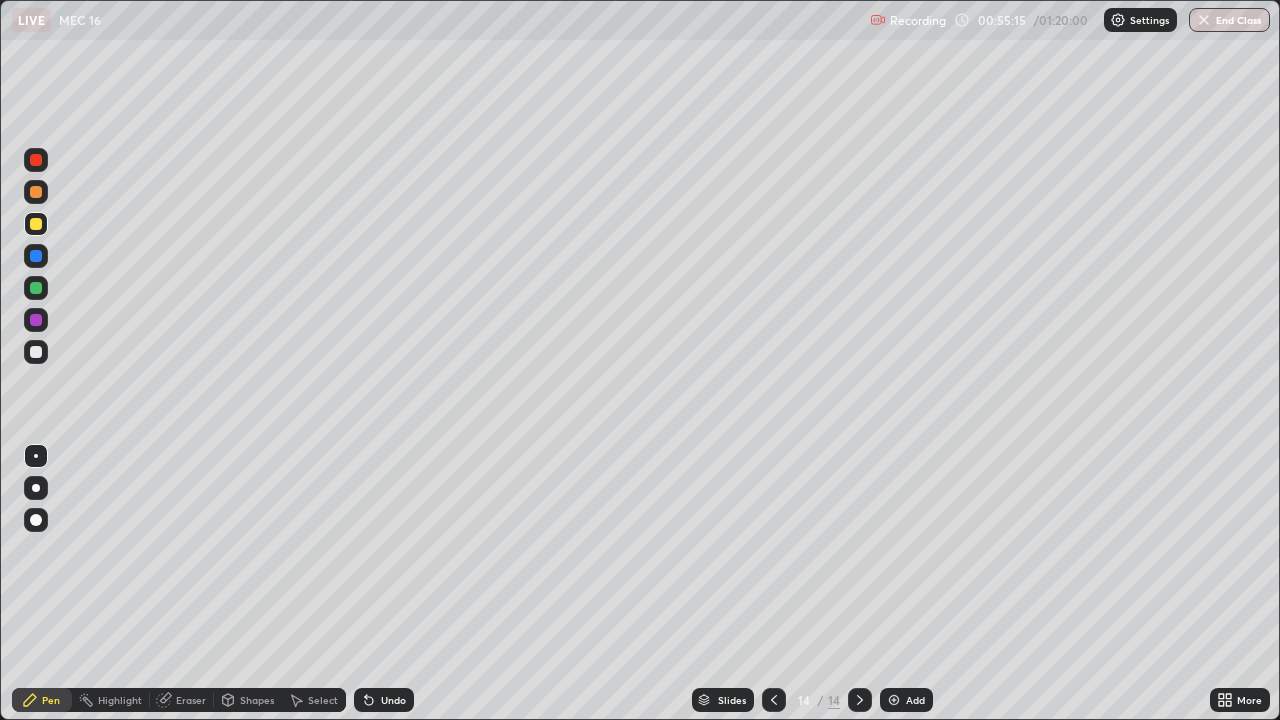 click at bounding box center [894, 700] 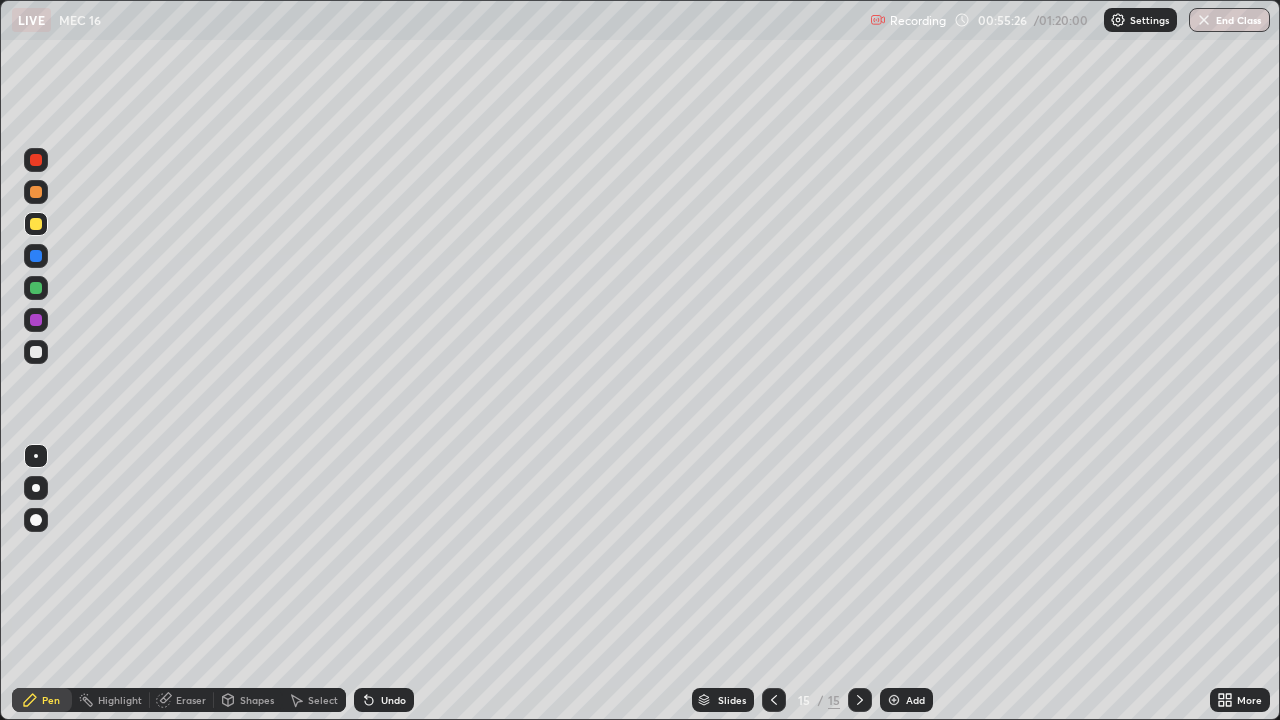 click at bounding box center [36, 352] 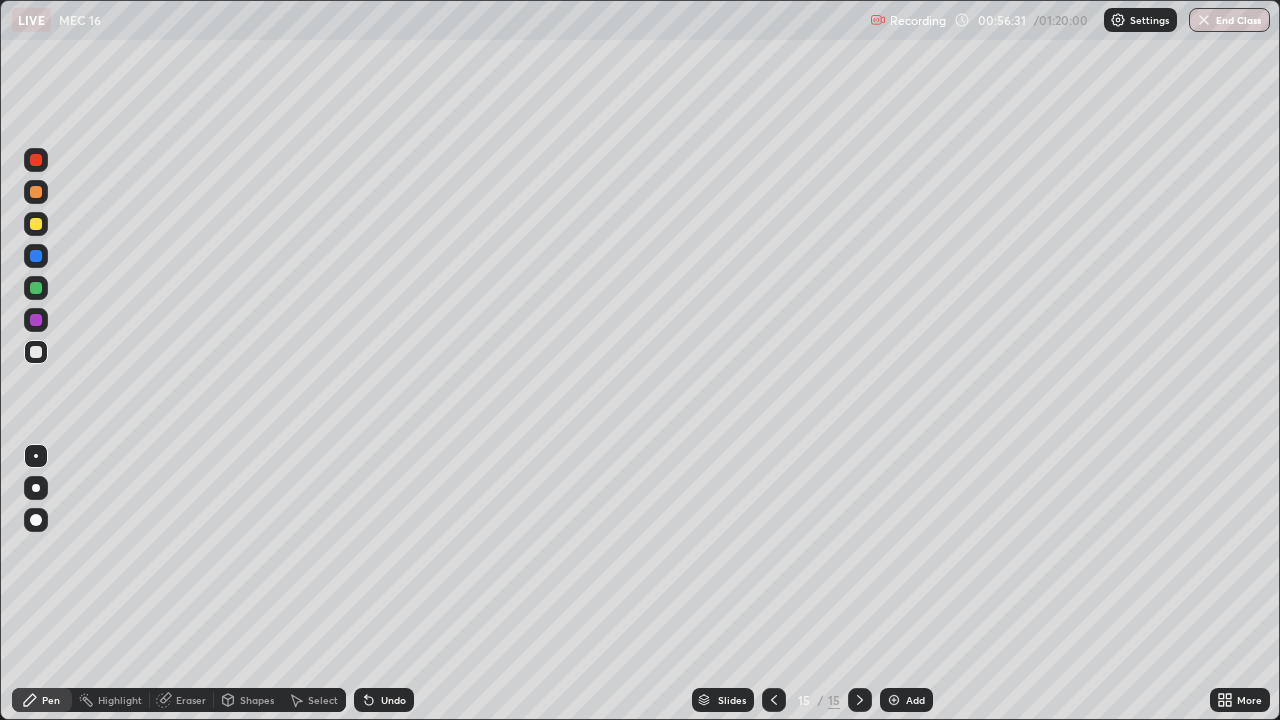 click at bounding box center (36, 224) 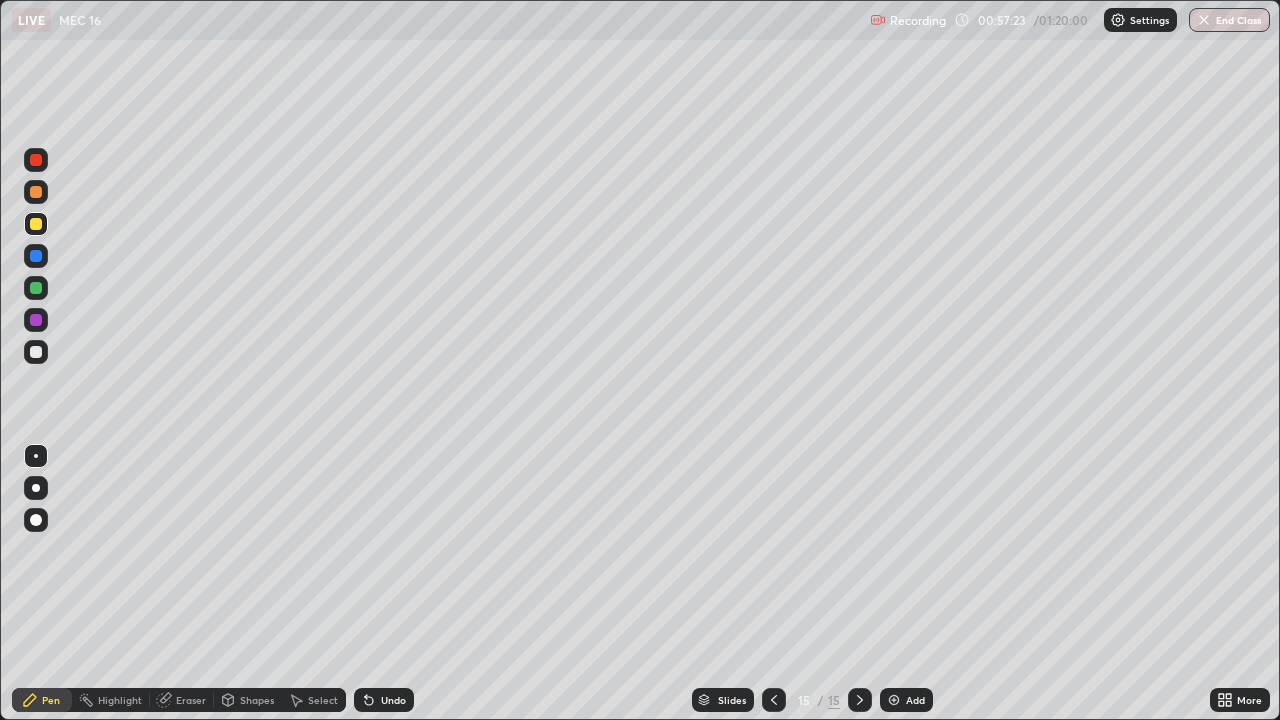click at bounding box center (894, 700) 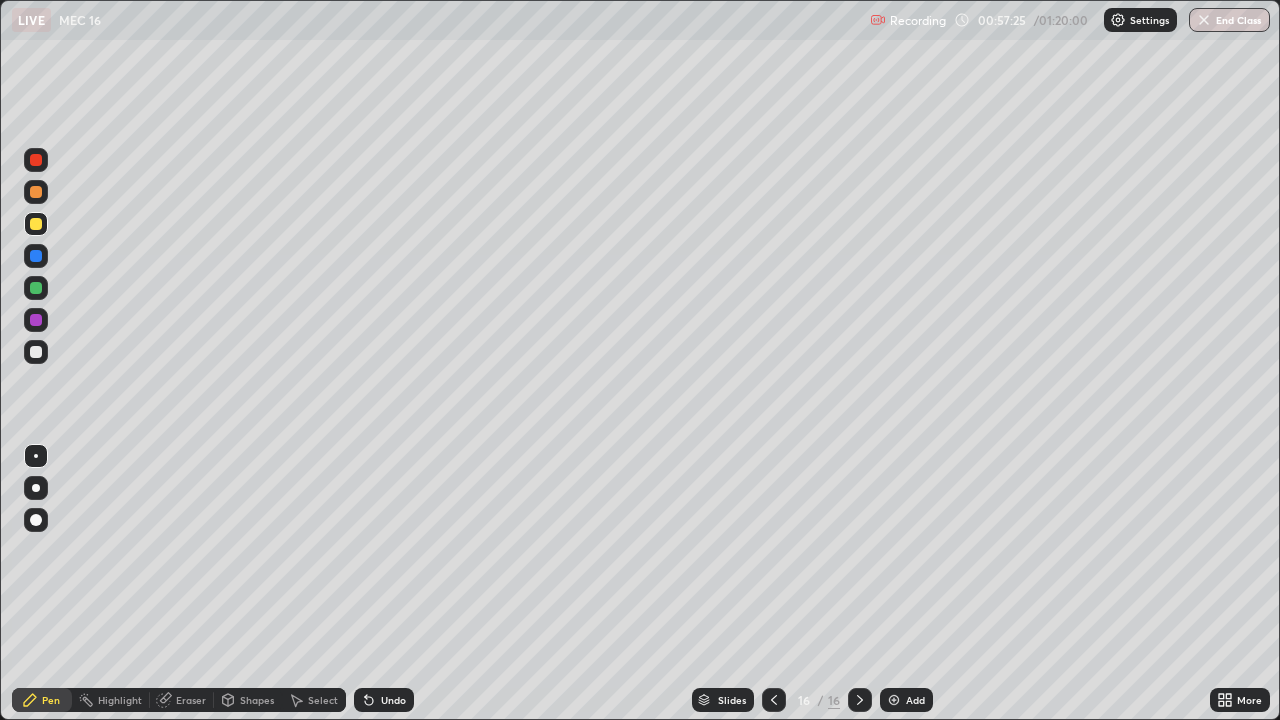 click at bounding box center [36, 352] 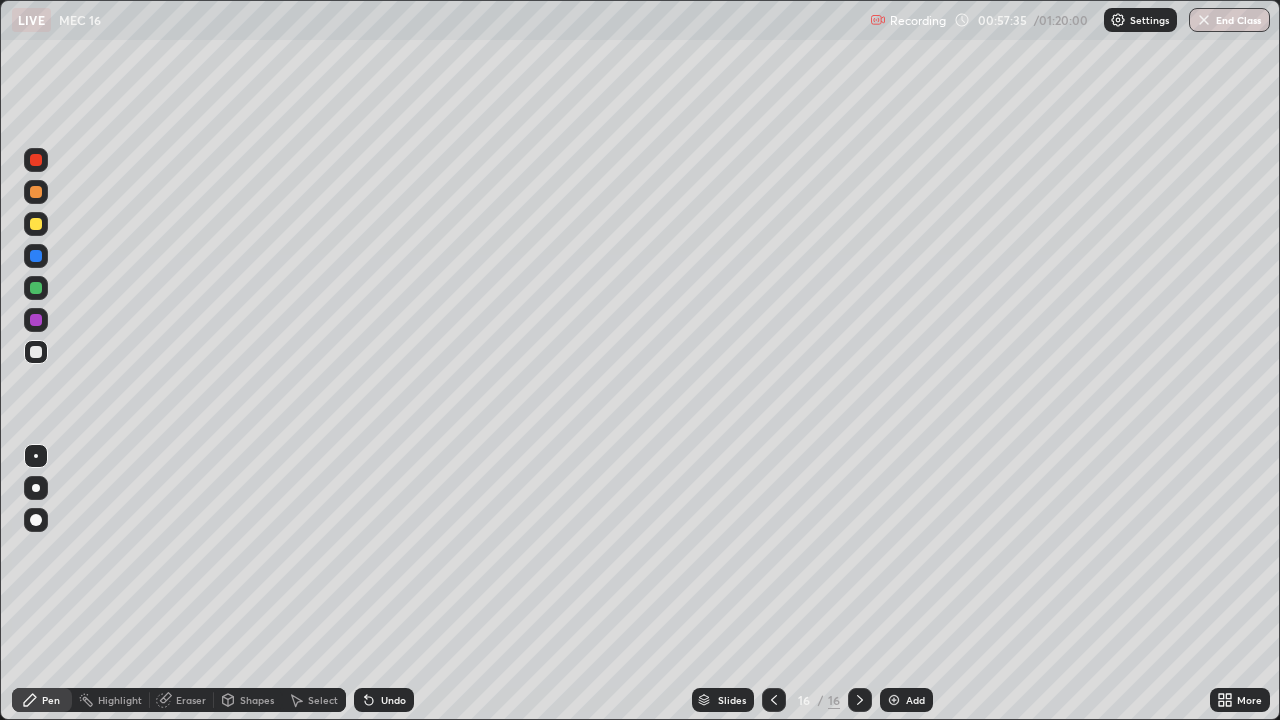 click at bounding box center [36, 224] 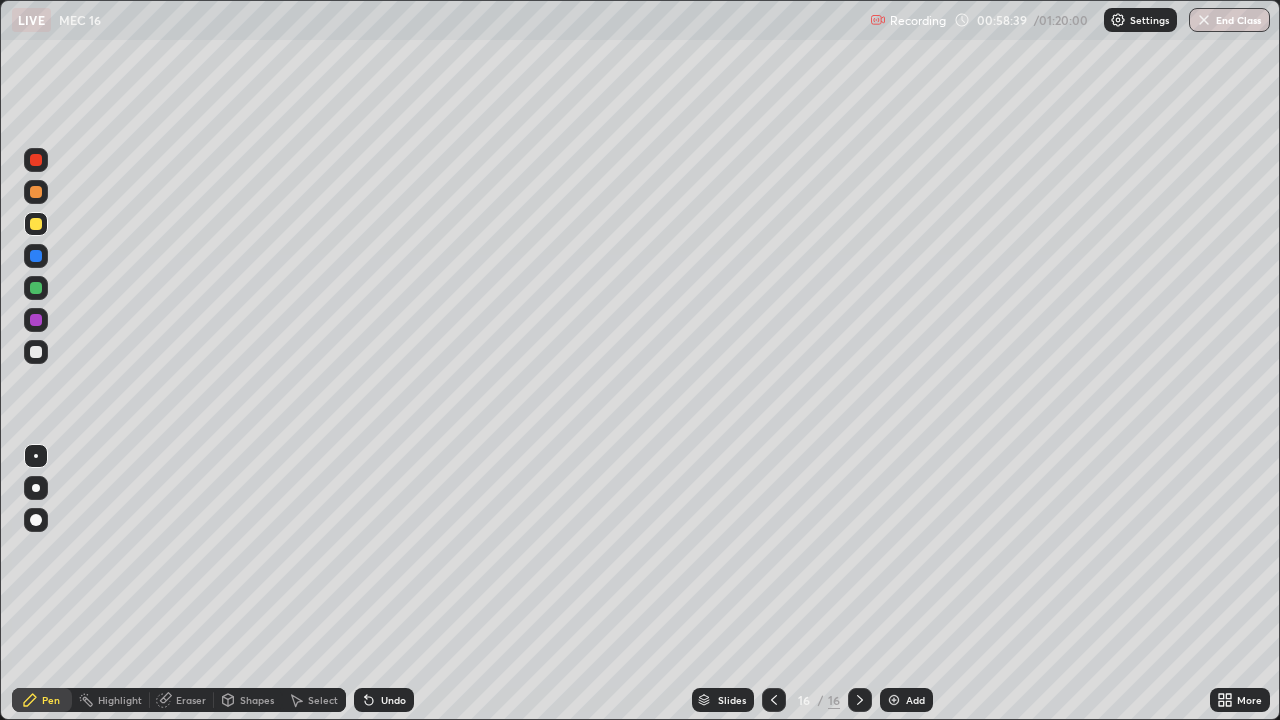 click at bounding box center (36, 352) 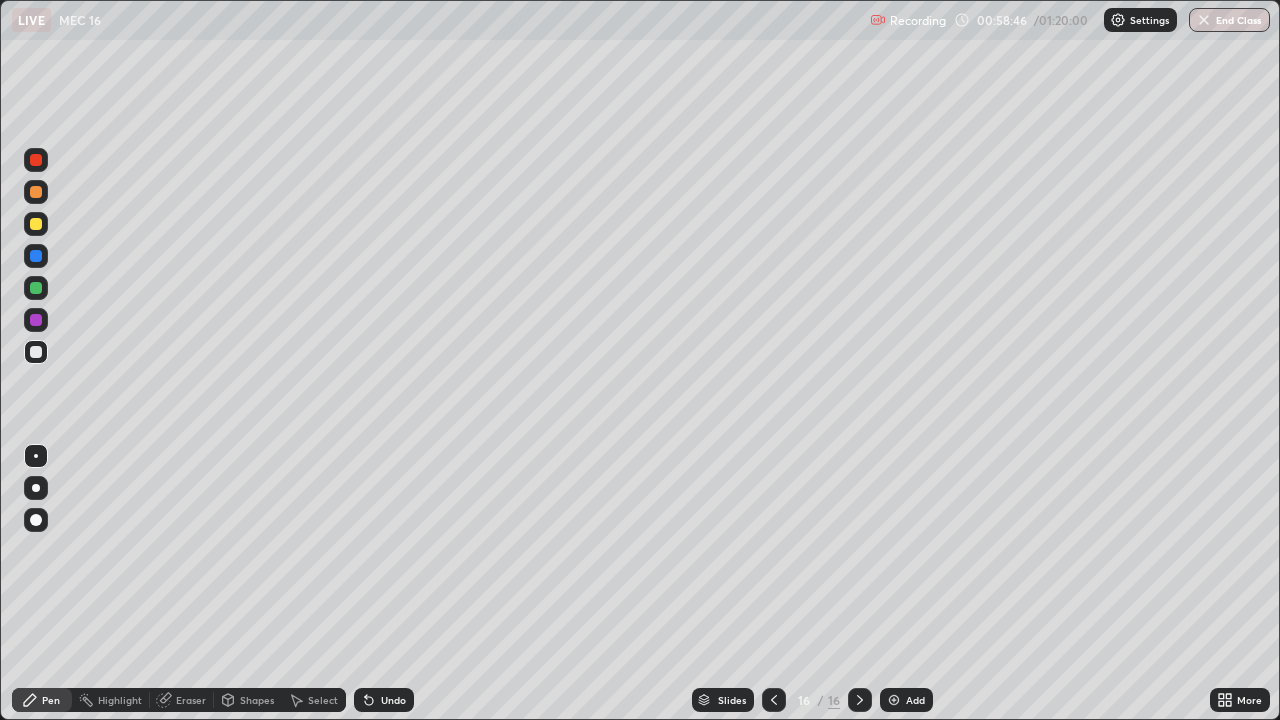 click on "Undo" at bounding box center [393, 700] 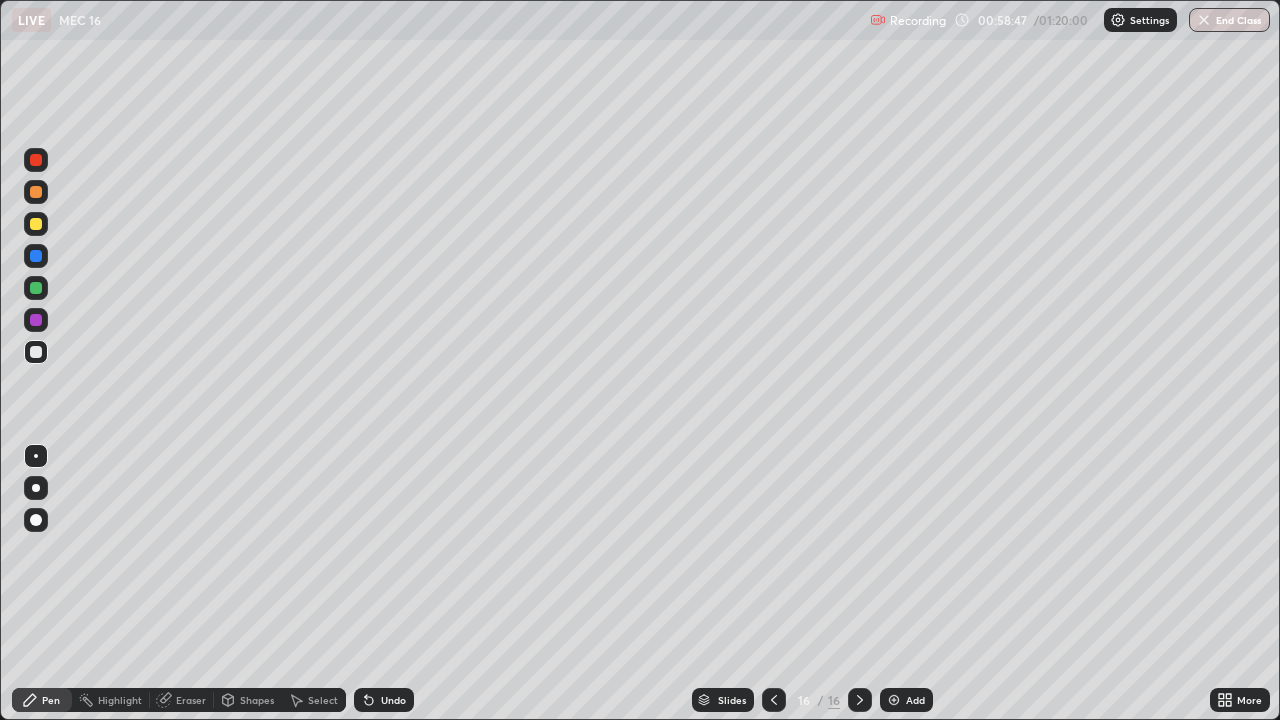 click on "Undo" at bounding box center [393, 700] 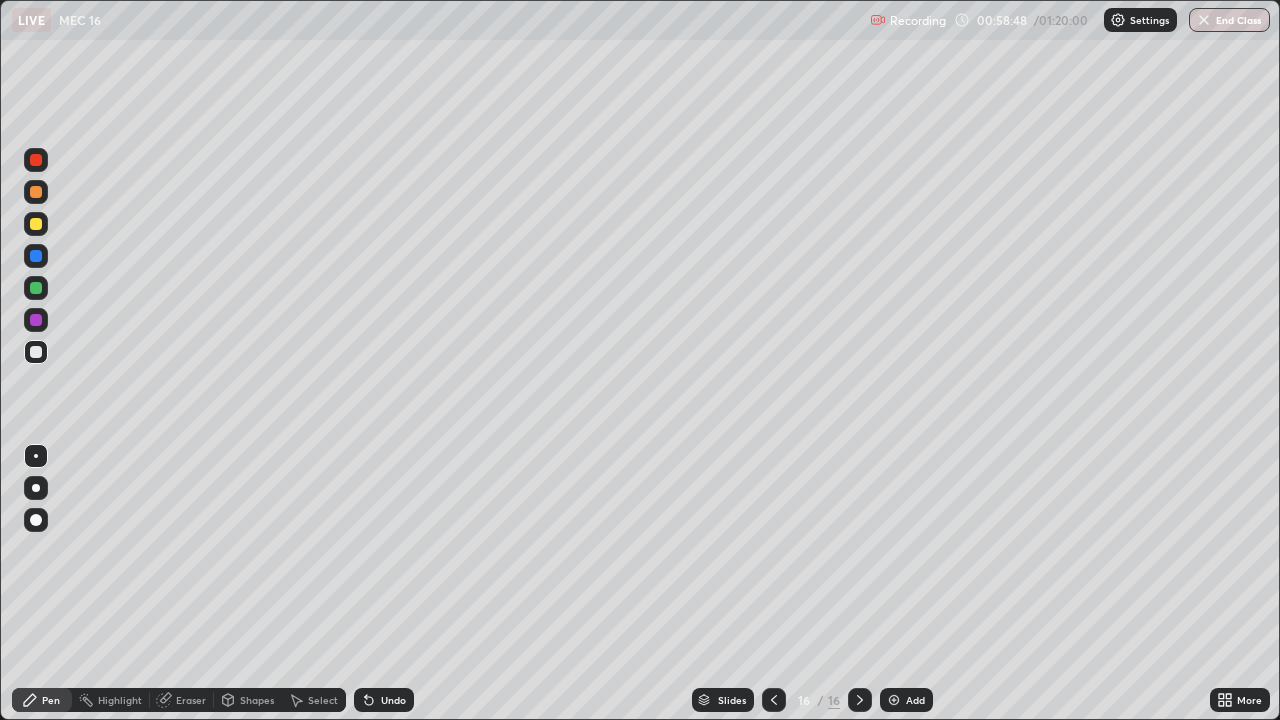 click 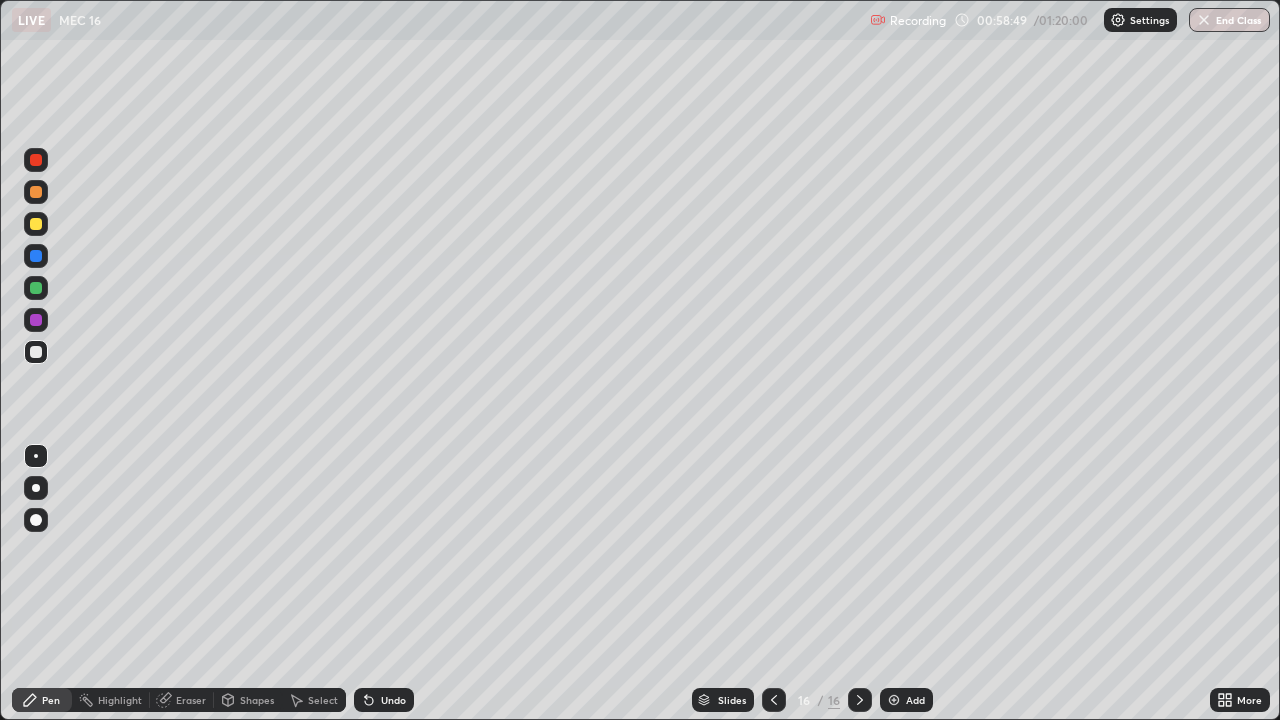 click on "Undo" at bounding box center [393, 700] 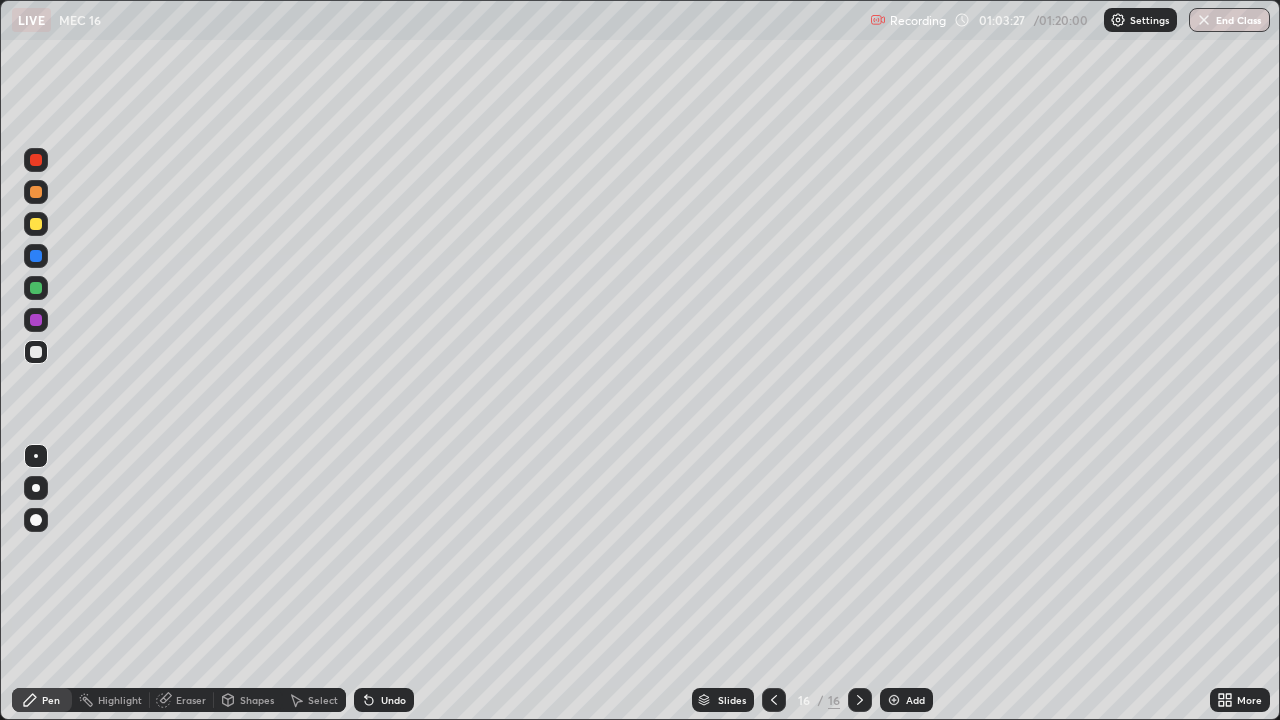 click at bounding box center (36, 288) 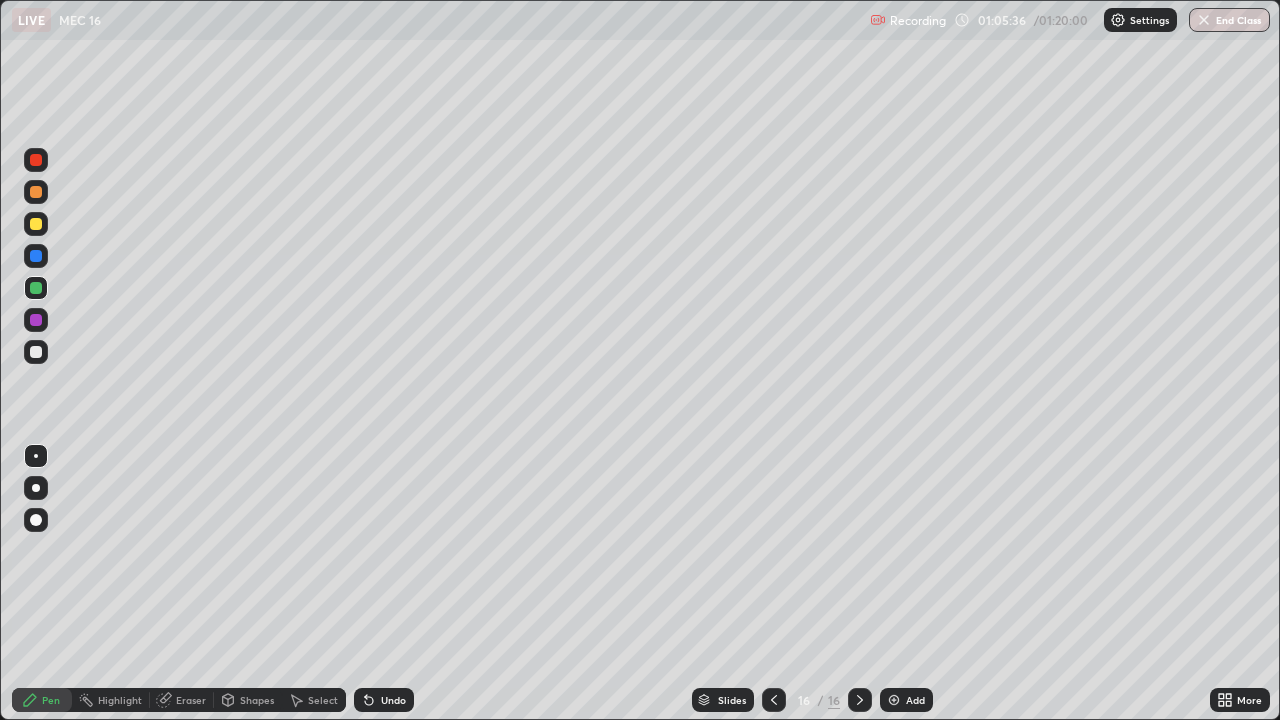 click at bounding box center (36, 192) 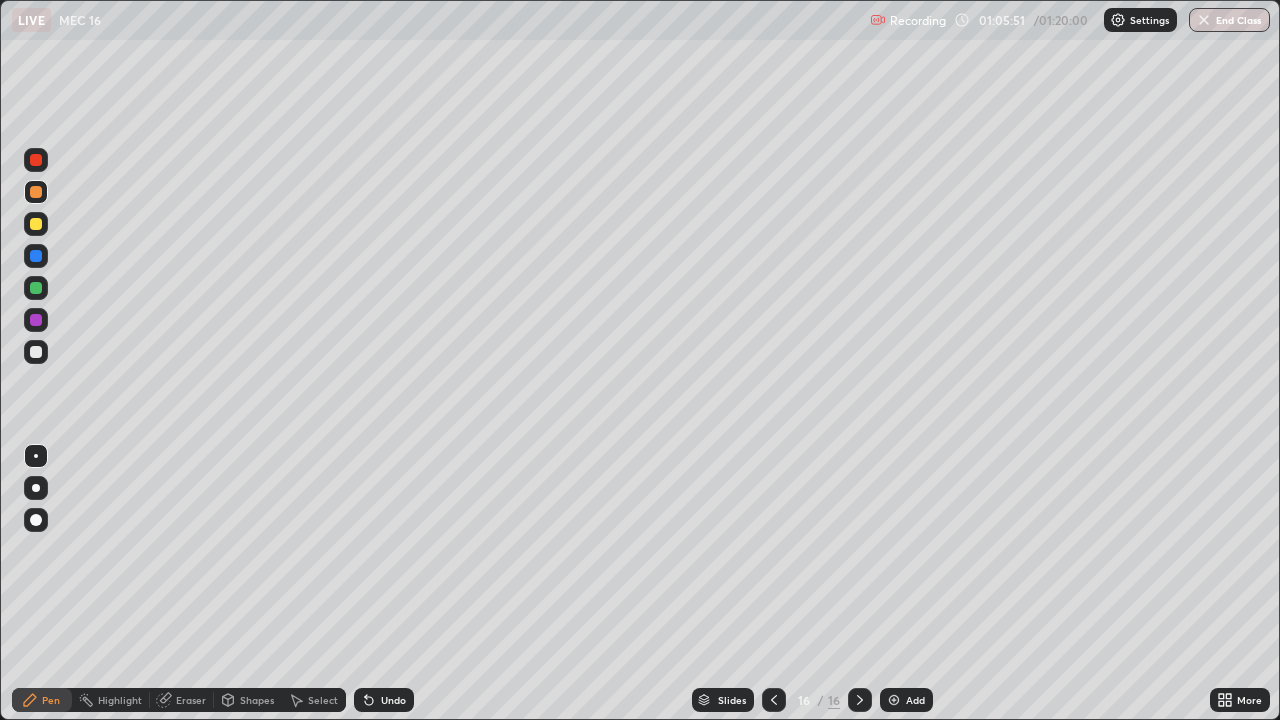 click on "Add" at bounding box center (906, 700) 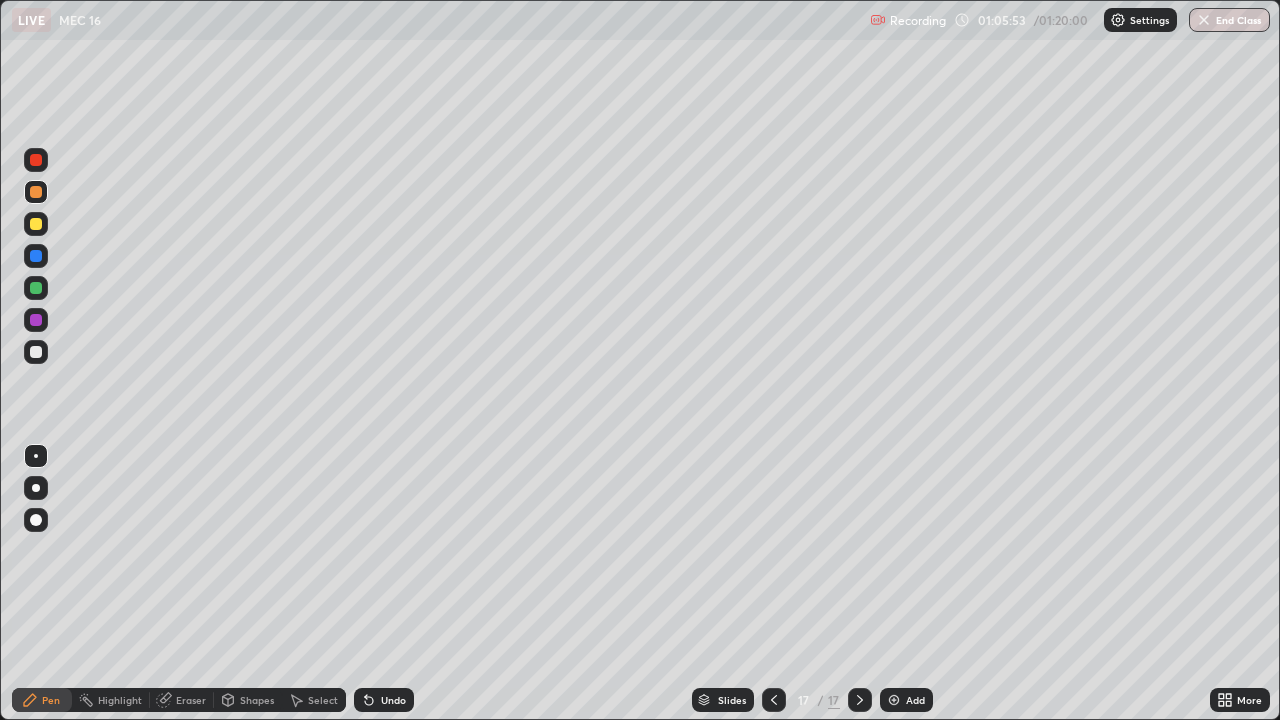 click at bounding box center [774, 700] 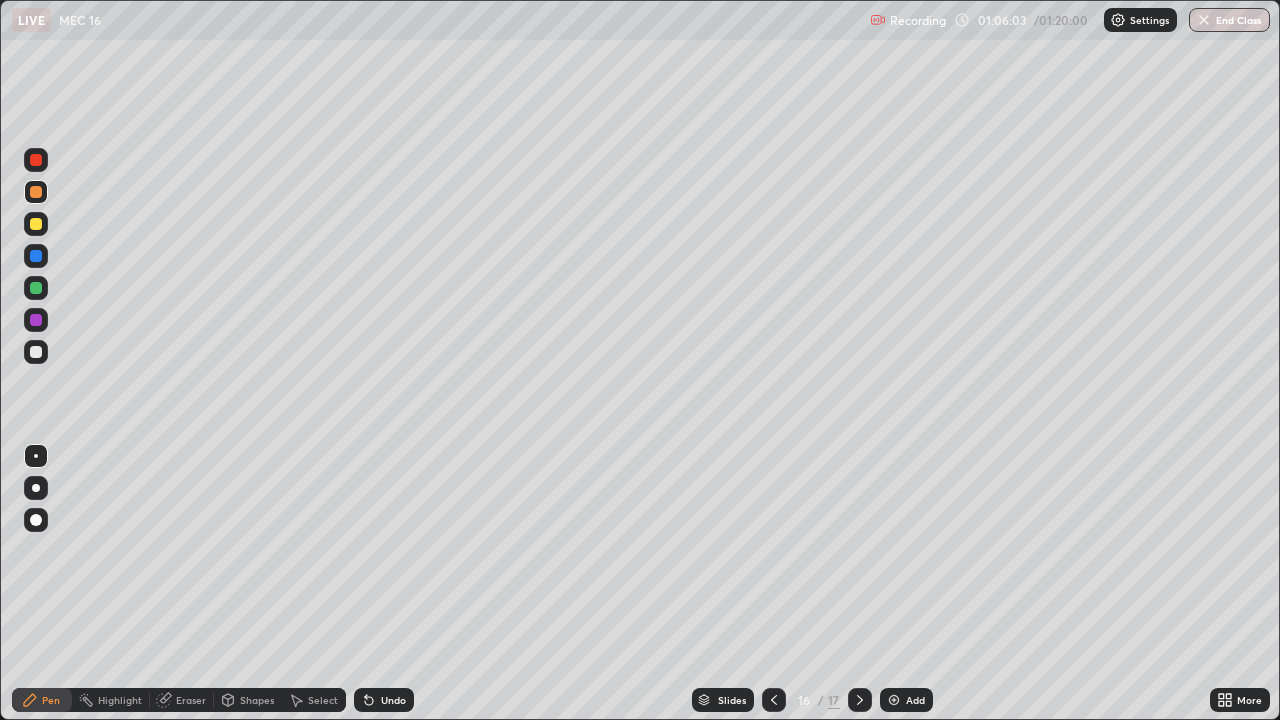 click at bounding box center (894, 700) 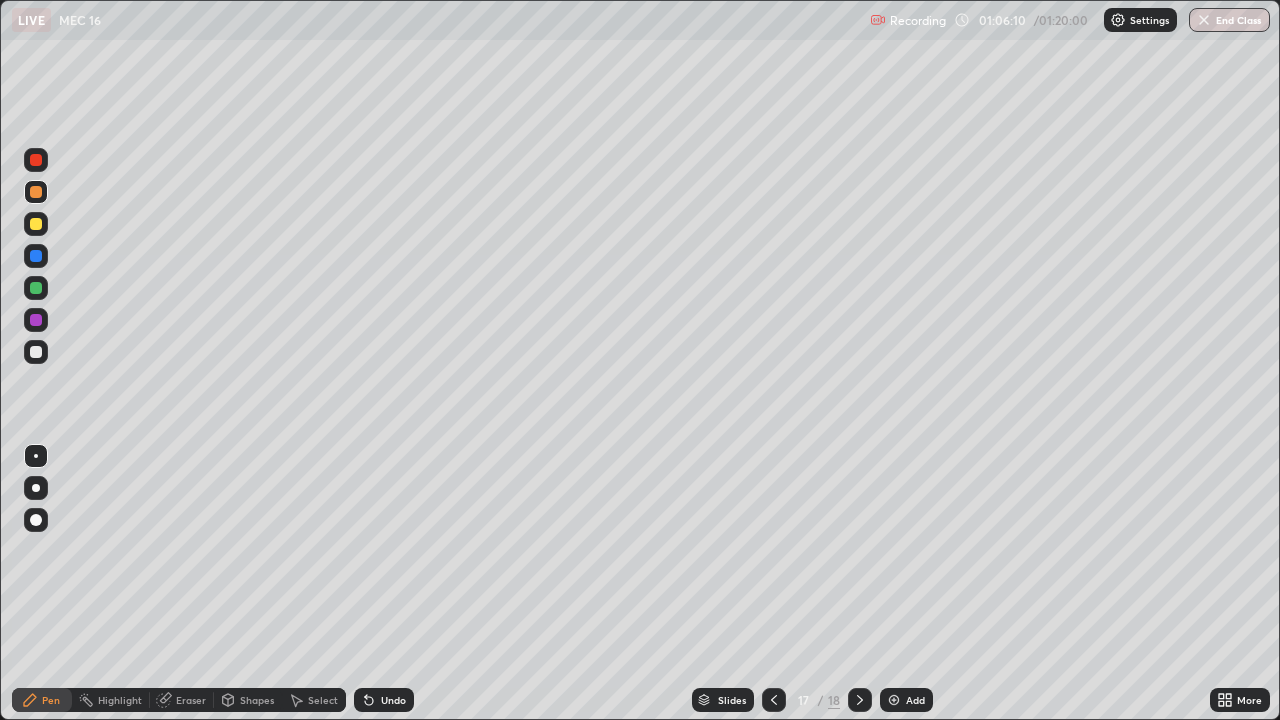 click at bounding box center [36, 224] 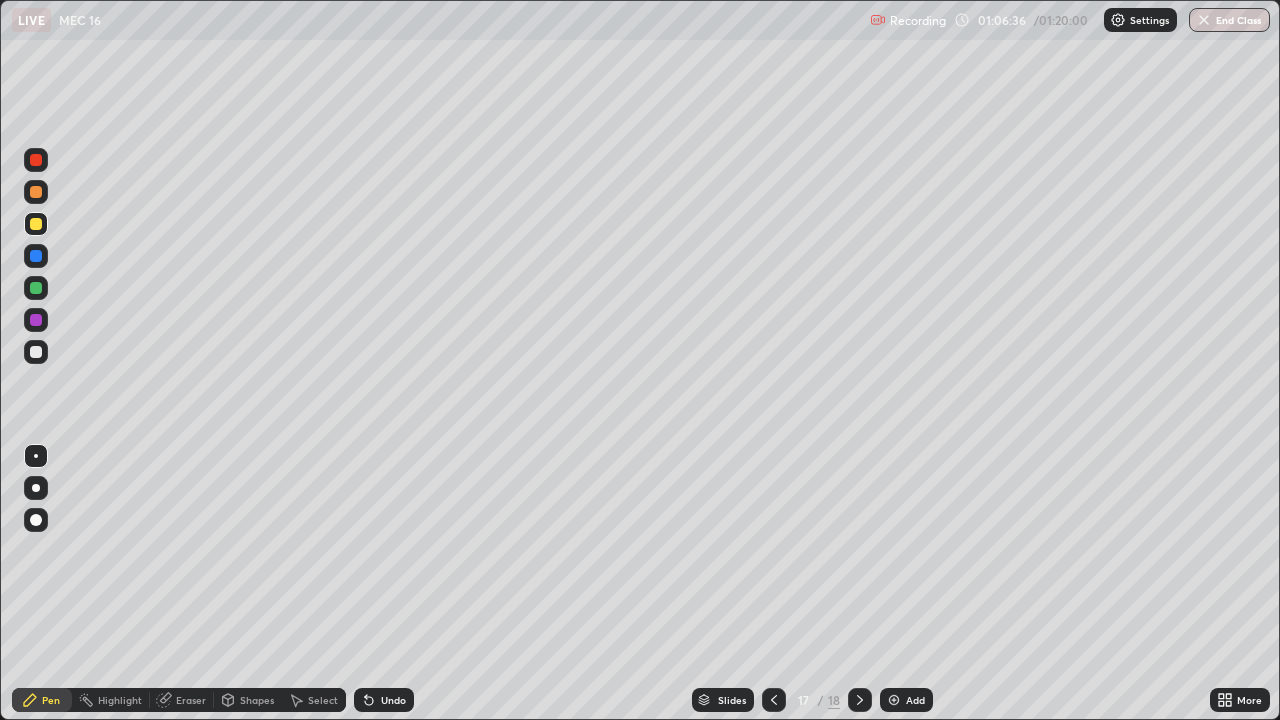 click at bounding box center [36, 288] 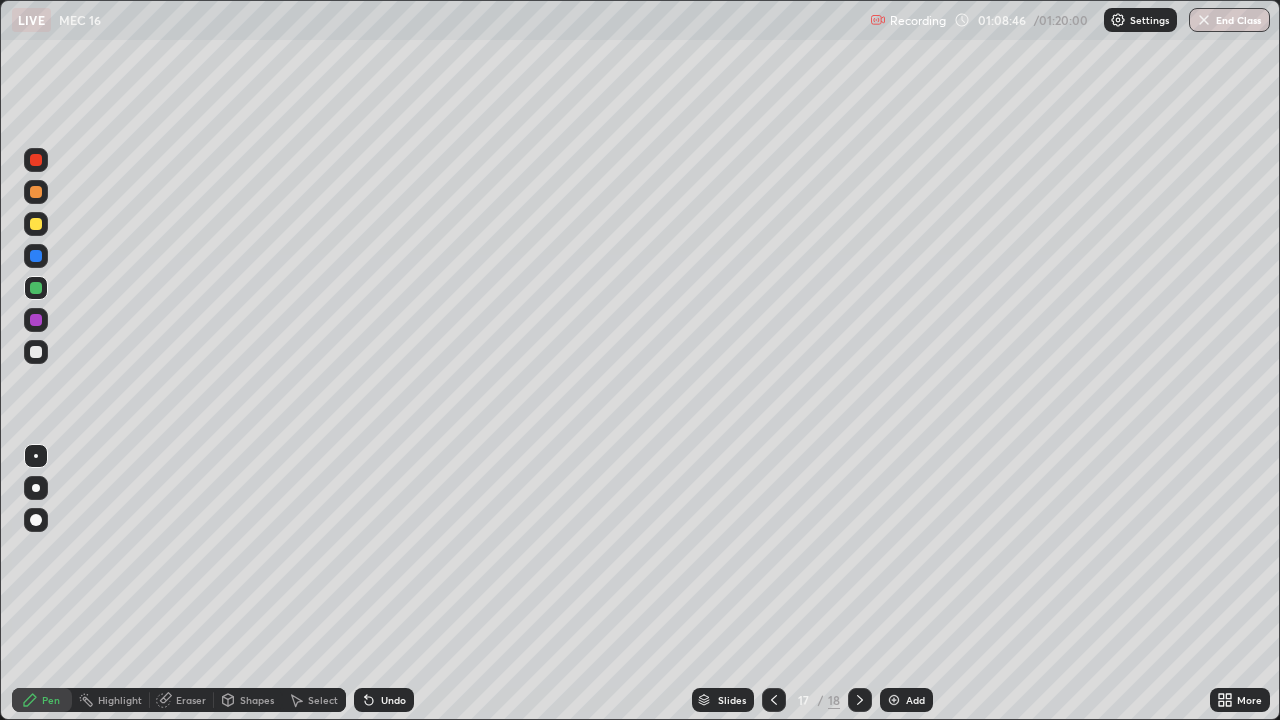 click at bounding box center (894, 700) 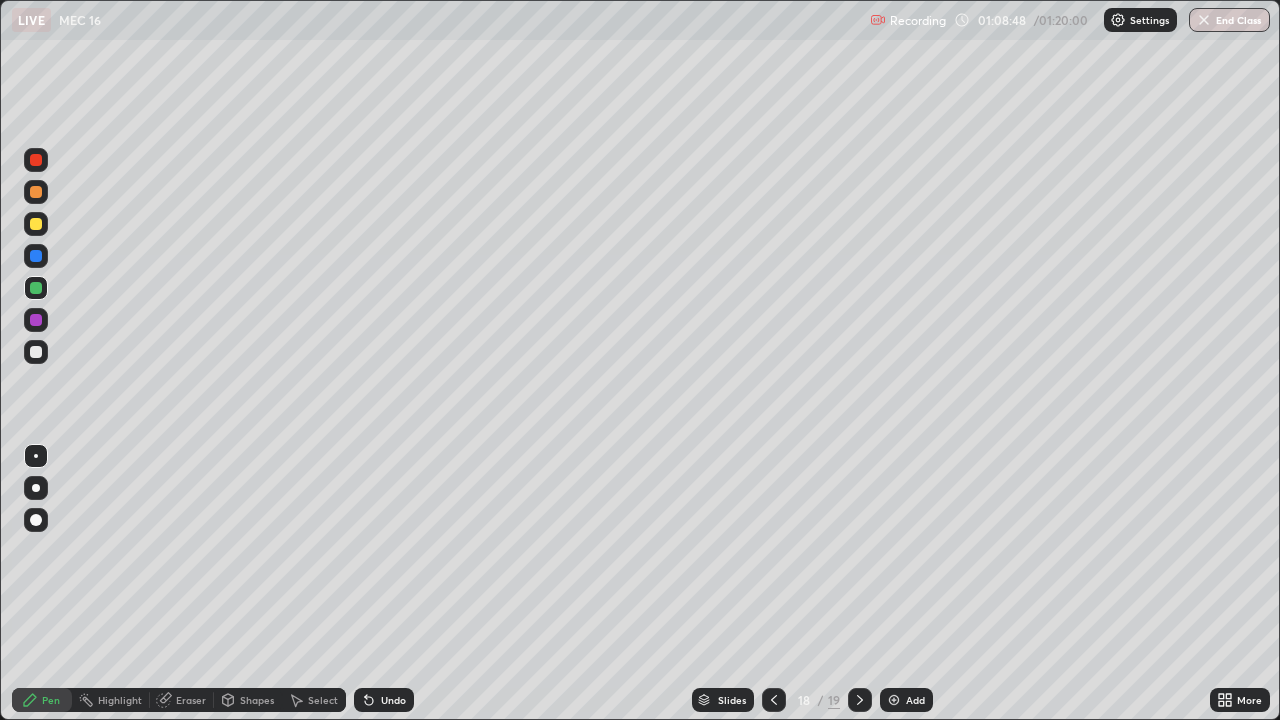click at bounding box center [36, 224] 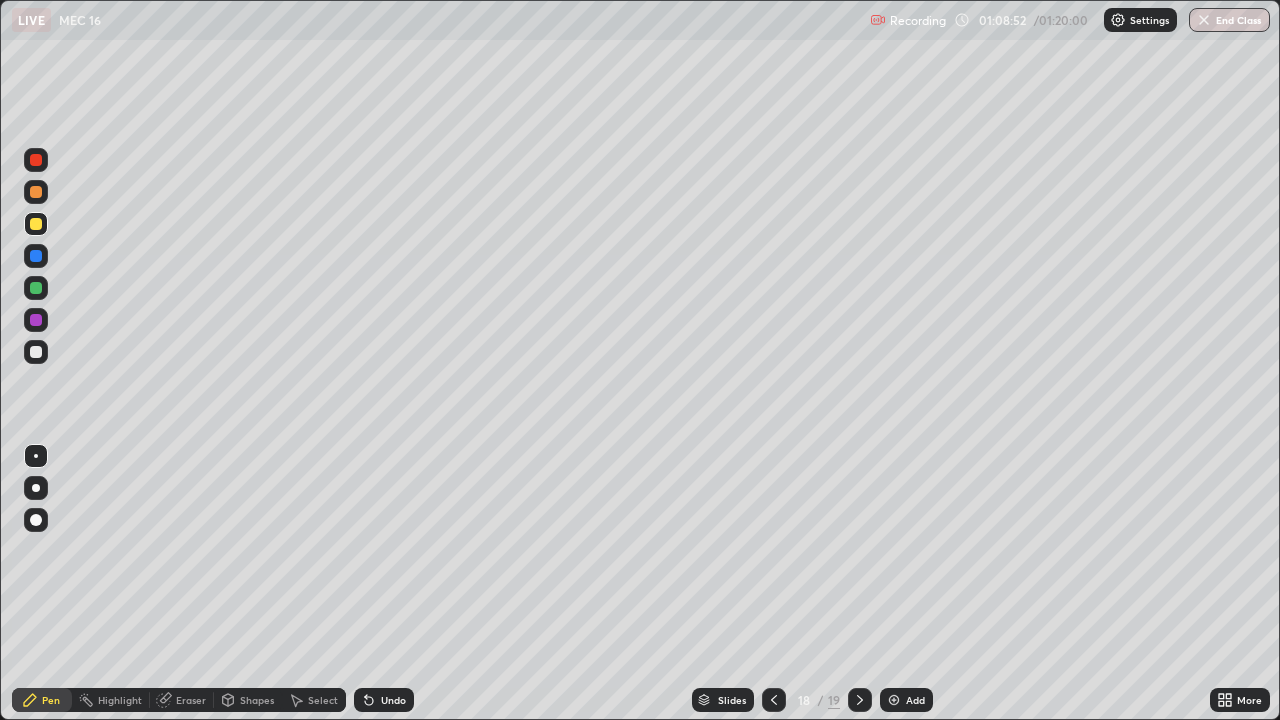 click at bounding box center (36, 352) 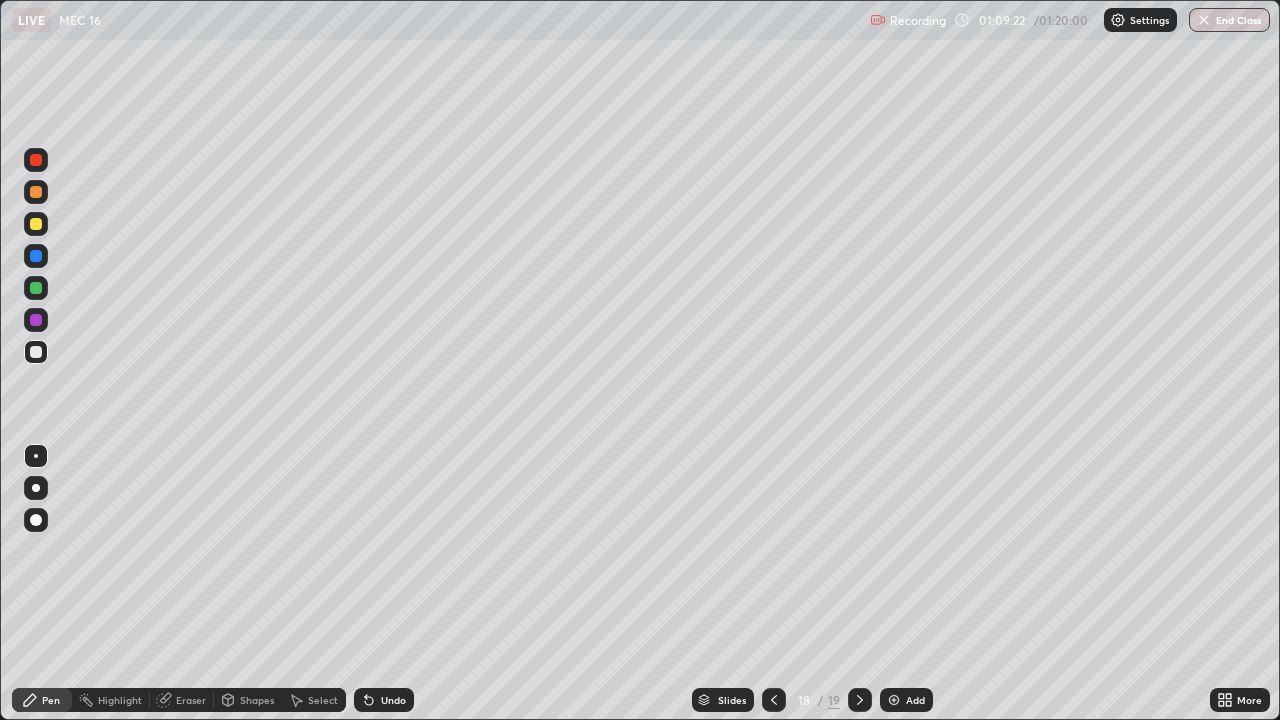 click at bounding box center (36, 288) 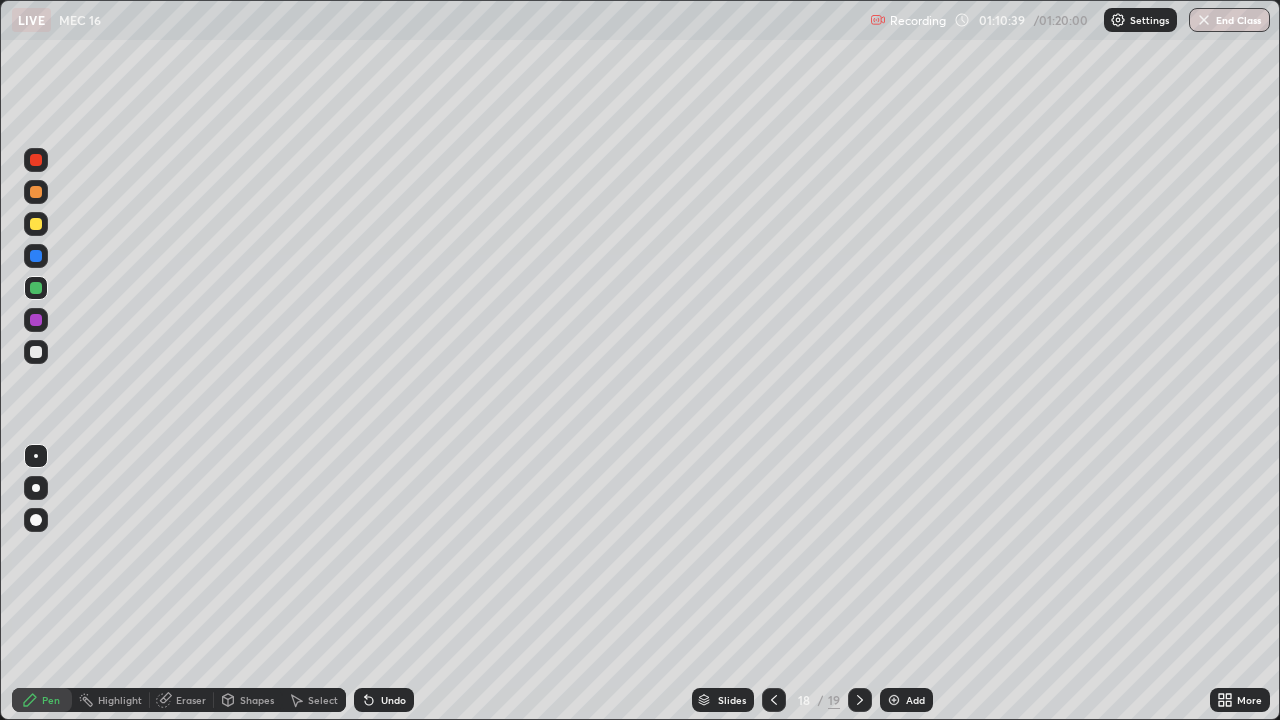 click on "Eraser" at bounding box center (182, 700) 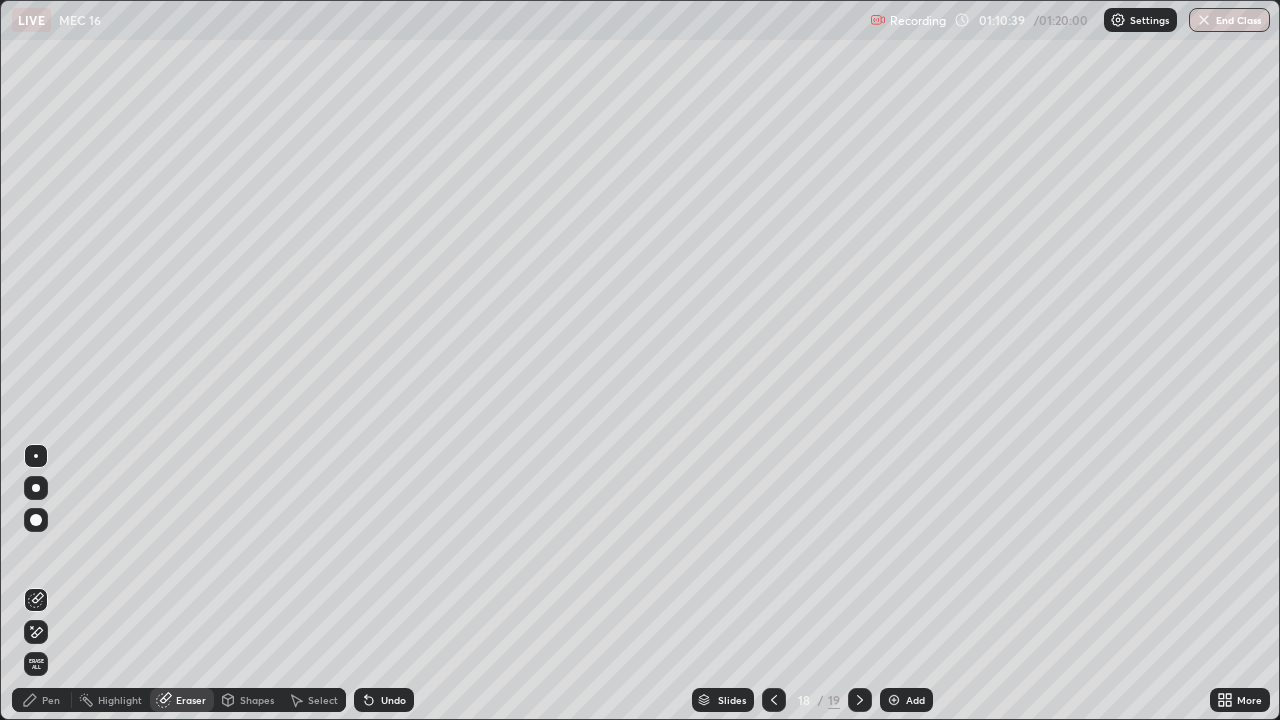 click 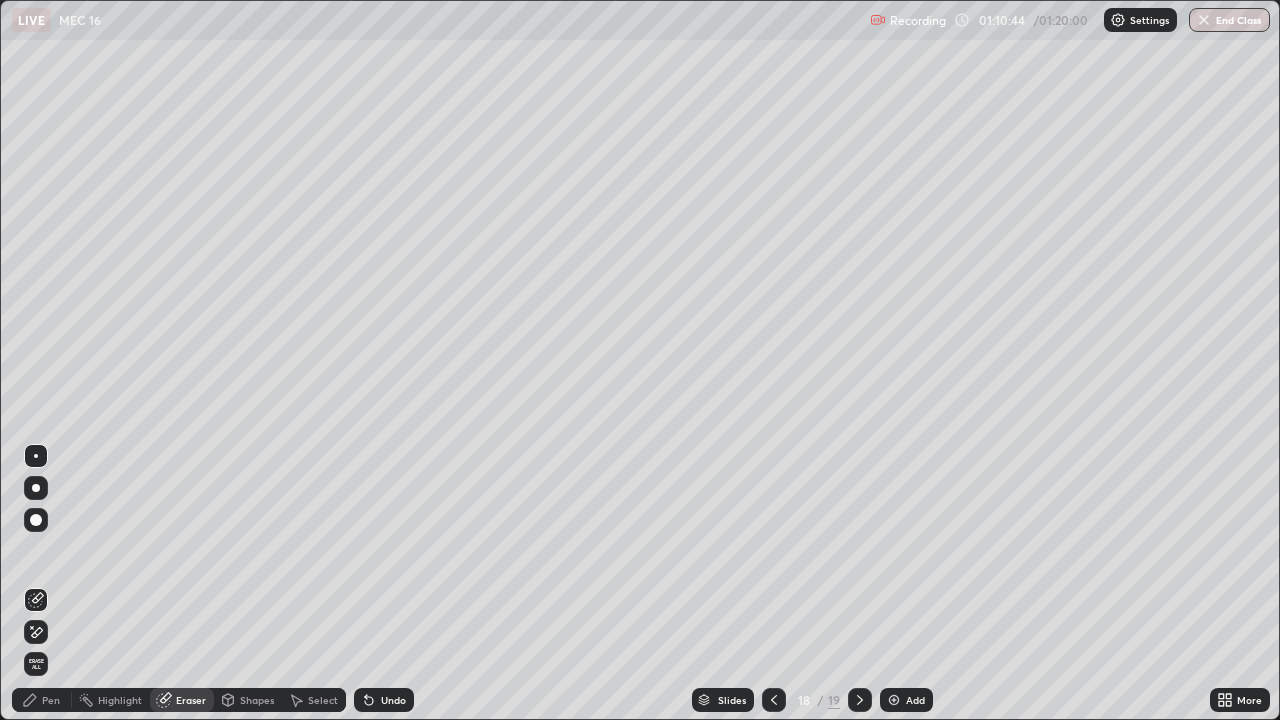 click 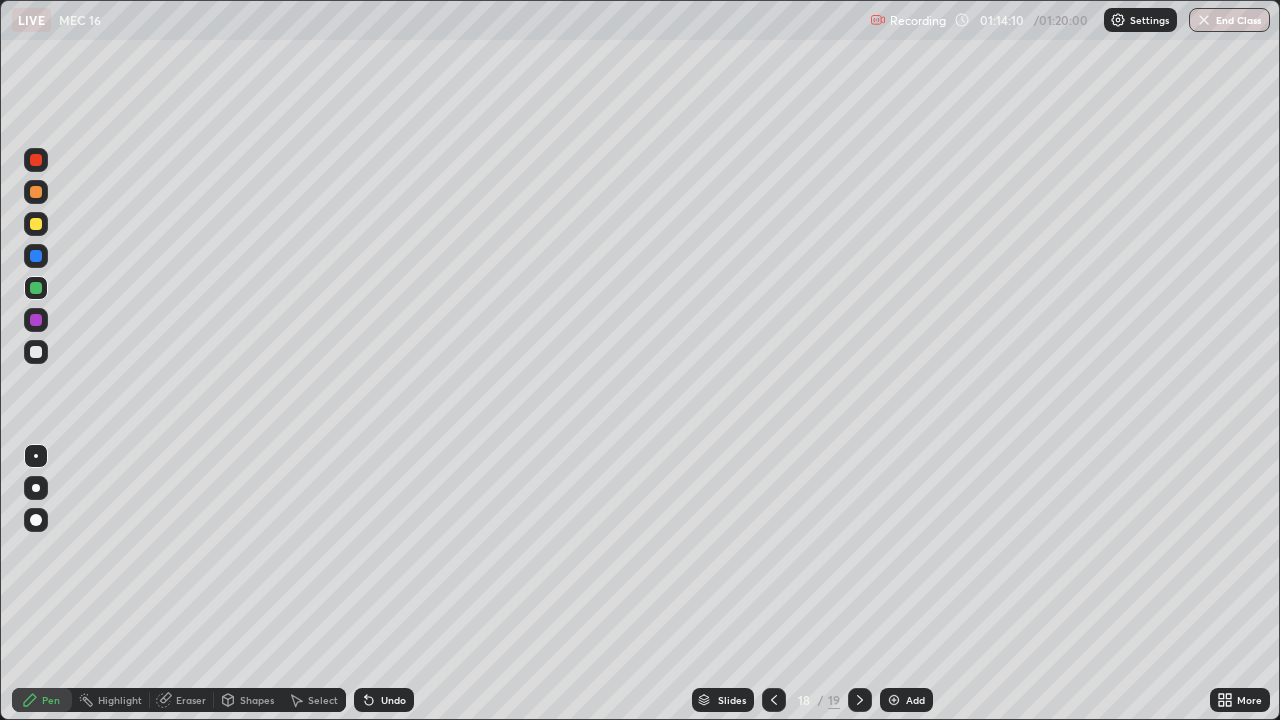 click on "End Class" at bounding box center (1229, 20) 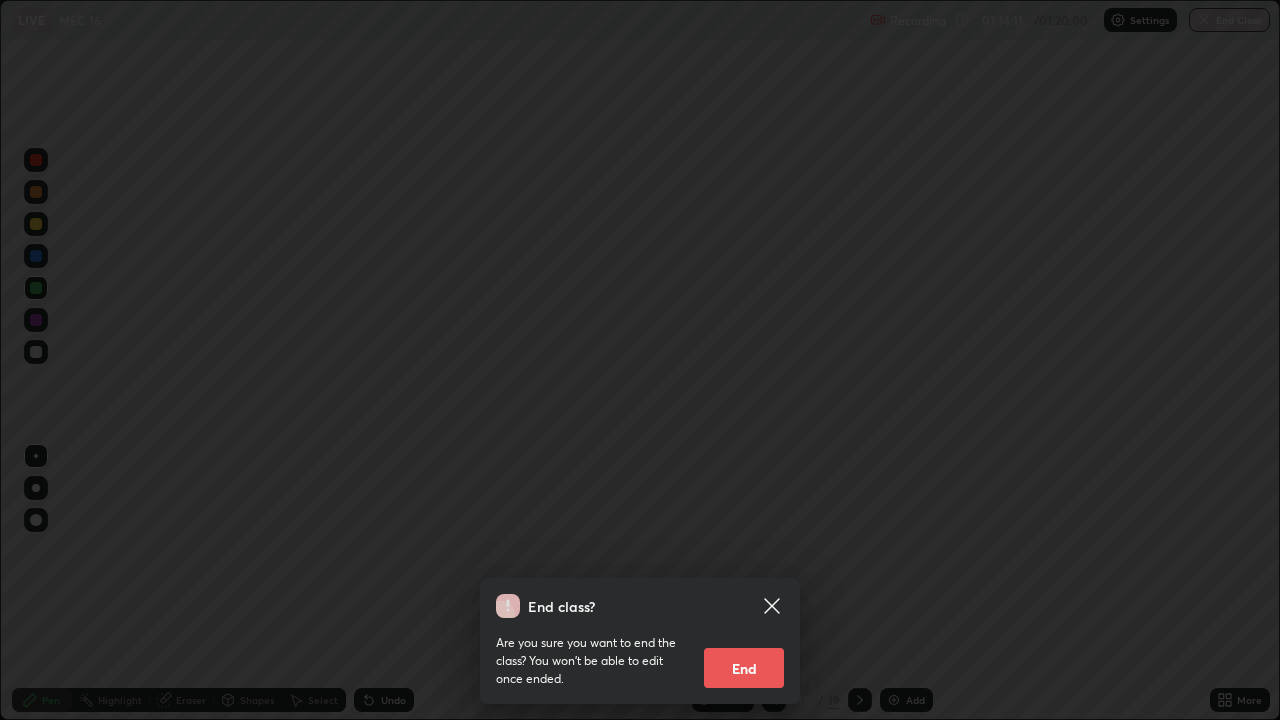 click on "End class? Are you sure you want to end the class? You won’t be able to edit once ended. End" at bounding box center (640, 360) 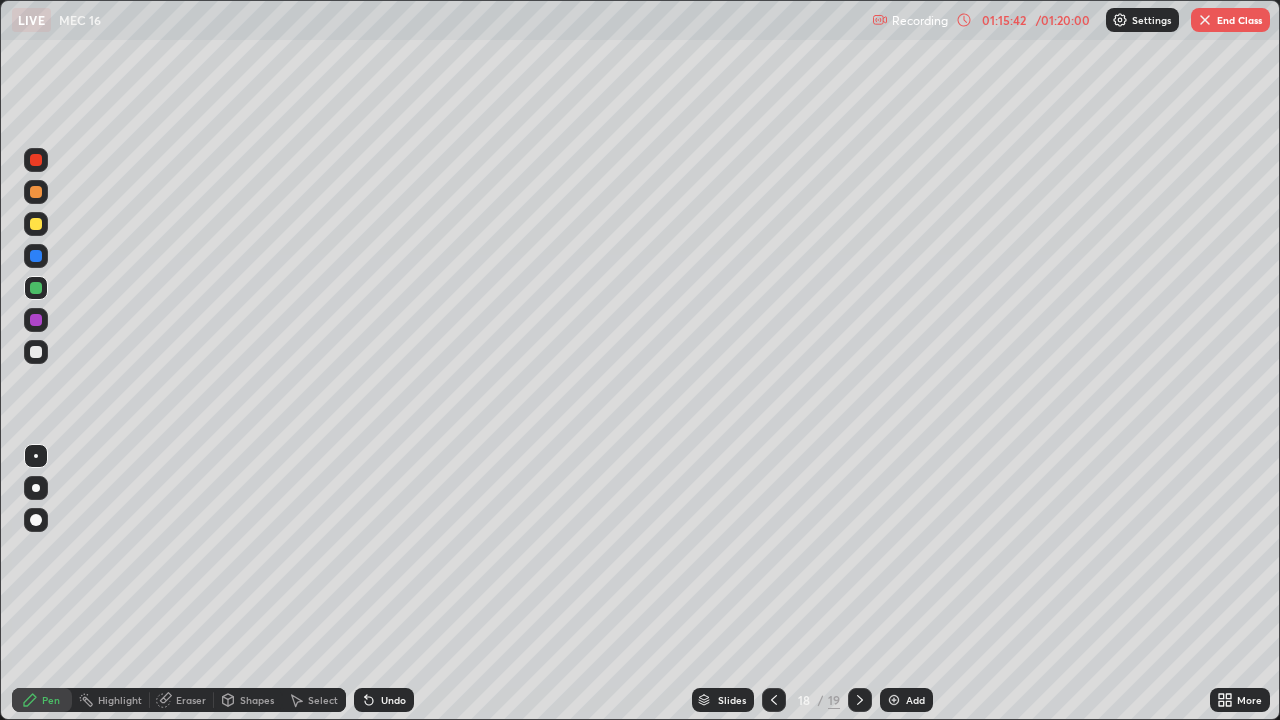 click on "Add" at bounding box center [906, 700] 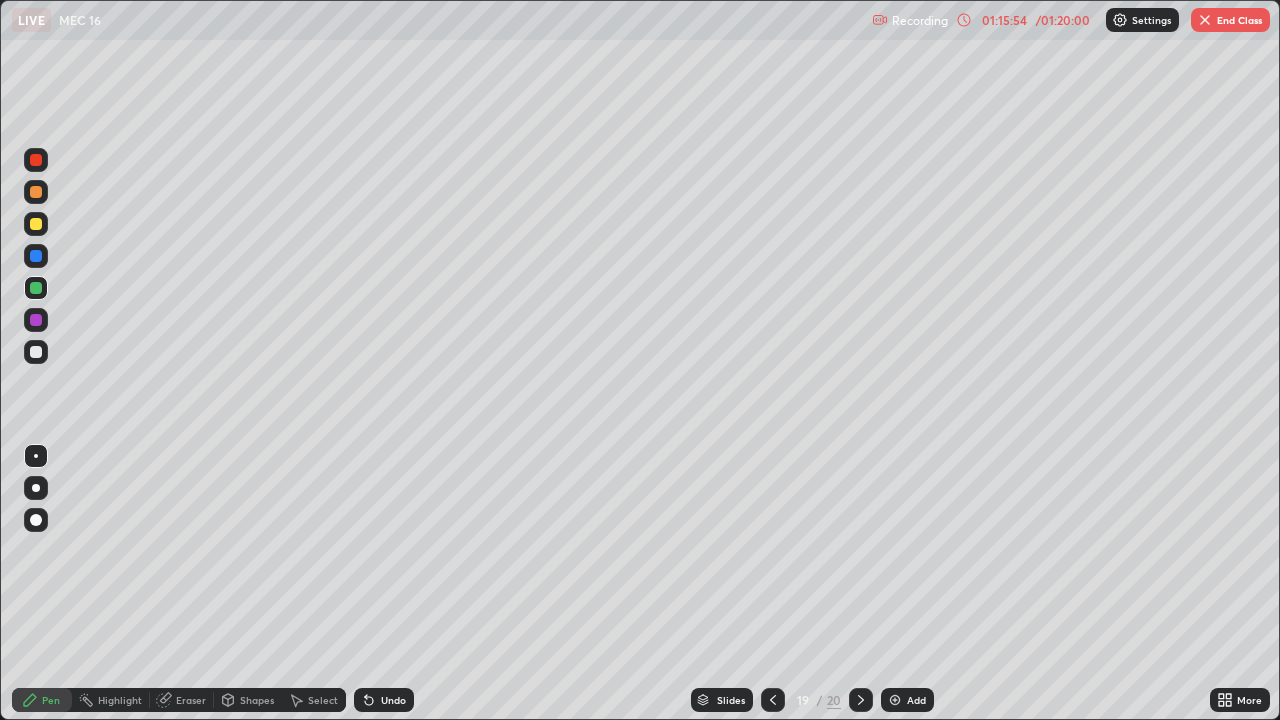 click on "Undo" at bounding box center (393, 700) 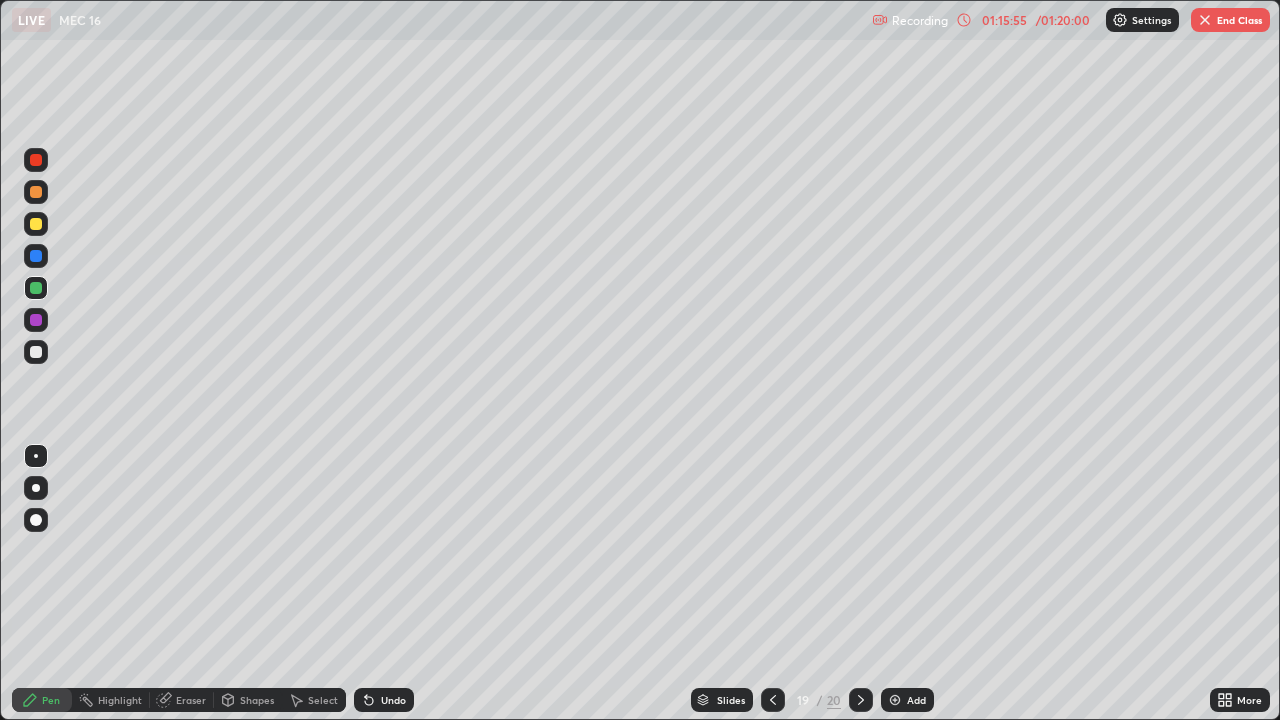click on "Undo" at bounding box center [384, 700] 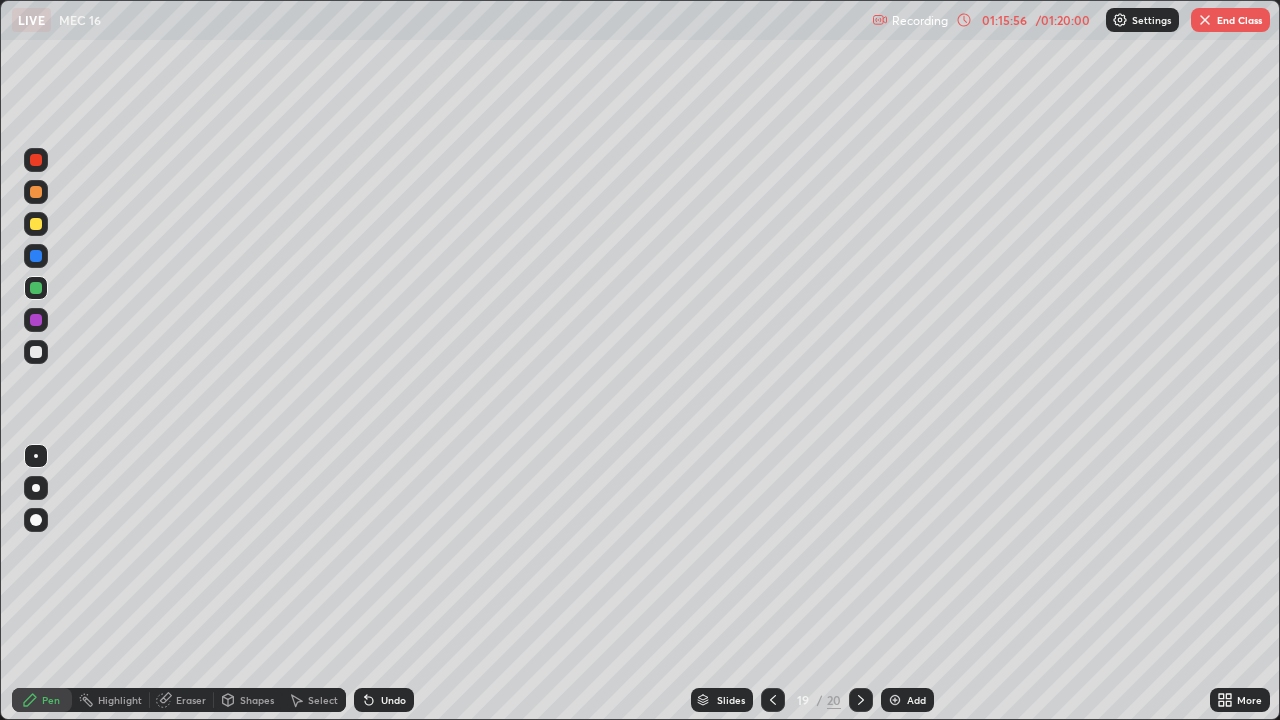 click on "Undo" at bounding box center (393, 700) 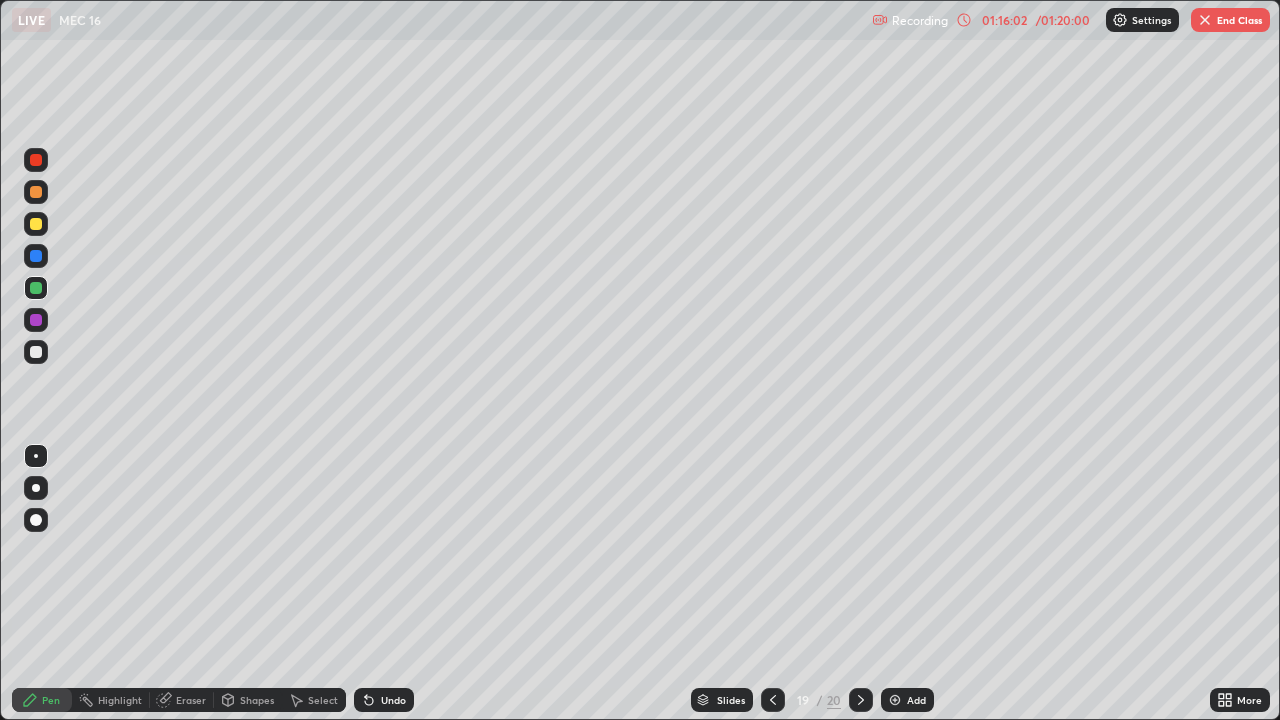 click on "End Class" at bounding box center [1230, 20] 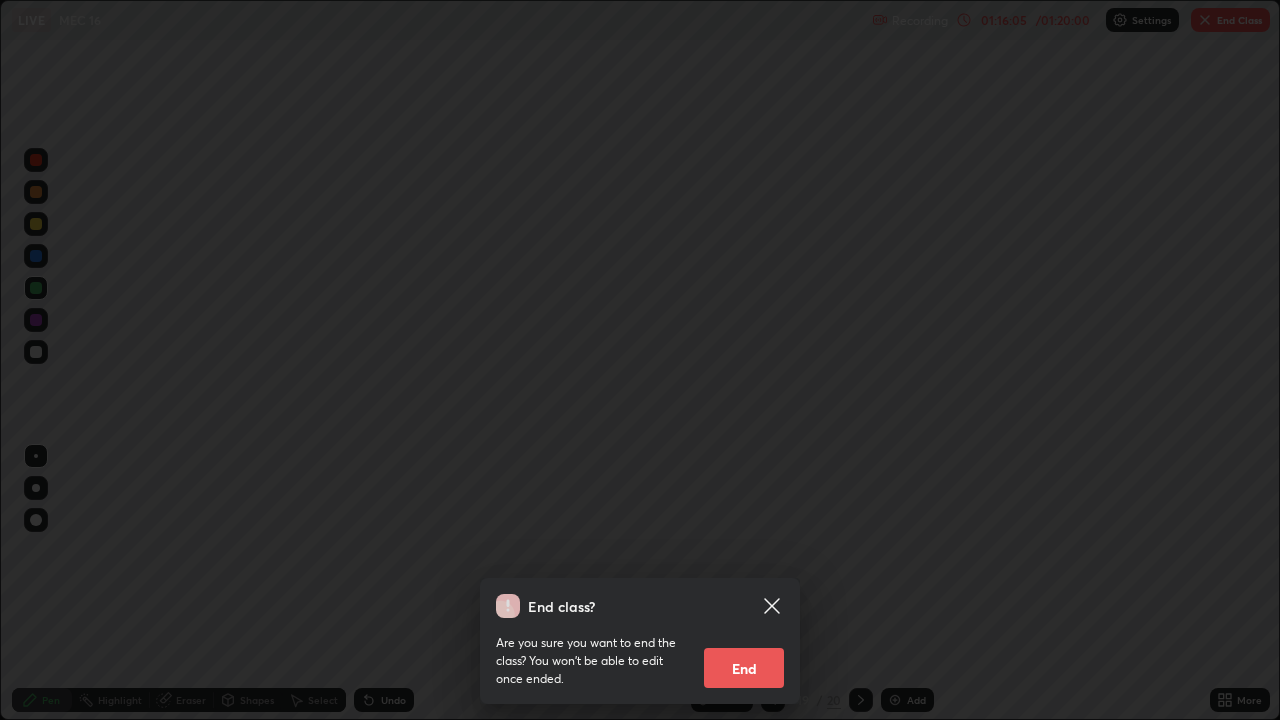 click on "End" at bounding box center (744, 668) 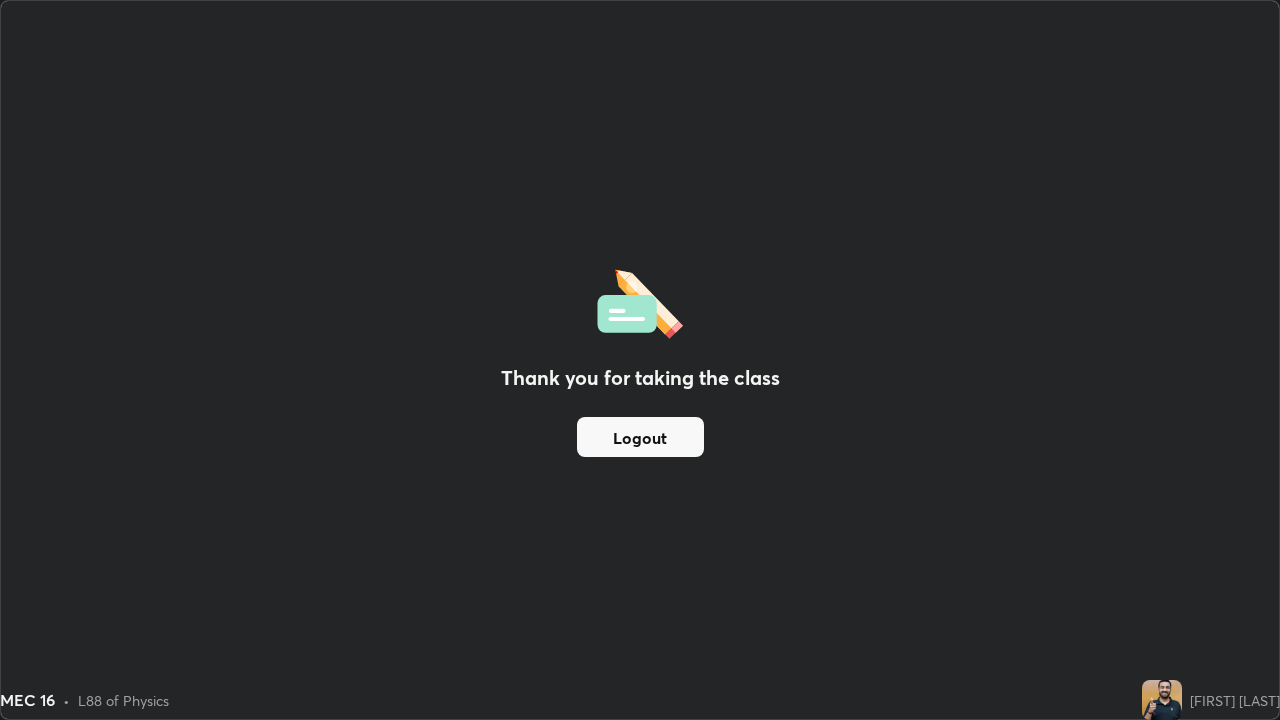 click on "Thank you for taking the class Logout" at bounding box center (640, 360) 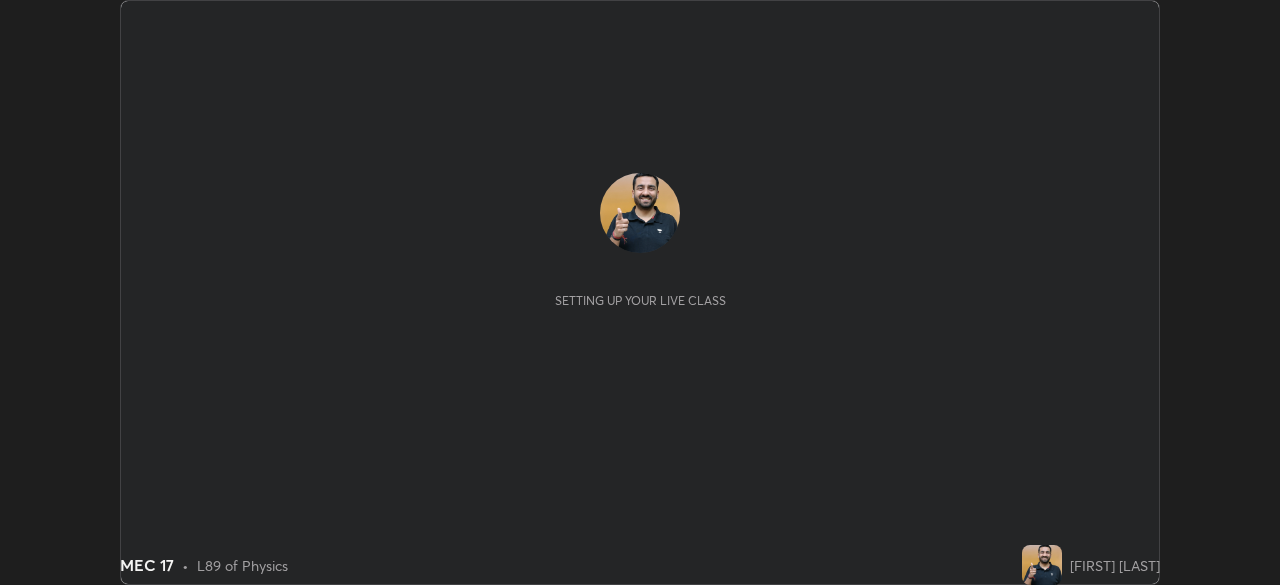 scroll, scrollTop: 0, scrollLeft: 0, axis: both 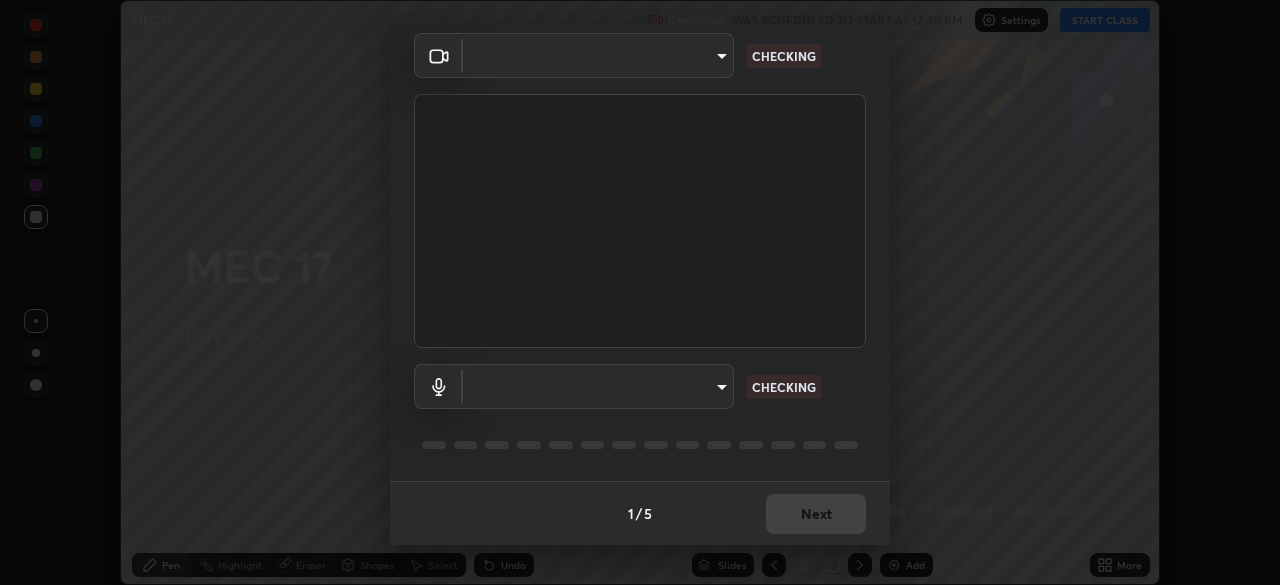 type on "36e4686b8400d729ef3da434bd4a05c07c19585270bb75e84fea459095a92001" 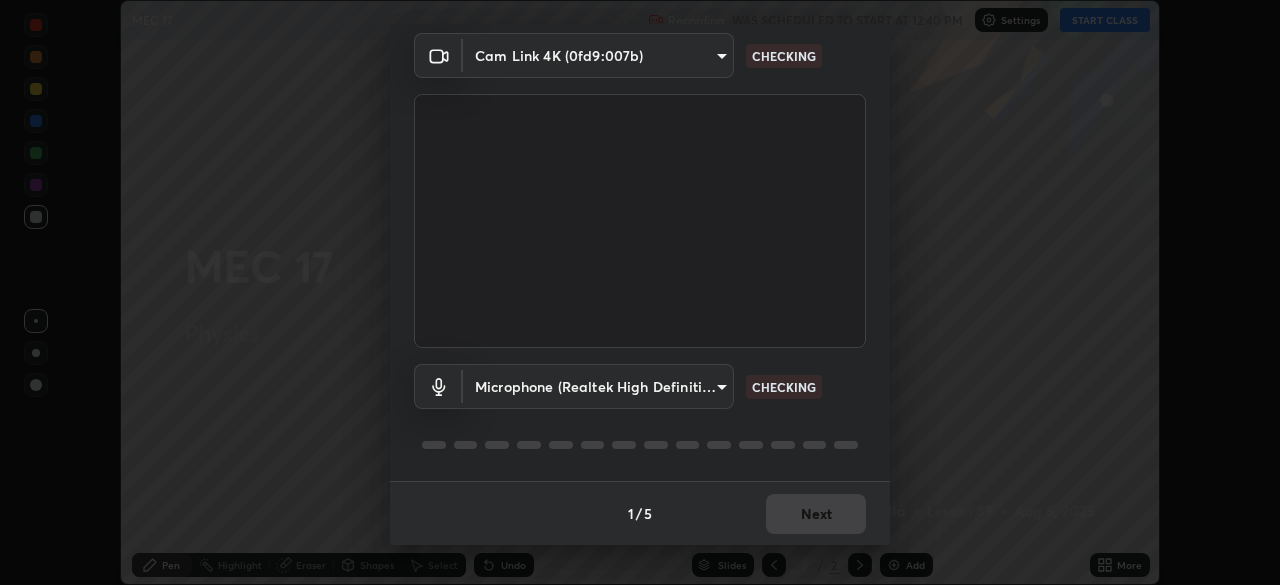click on "Erase all MEC 17 Recording WAS SCHEDULED TO START AT  12:40 PM Settings START CLASS Setting up your live class MEC 17 • L89 of Physics [FIRST] [LAST] Pen Highlight Eraser Shapes Select Undo Slides 2 / 2 Add More No doubts shared Encourage your learners to ask a doubt for better clarity Report an issue Reason for reporting Buffering Chat not working Audio - Video sync issue Educator video quality low ​ Attach an image Report Media settings Cam Link 4K (0fd9:007b) 36e4686b8400d729ef3da434bd4a05c07c19585270bb75e84fea459095a92001 CHECKING Microphone (Realtek High Definition Audio) 9d4408a90a760b4a8fb8b140e125e28eb8d2e680e785984b6402020b8f06267f CHECKING 1 / 5 Next" at bounding box center [640, 292] 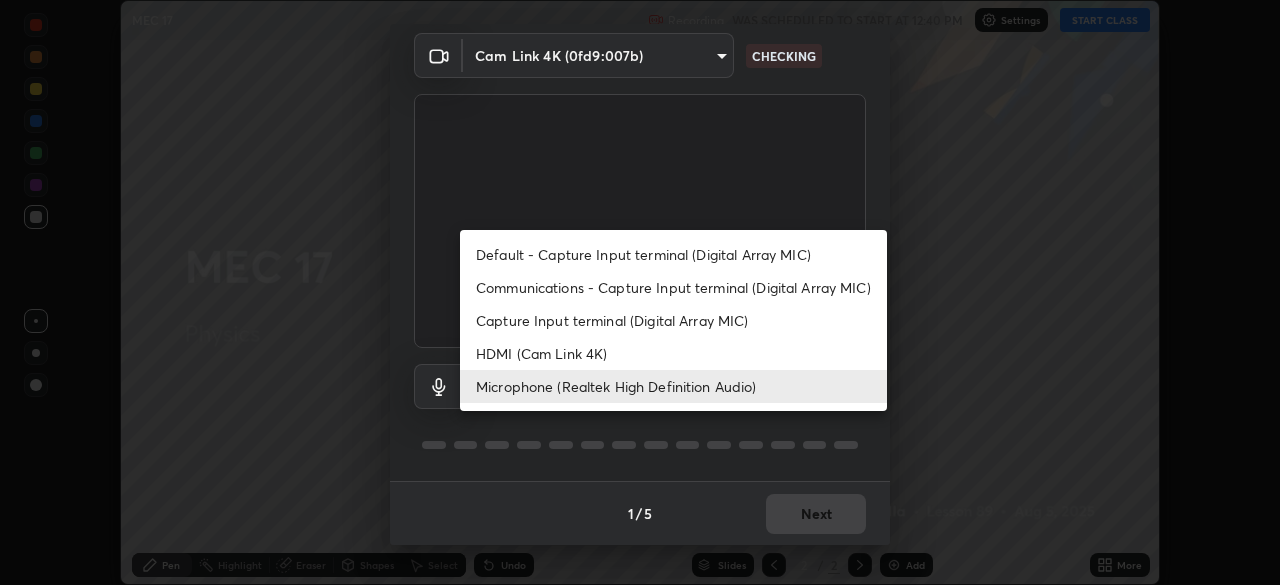 click on "Default - Capture Input terminal (Digital Array MIC)" at bounding box center (673, 254) 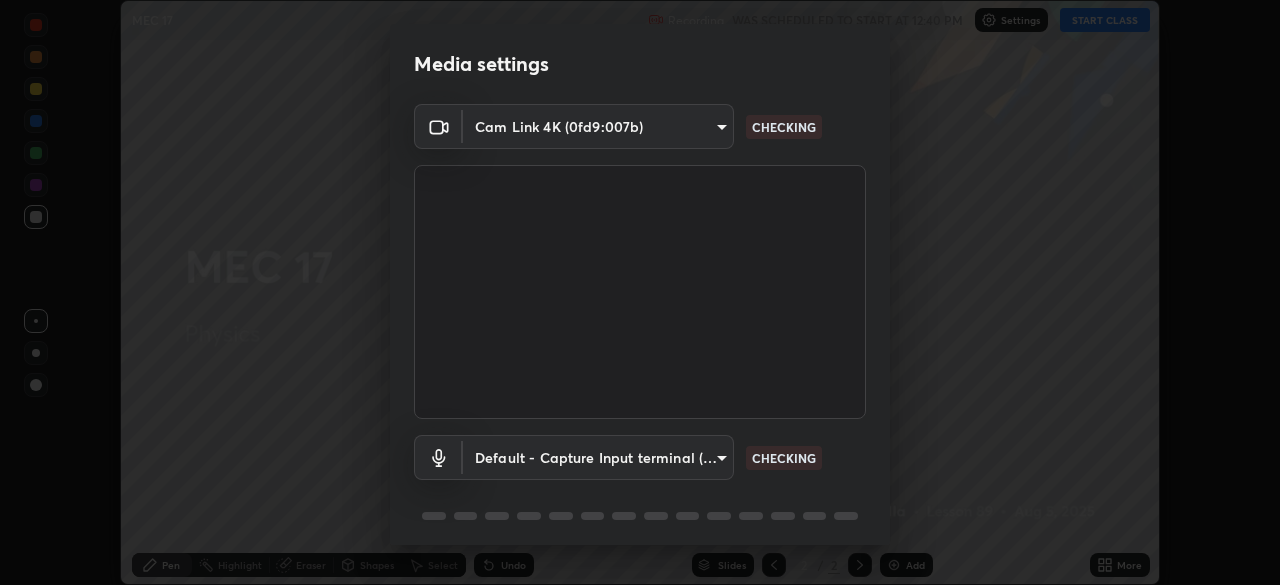 scroll, scrollTop: 71, scrollLeft: 0, axis: vertical 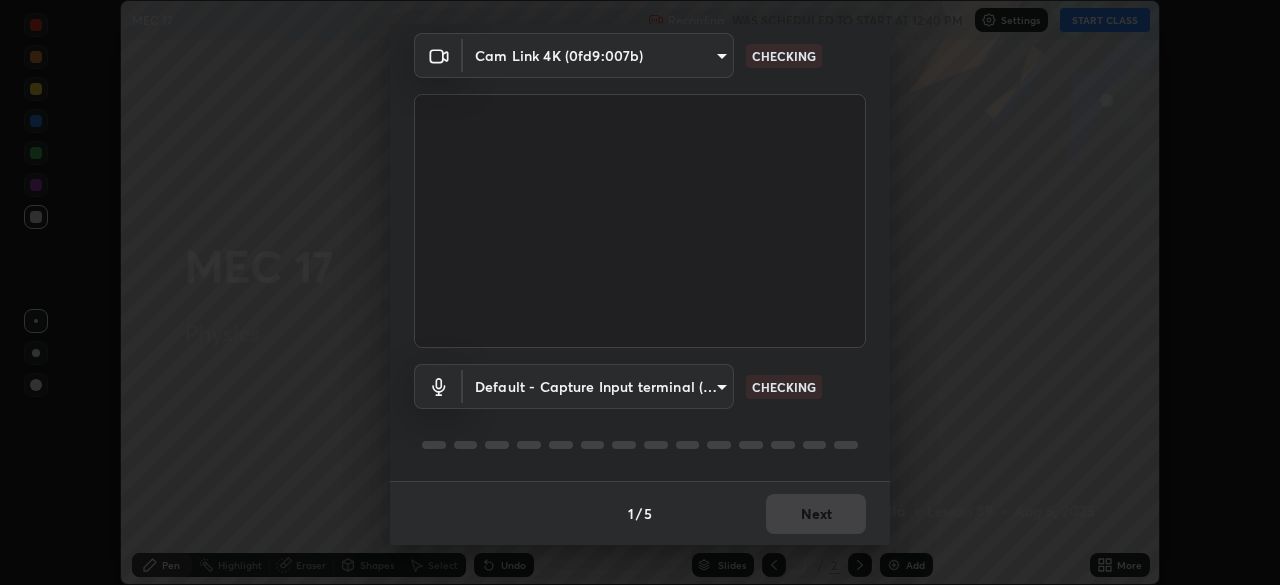 click on "Erase all MEC 17 Recording WAS SCHEDULED TO START AT  12:40 PM Settings START CLASS Setting up your live class MEC 17 • L89 of Physics [FIRST] [LAST] Pen Highlight Eraser Shapes Select Undo Slides 2 / 2 Add More No doubts shared Encourage your learners to ask a doubt for better clarity Report an issue Reason for reporting Buffering Chat not working Audio - Video sync issue Educator video quality low ​ Attach an image Report Media settings Cam Link 4K (0fd9:007b) 36e4686b8400d729ef3da434bd4a05c07c19585270bb75e84fea459095a92001 CHECKING Default - Capture Input terminal (Digital Array MIC) default CHECKING 1 / 5 Next" at bounding box center [640, 292] 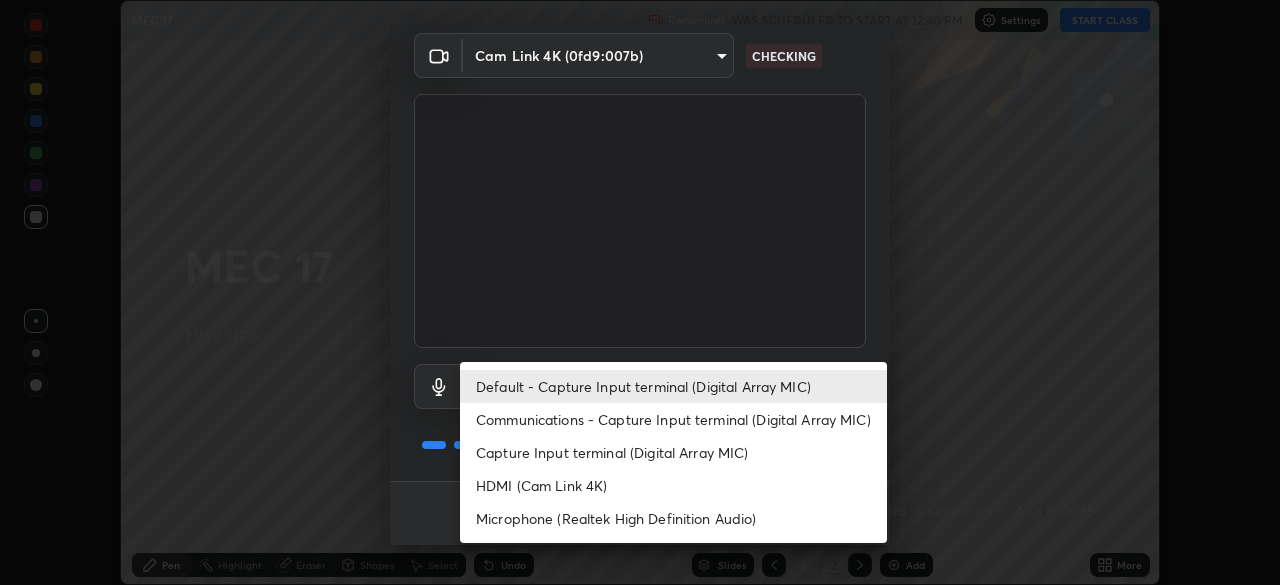 click on "Microphone (Realtek High Definition Audio)" at bounding box center [673, 518] 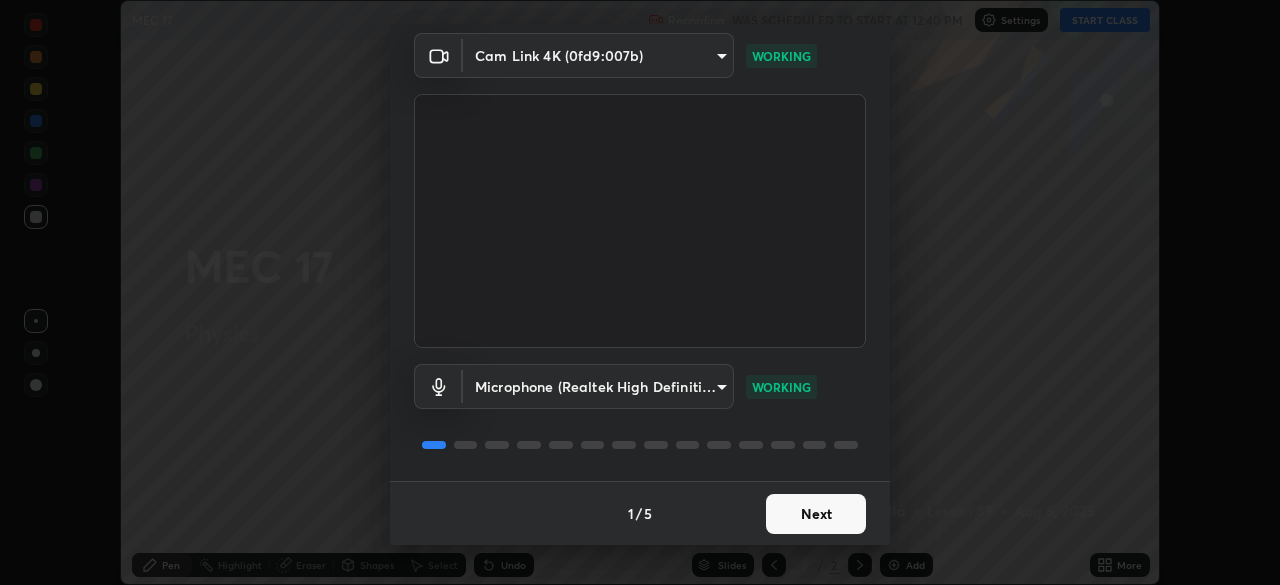 click on "Next" at bounding box center [816, 514] 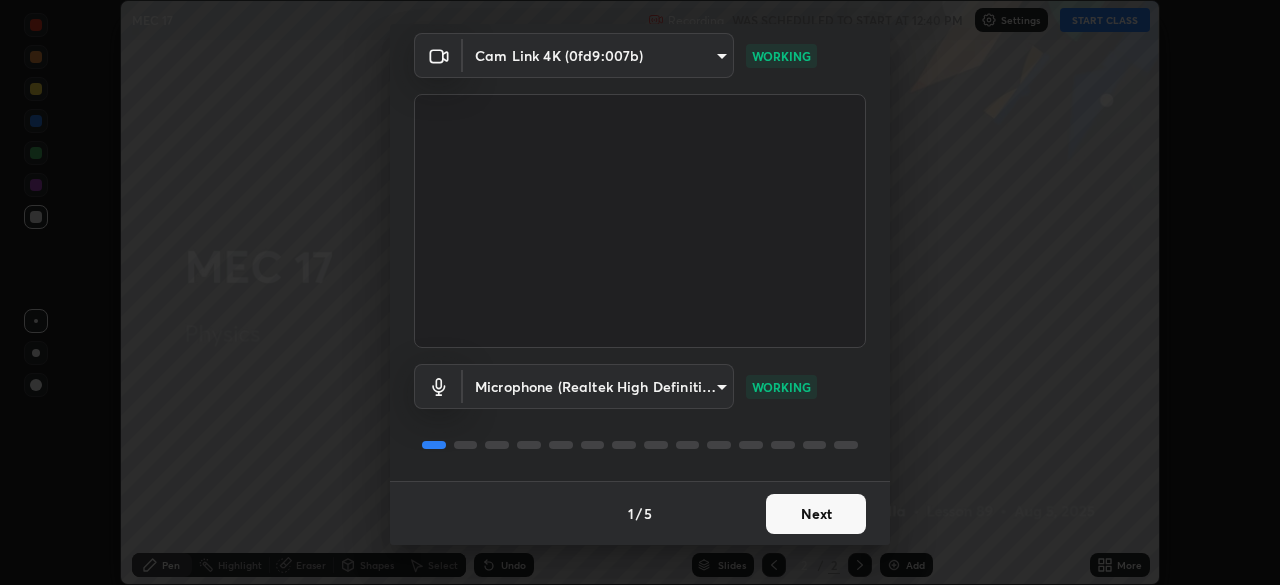 scroll, scrollTop: 0, scrollLeft: 0, axis: both 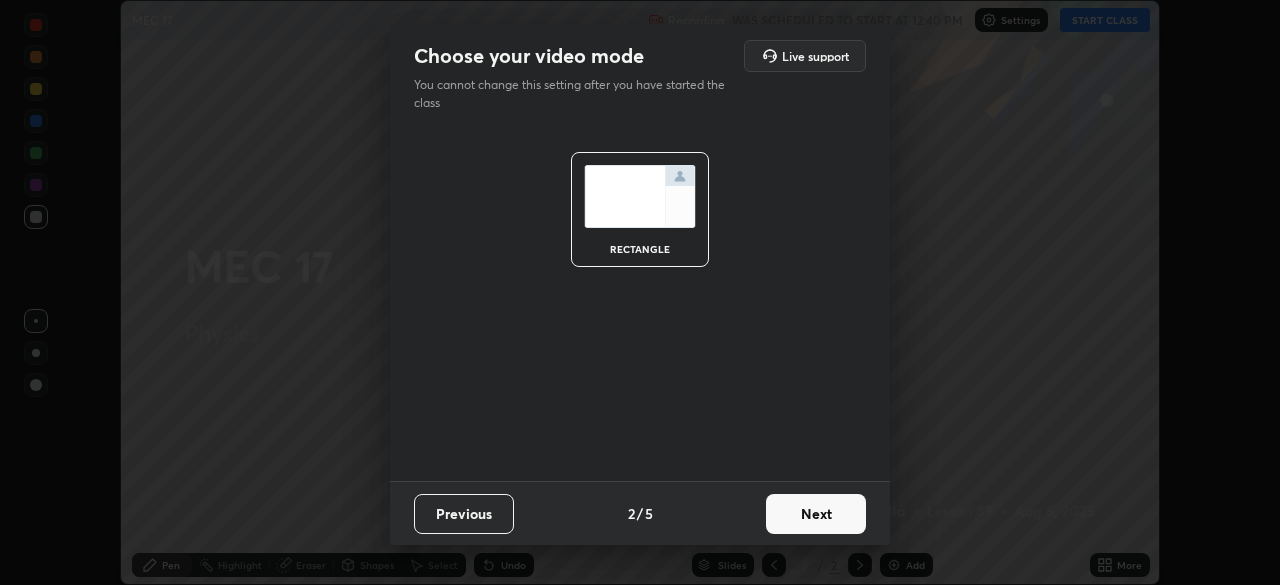 click on "Next" at bounding box center (816, 514) 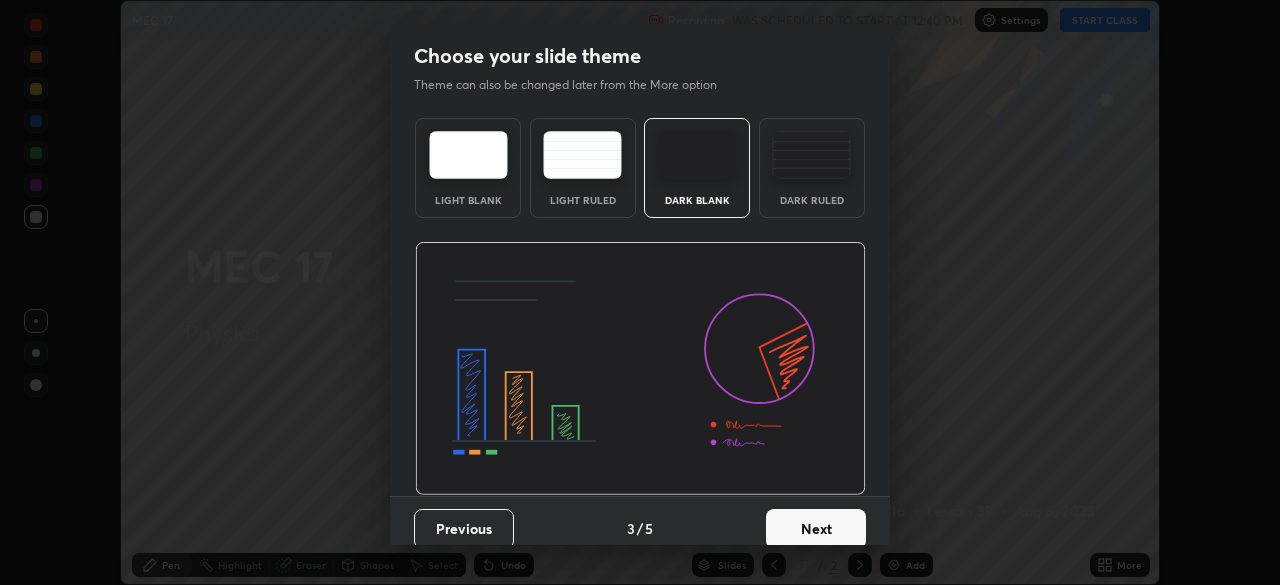 click on "Next" at bounding box center [816, 529] 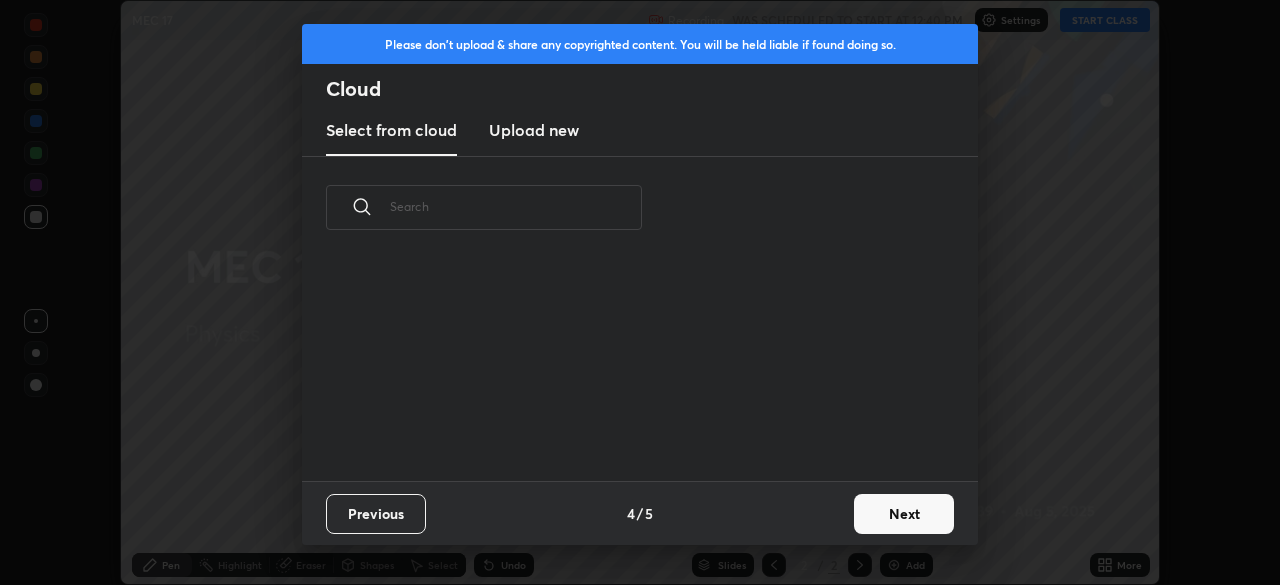 click on "Next" at bounding box center (904, 514) 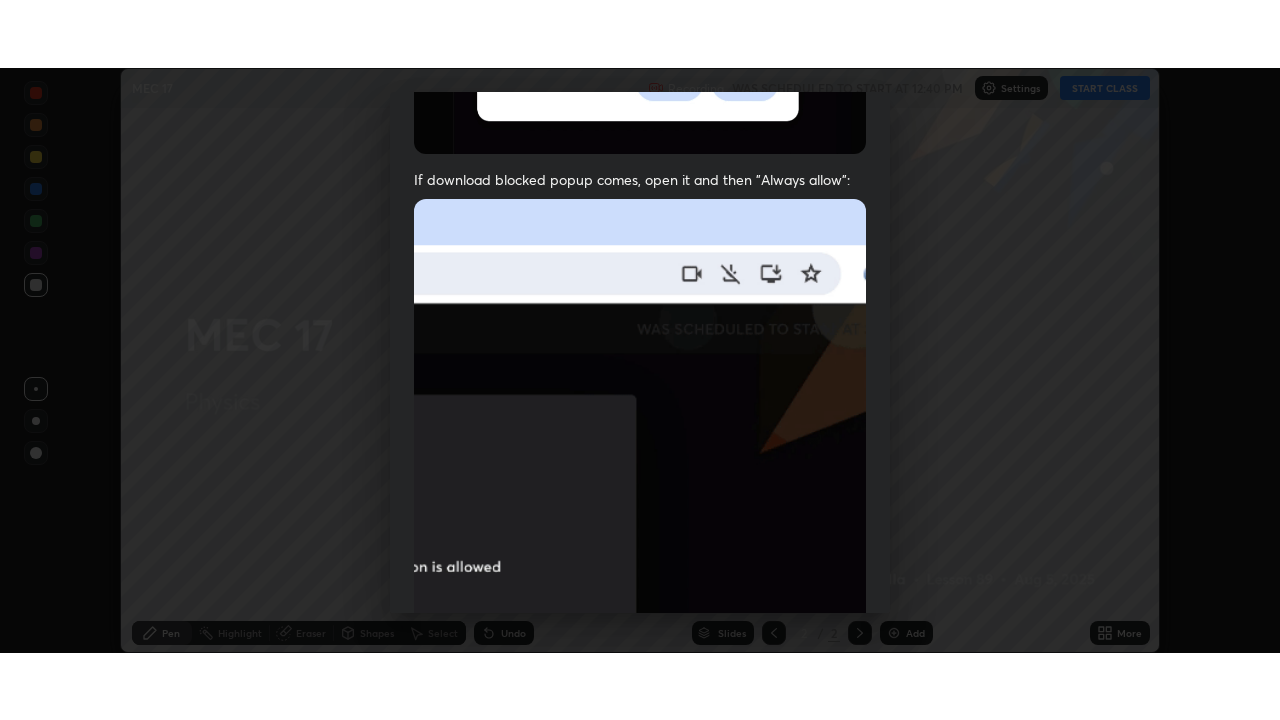 scroll, scrollTop: 479, scrollLeft: 0, axis: vertical 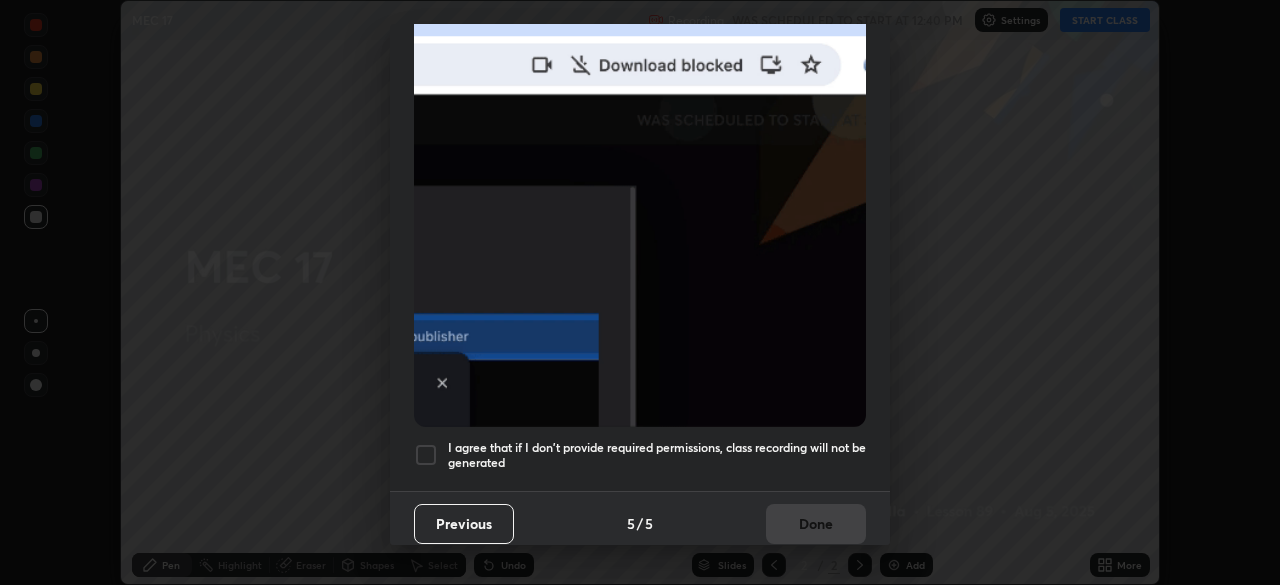 click on "I agree that if I don't provide required permissions, class recording will not be generated" at bounding box center (657, 455) 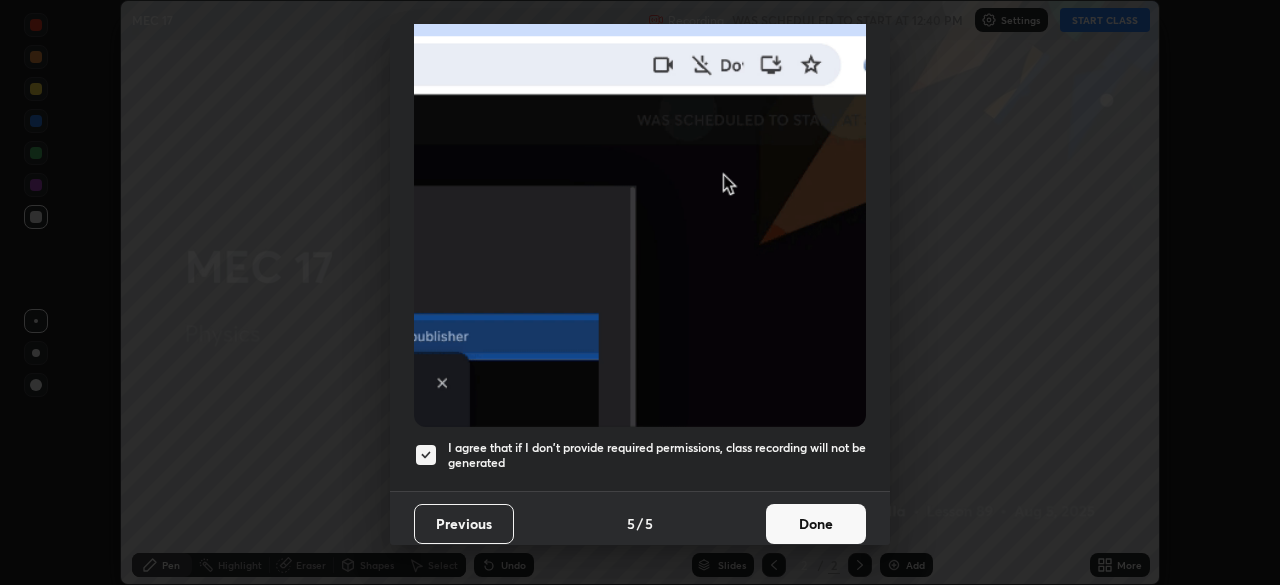 click on "Done" at bounding box center (816, 524) 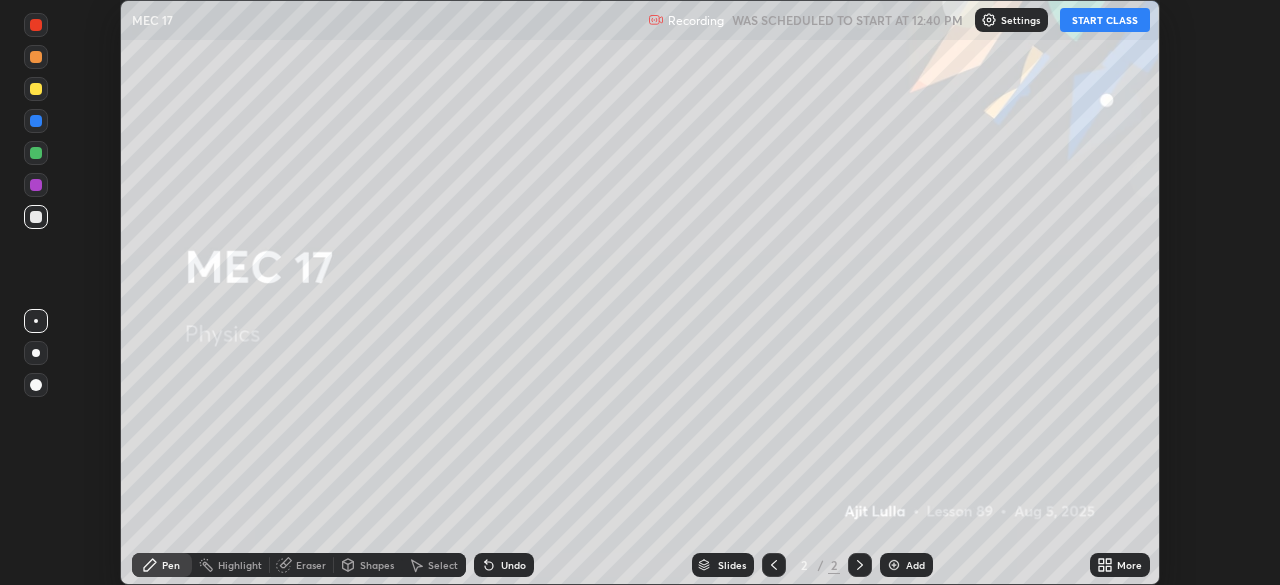 click on "START CLASS" at bounding box center [1105, 20] 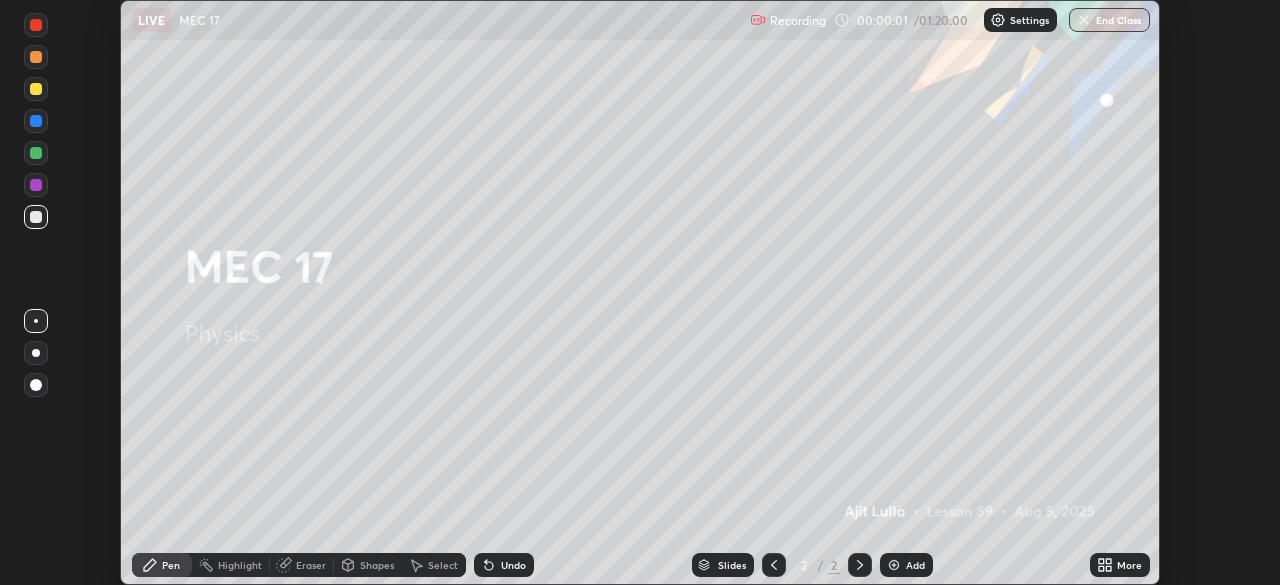 click on "More" at bounding box center (1120, 565) 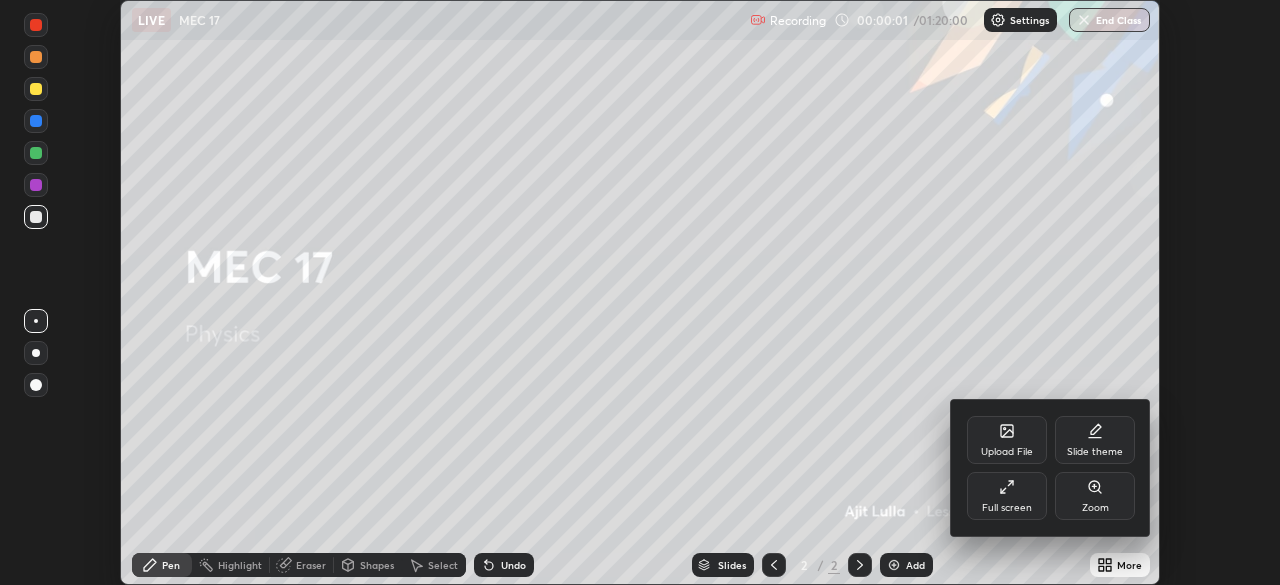 click on "Full screen" at bounding box center [1007, 496] 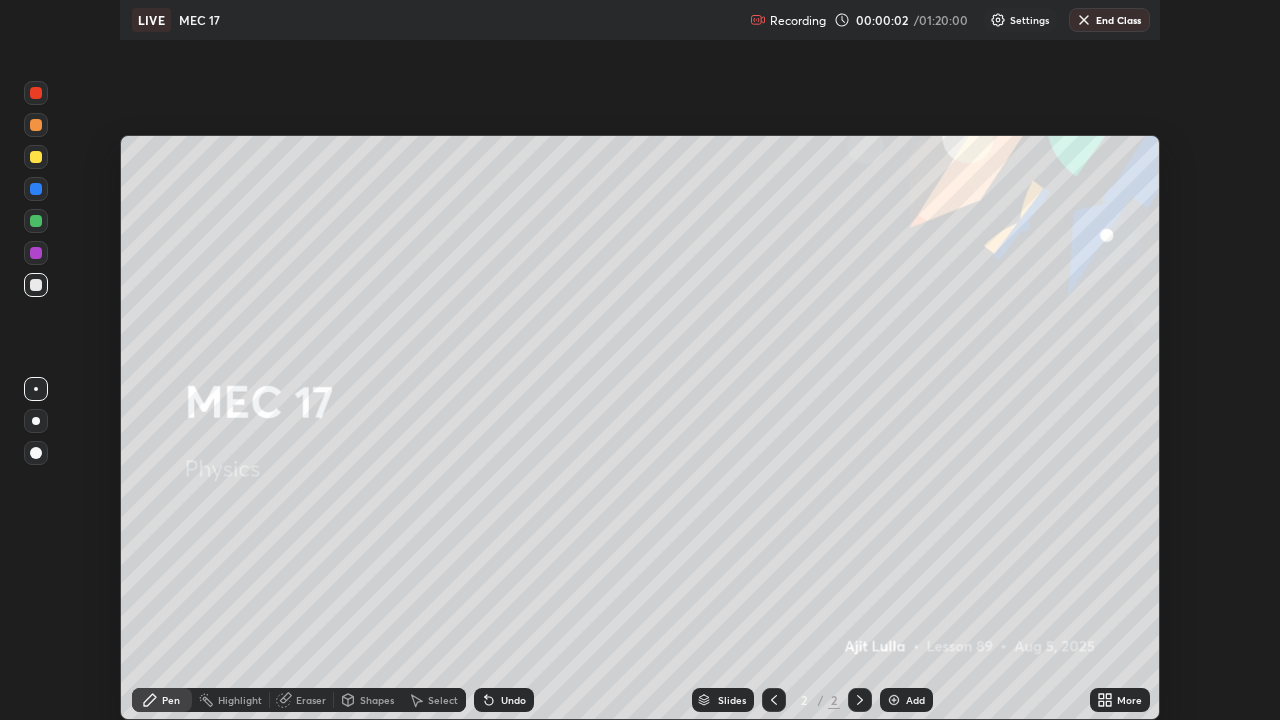 scroll, scrollTop: 99280, scrollLeft: 98720, axis: both 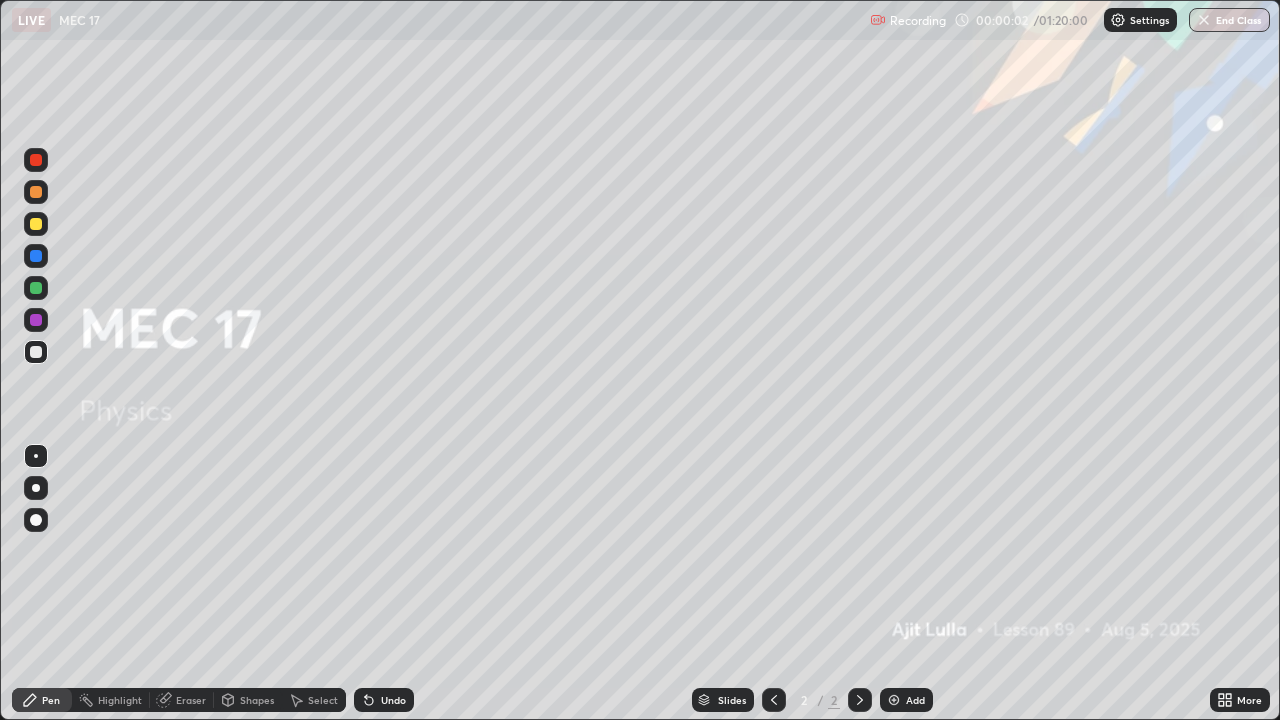 click on "Add" at bounding box center (915, 700) 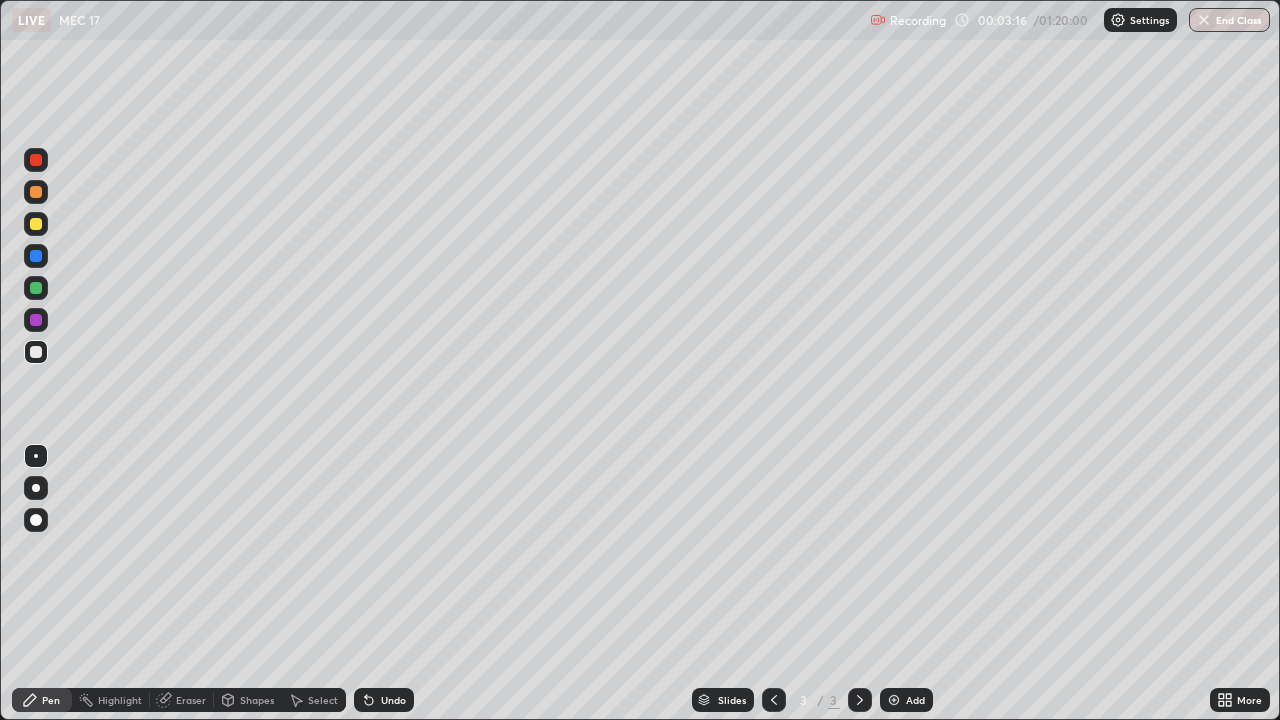 click at bounding box center (36, 224) 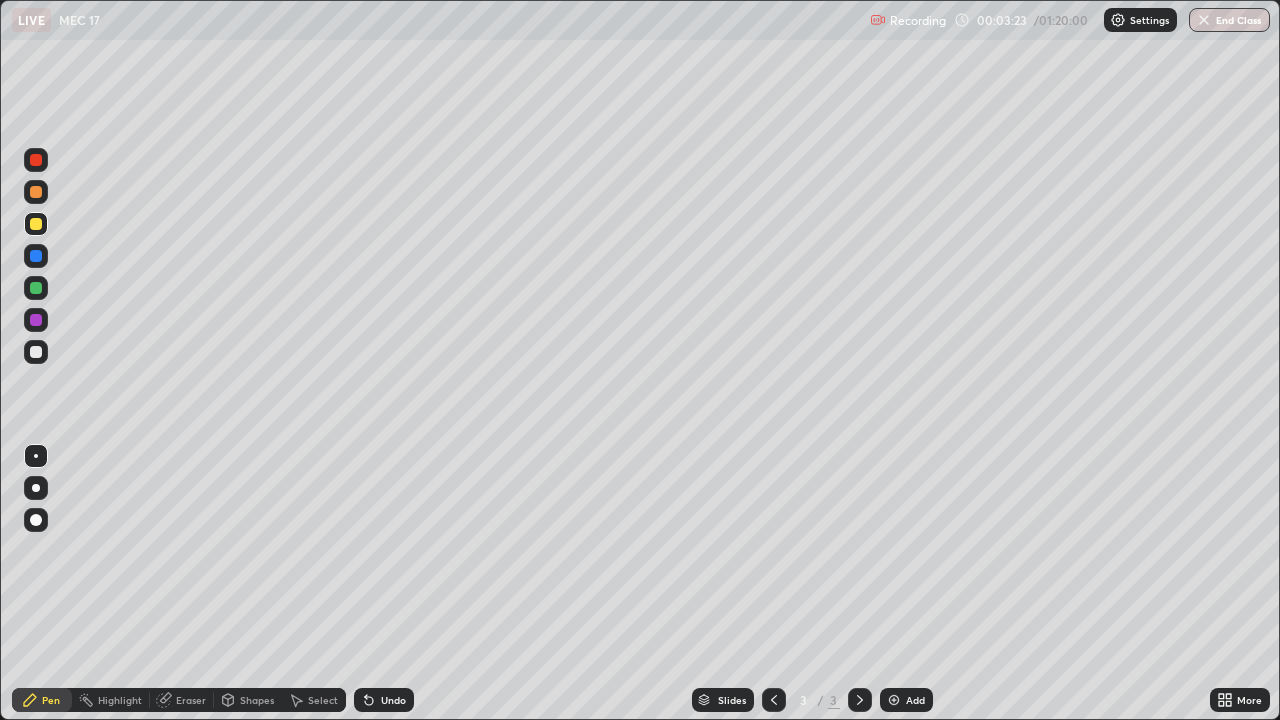 click on "Undo" at bounding box center [393, 700] 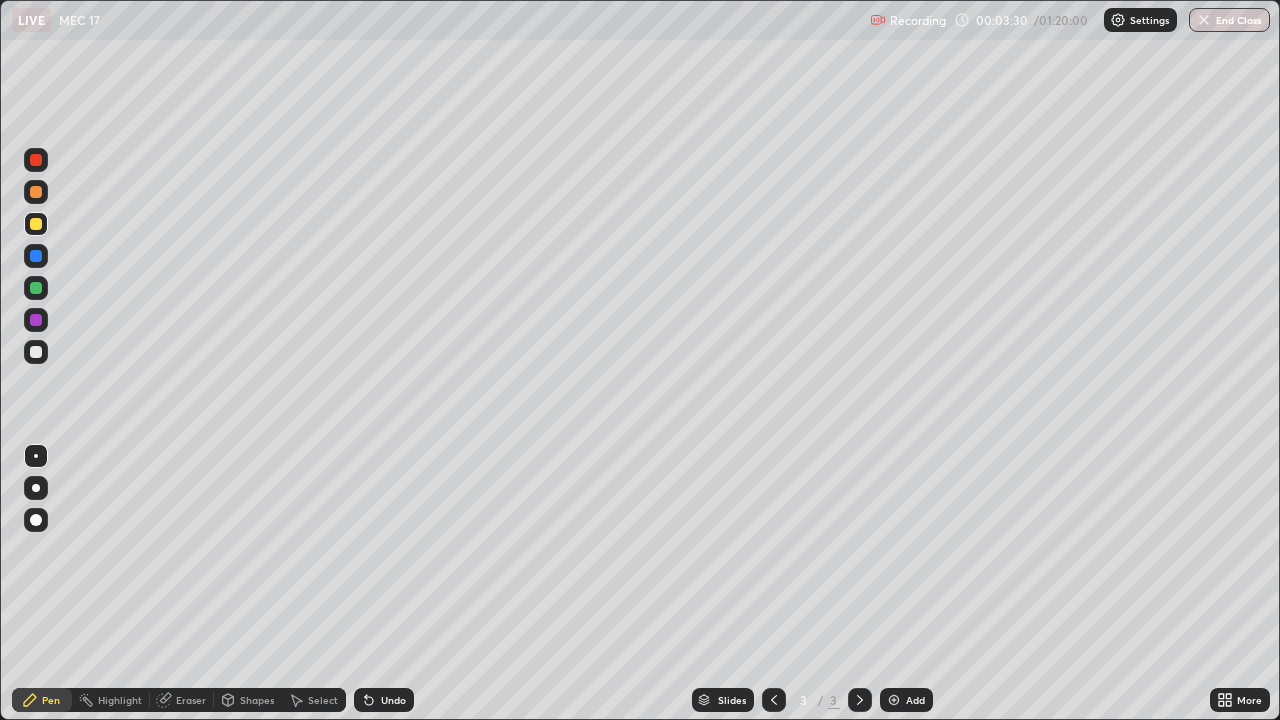 click at bounding box center (36, 352) 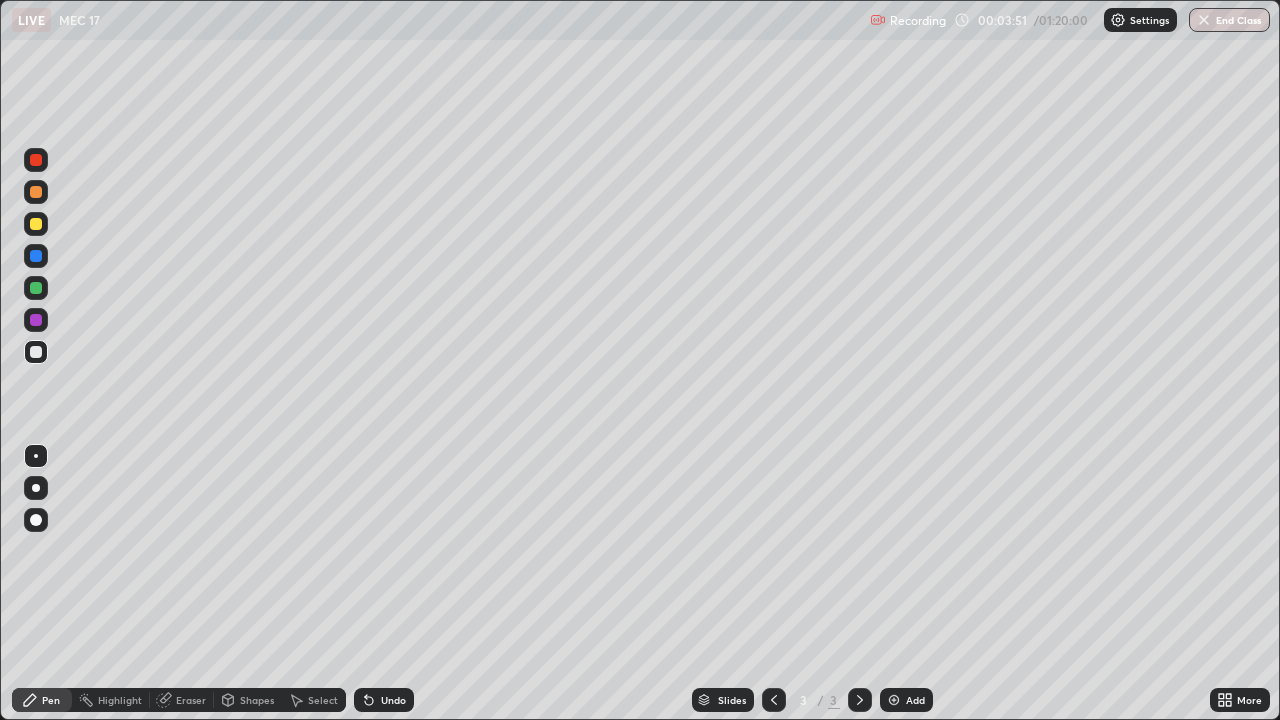 click on "Undo" at bounding box center (384, 700) 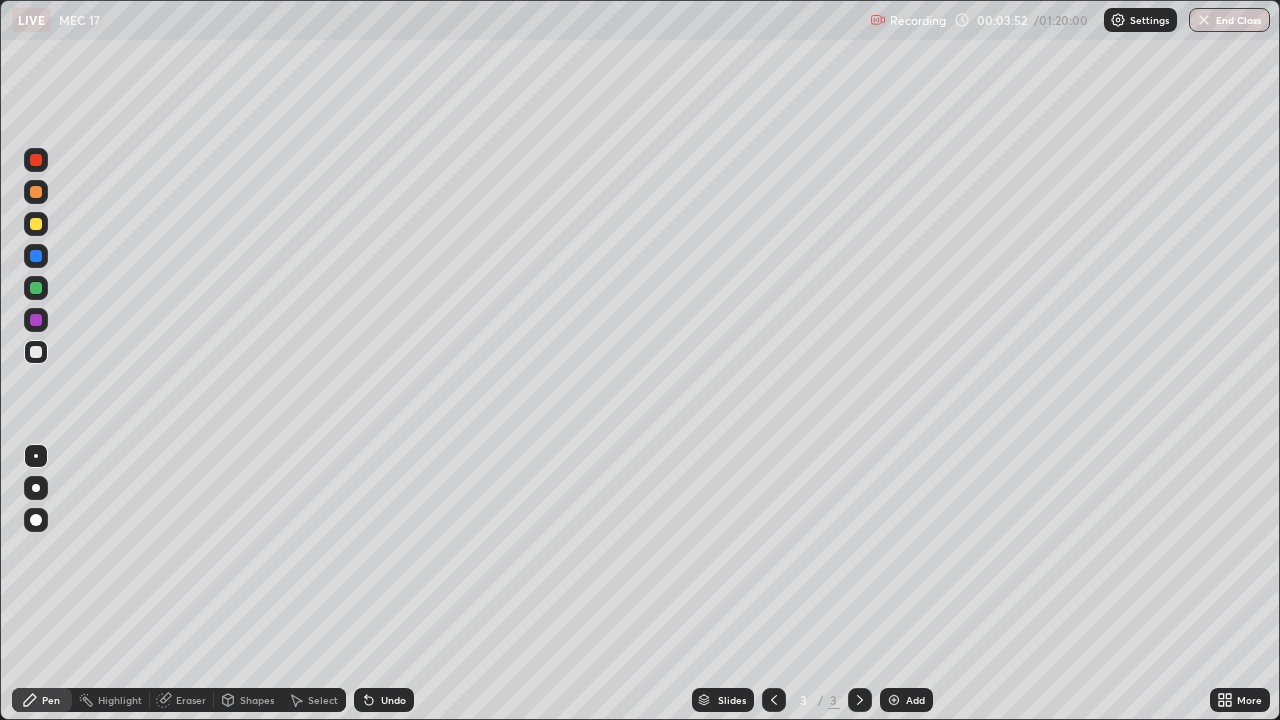 click on "Undo" at bounding box center [393, 700] 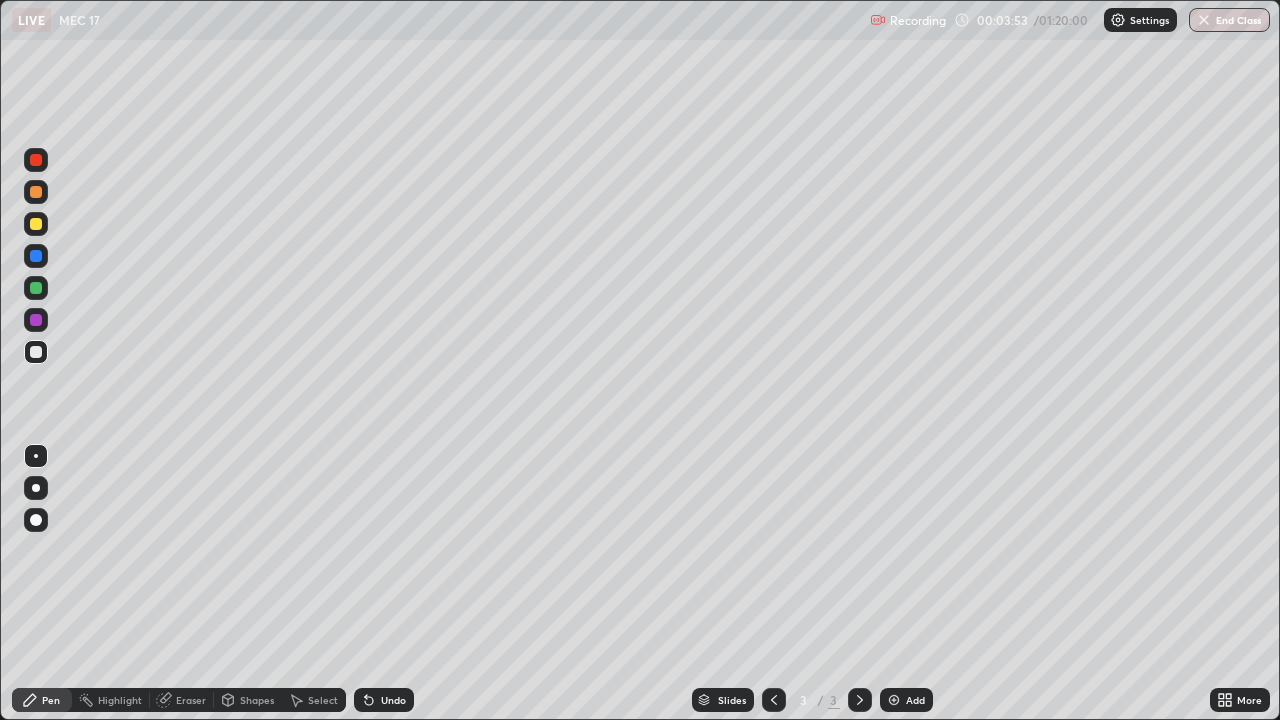 click on "Undo" at bounding box center [393, 700] 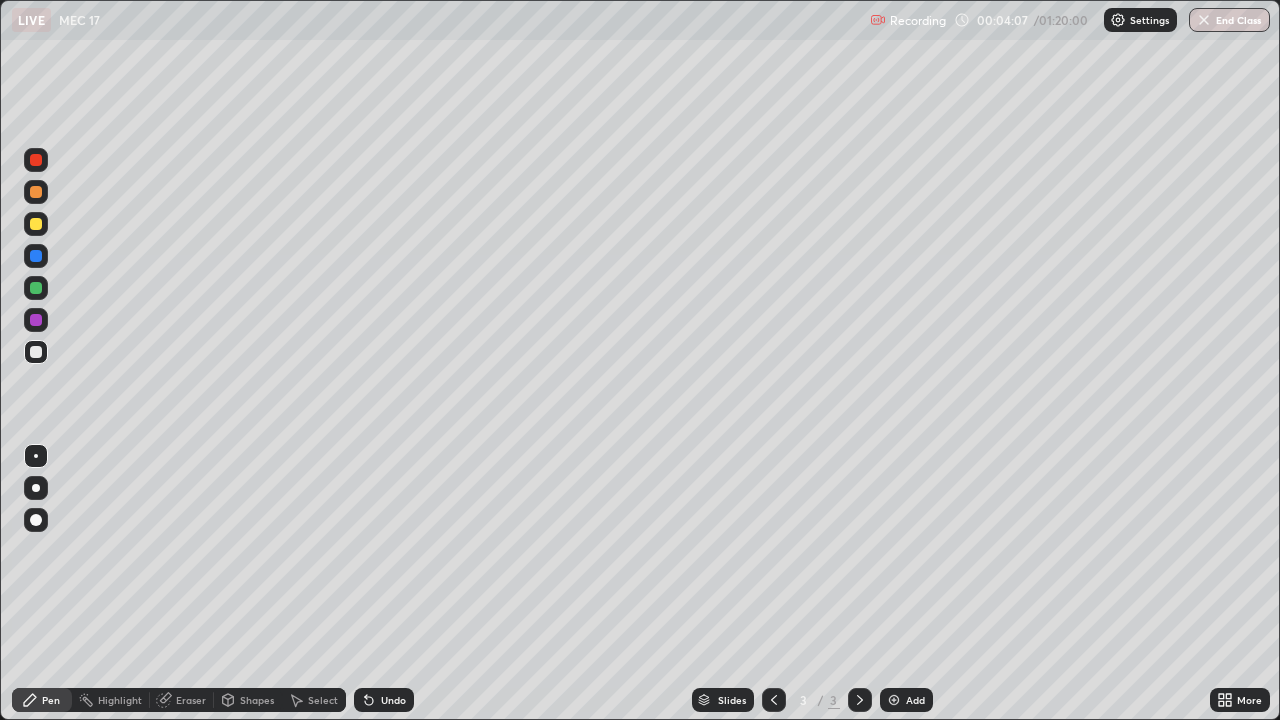 click at bounding box center (36, 224) 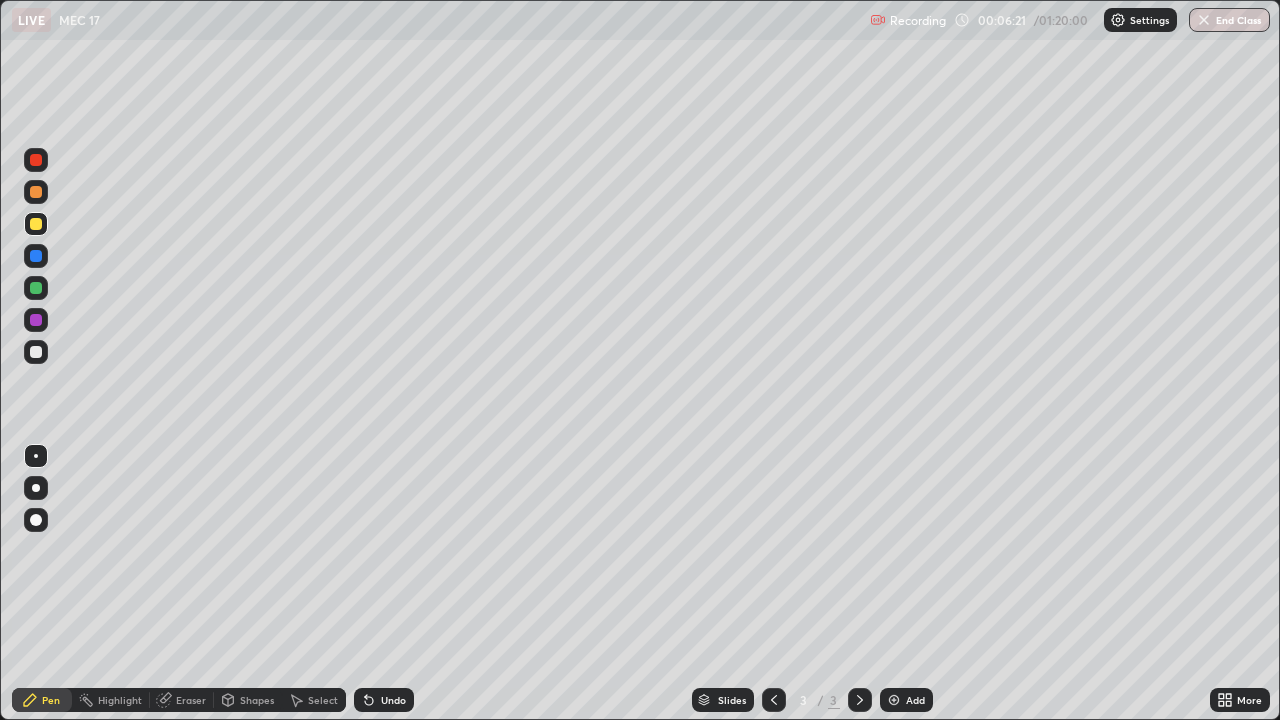 click on "Undo" at bounding box center (384, 700) 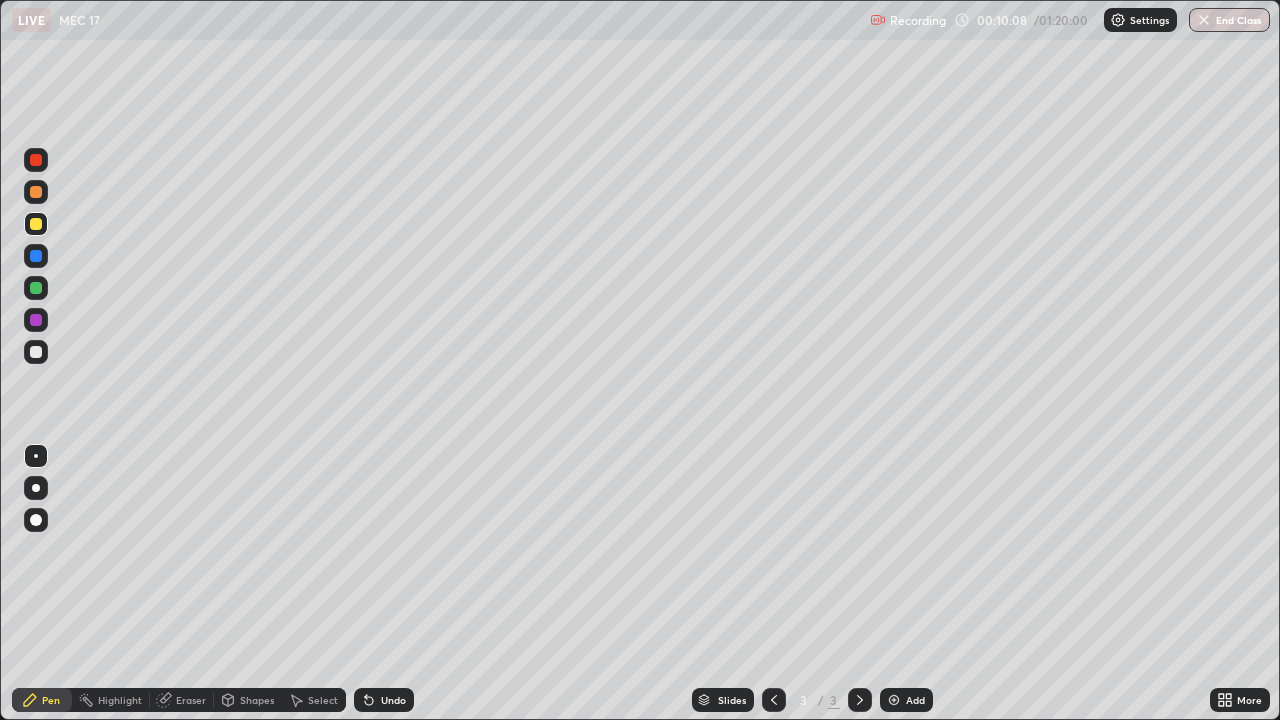 click on "Add" at bounding box center [915, 700] 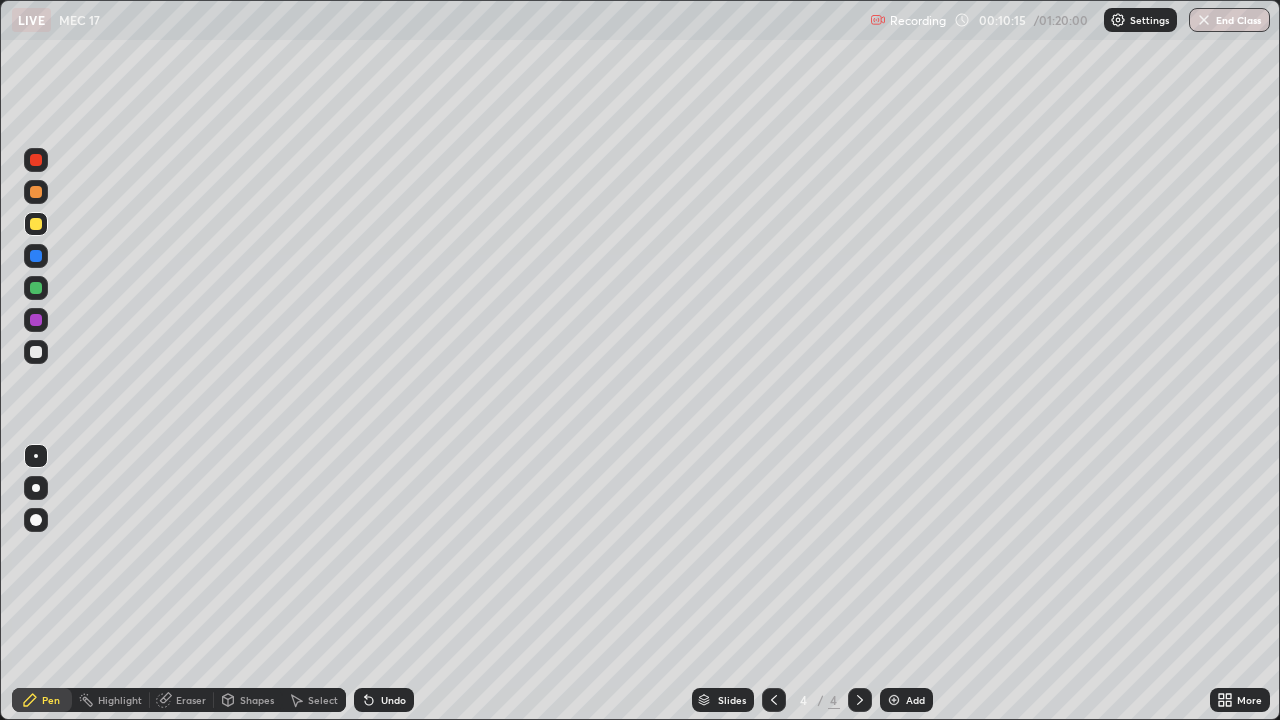 click at bounding box center [36, 352] 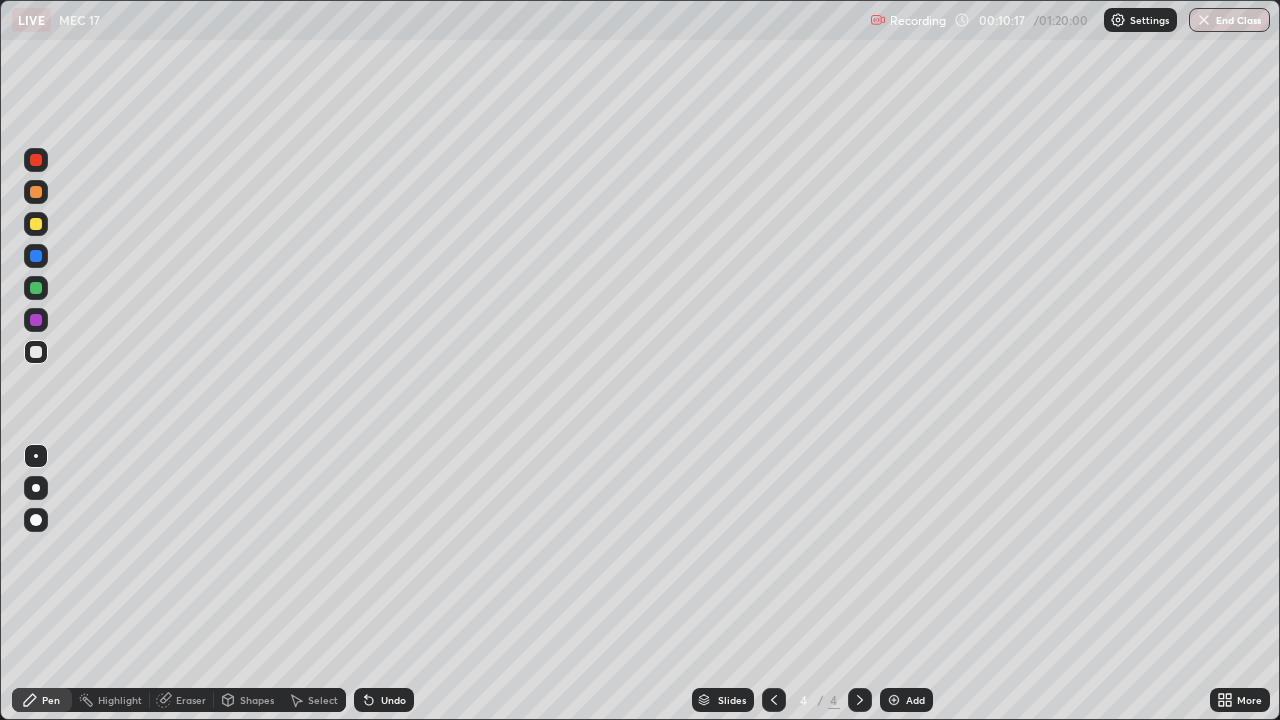 click 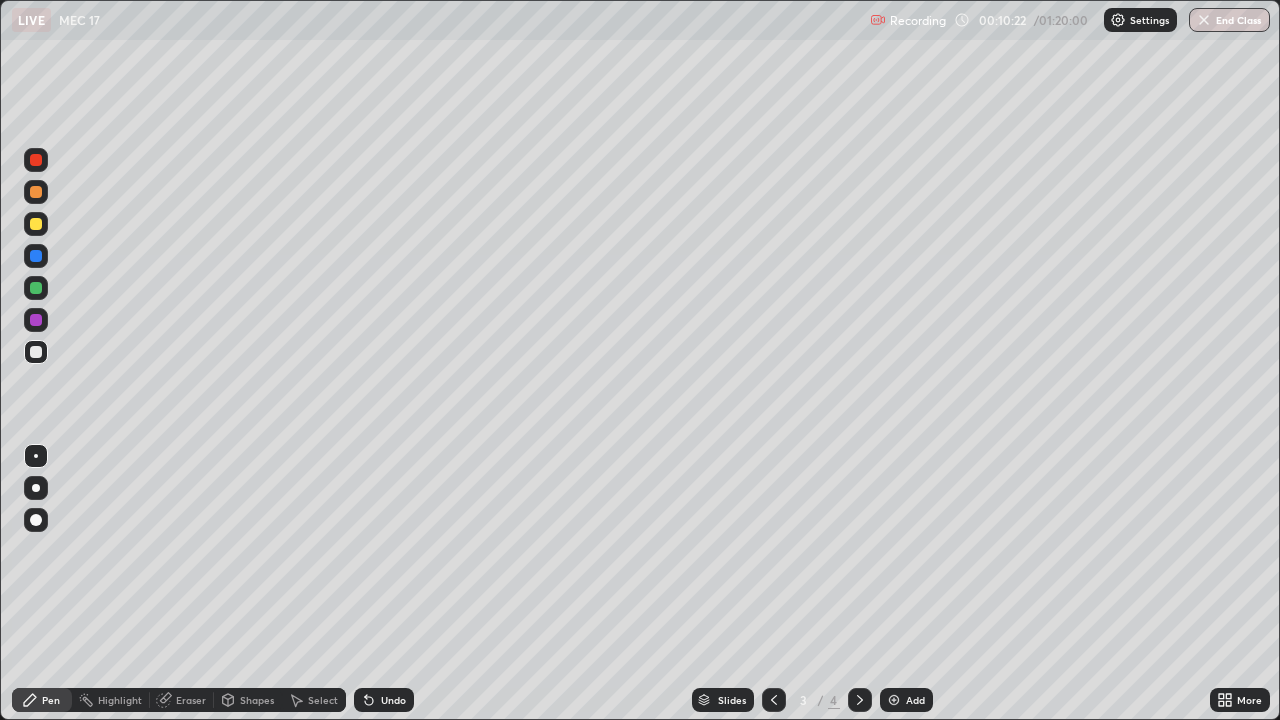click 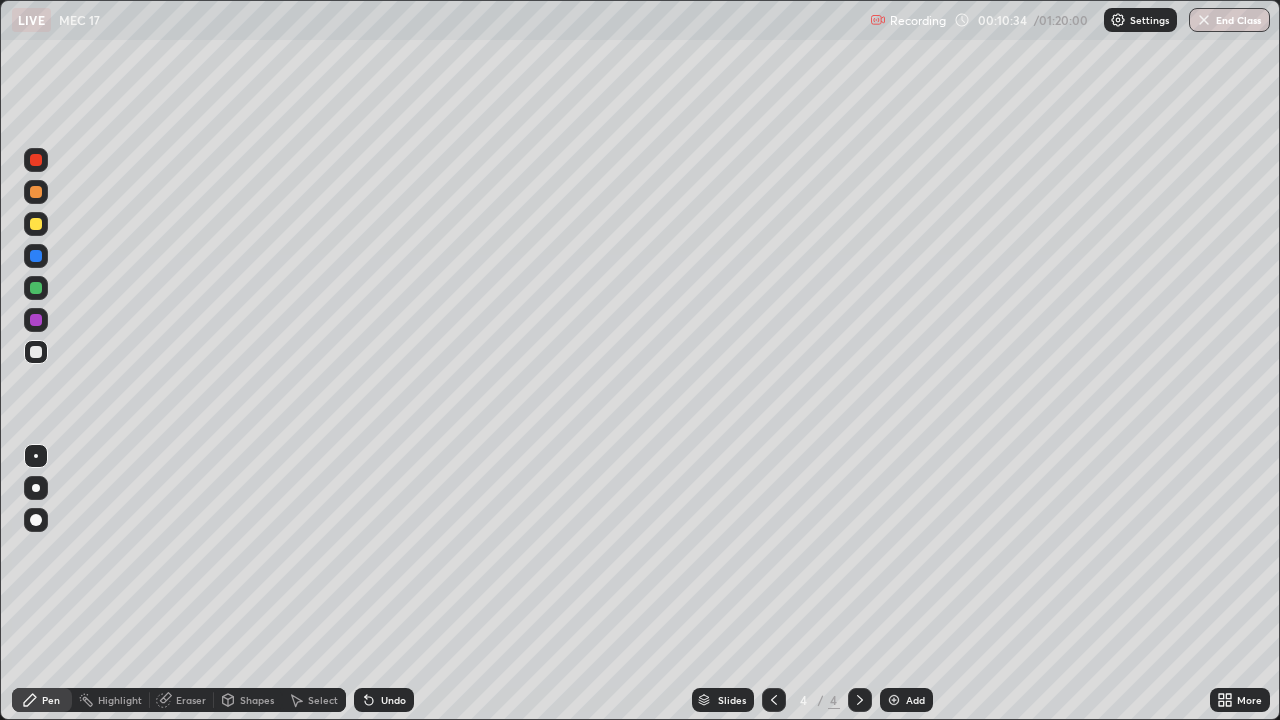 click at bounding box center [36, 288] 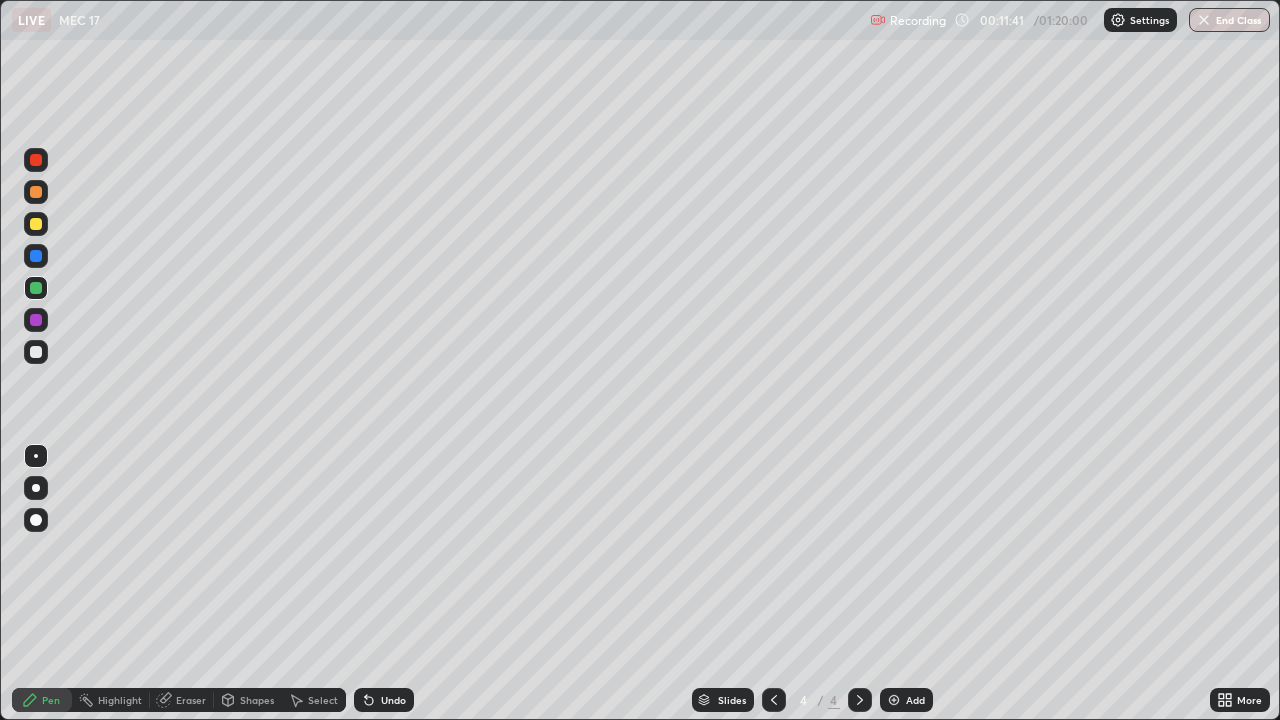 click on "Add" at bounding box center (915, 700) 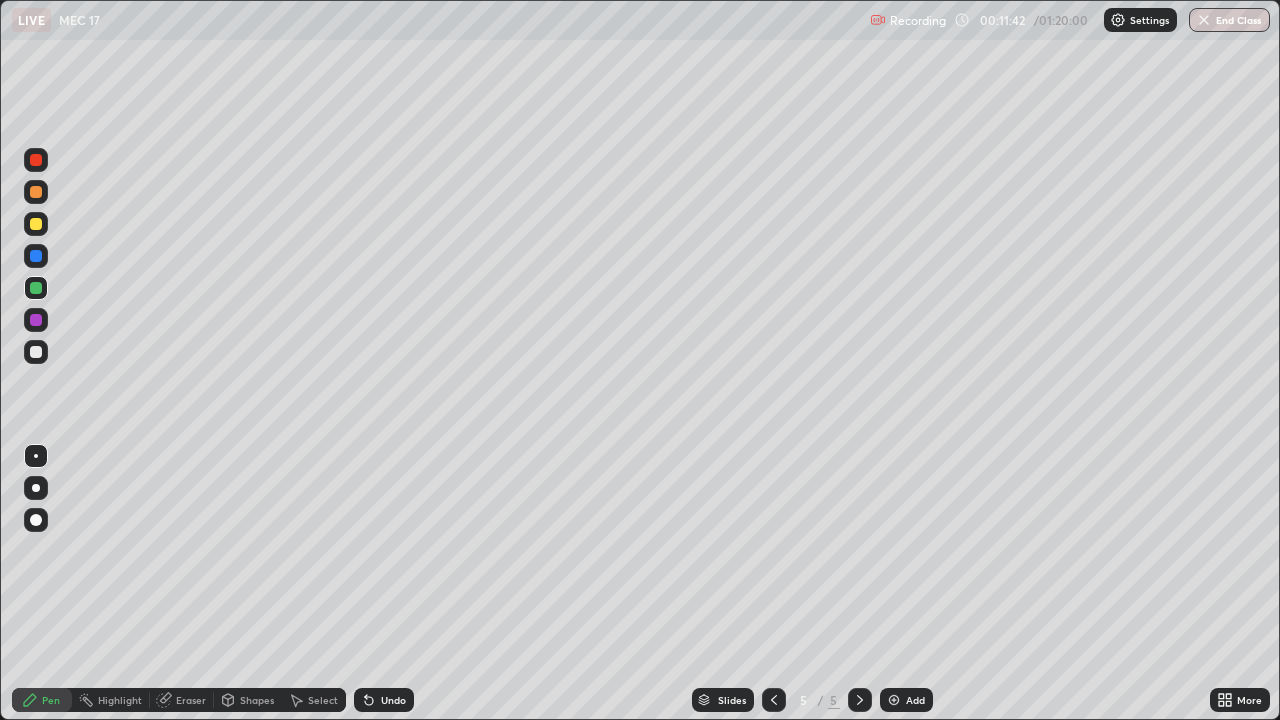 click at bounding box center (36, 352) 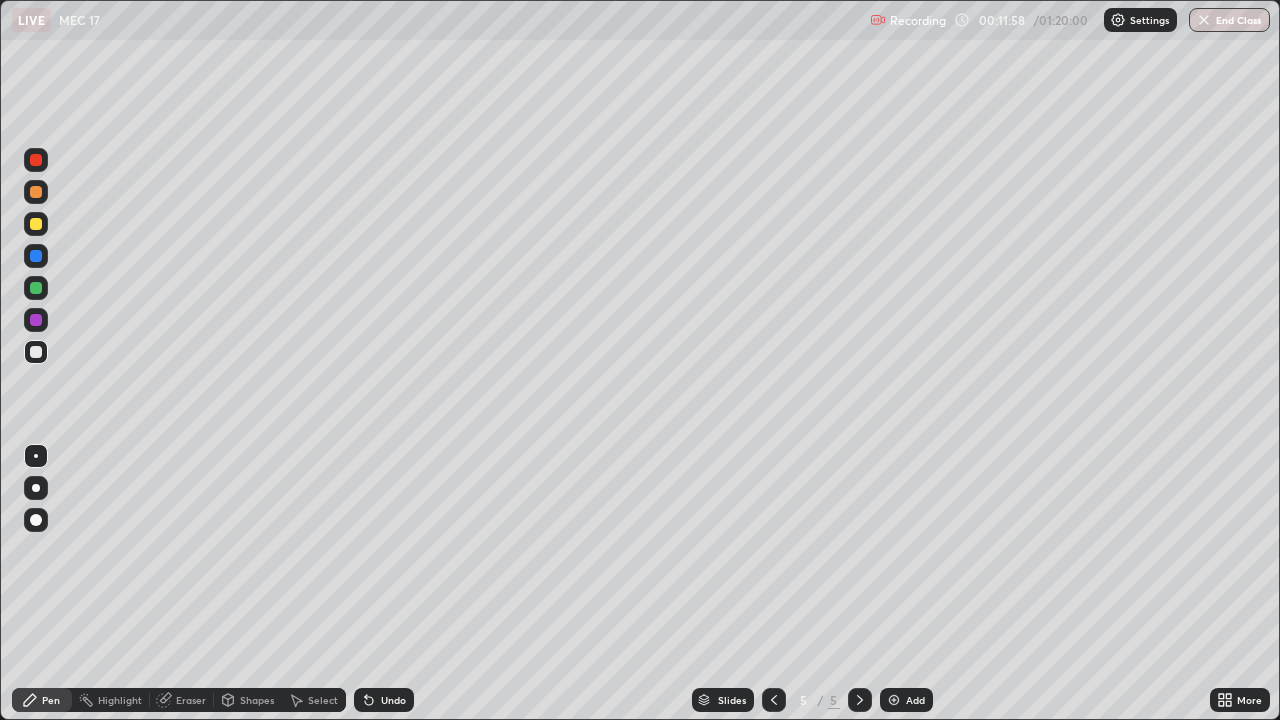 click at bounding box center [36, 224] 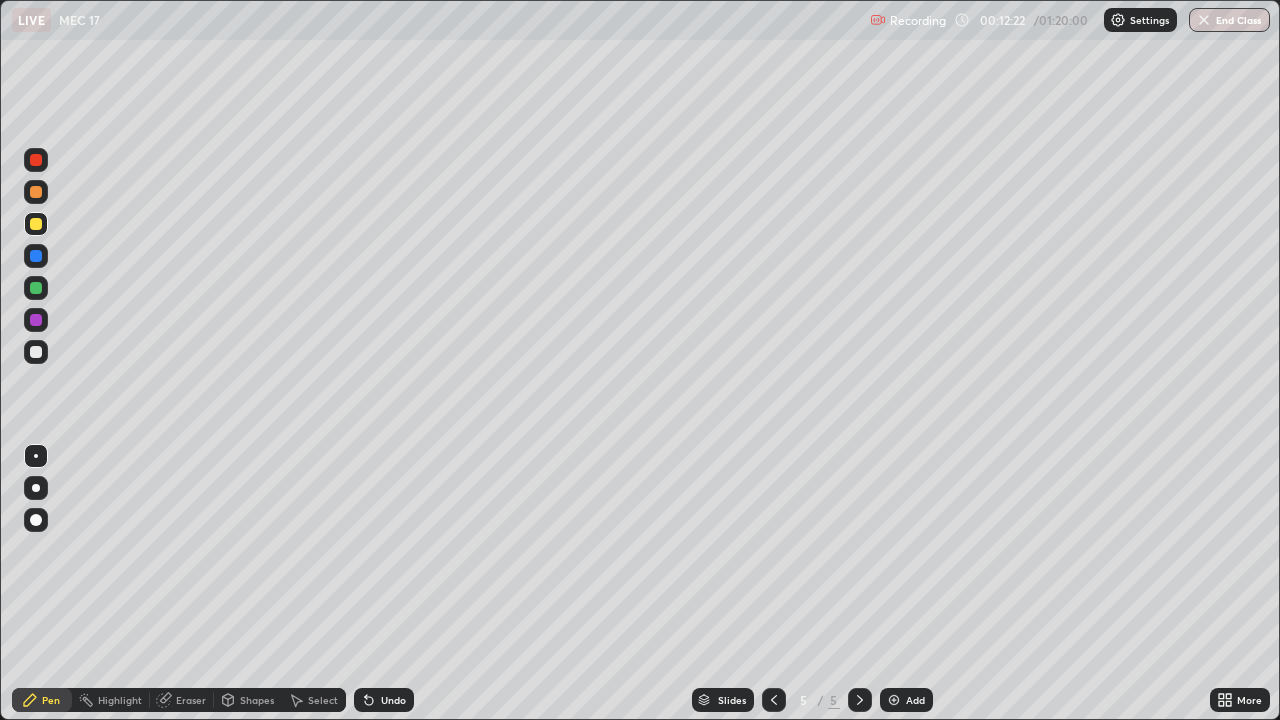 click on "Undo" at bounding box center (384, 700) 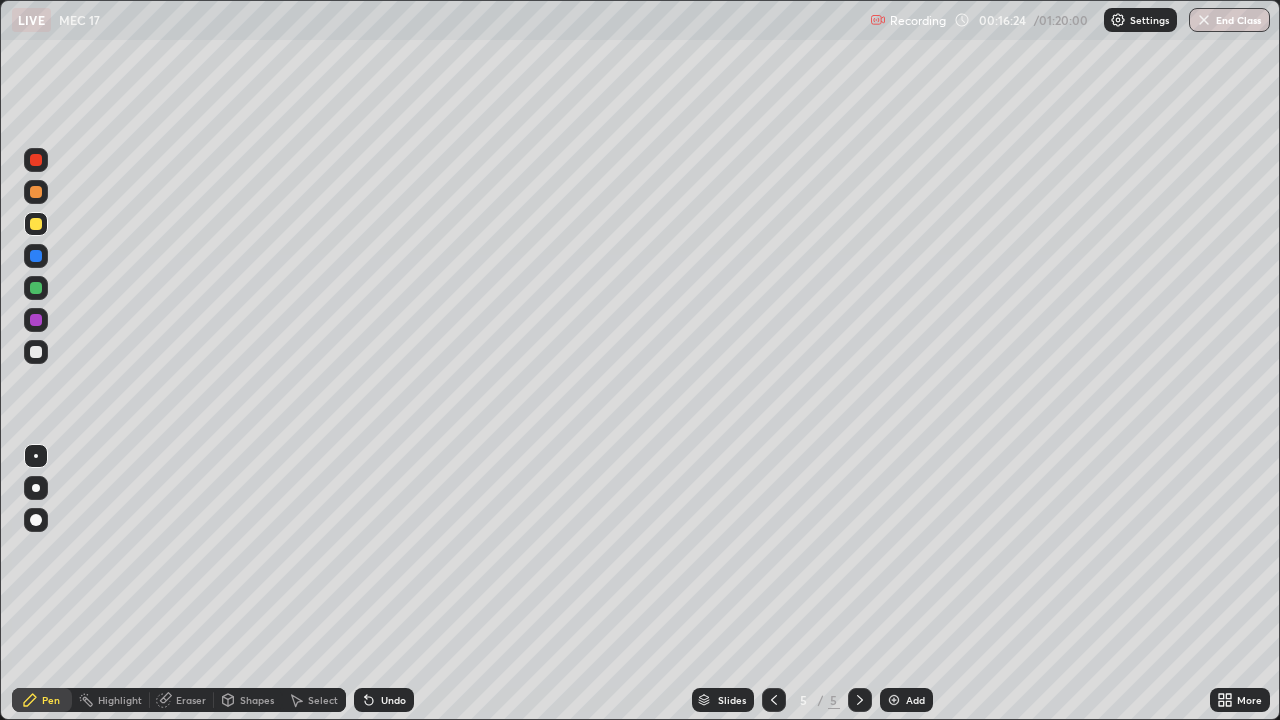 click on "Undo" at bounding box center (393, 700) 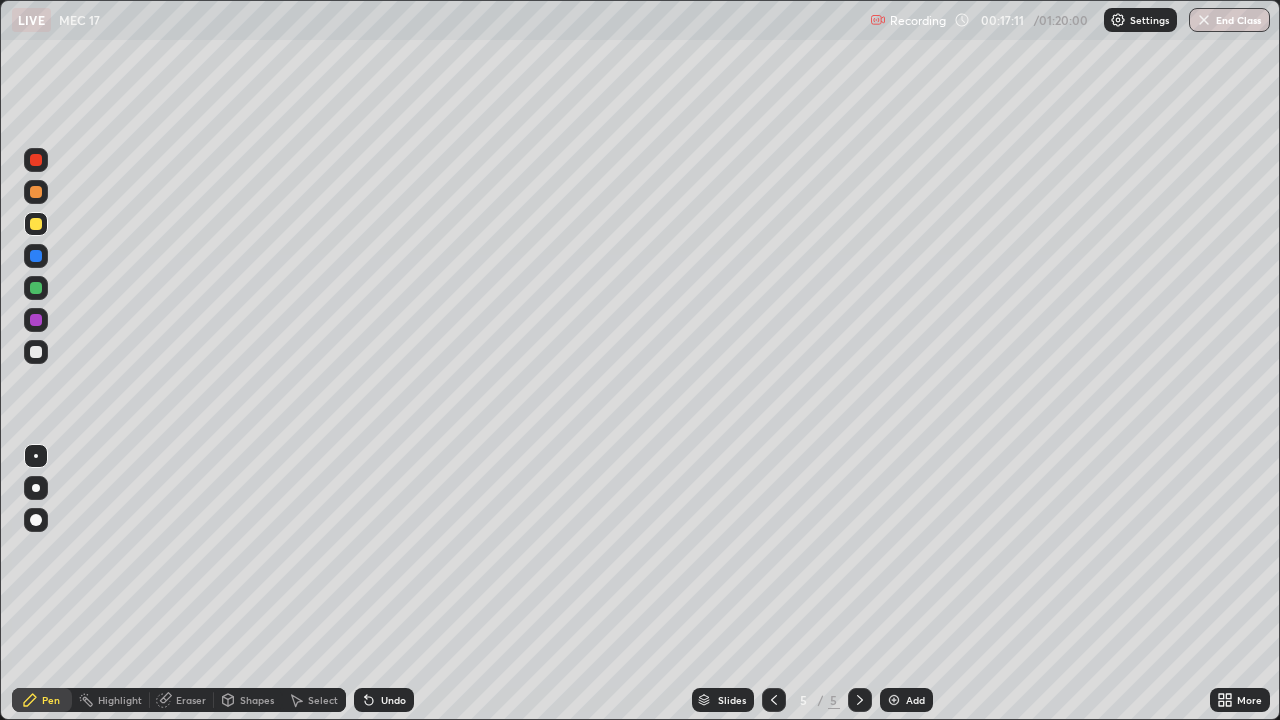 click at bounding box center [36, 288] 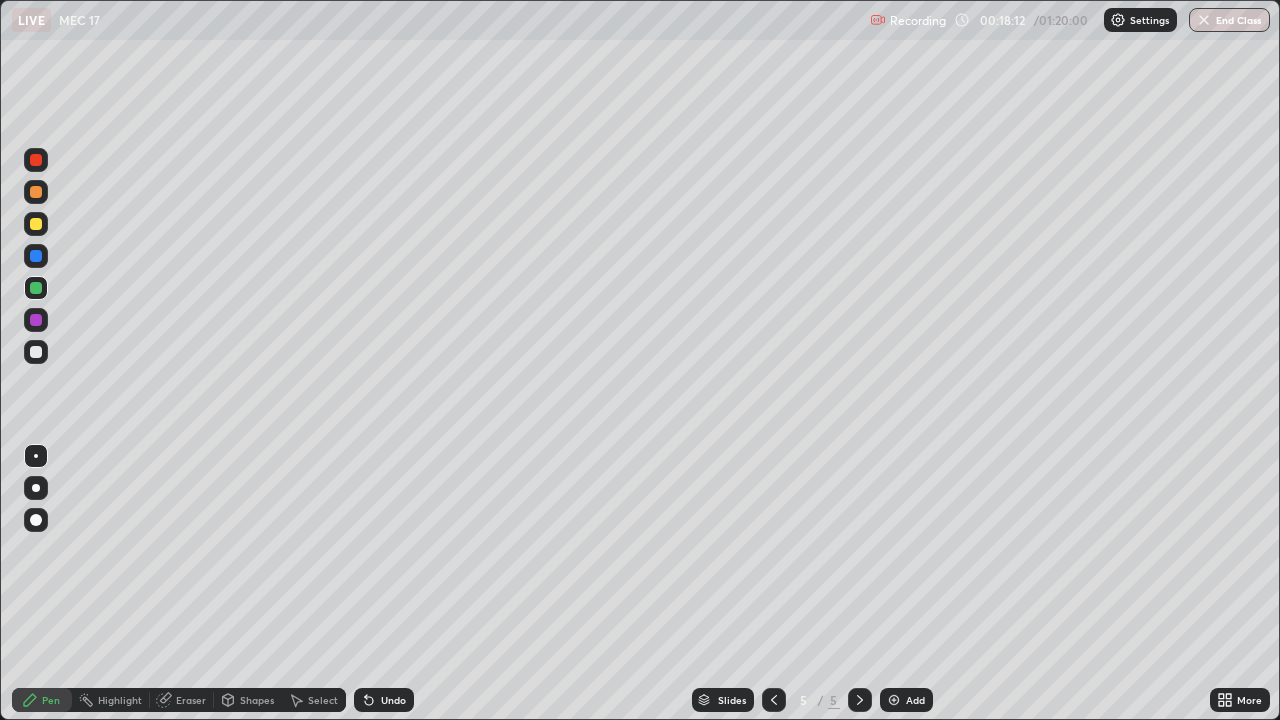 click at bounding box center [36, 352] 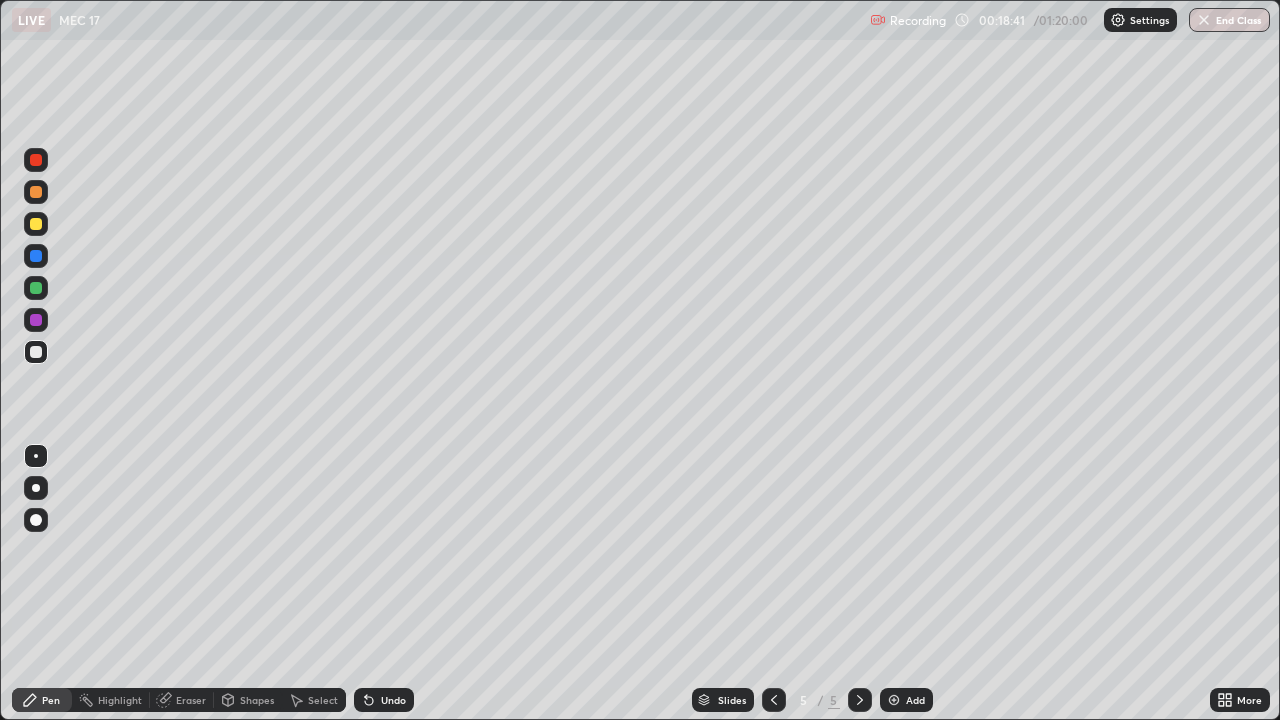 click on "Add" at bounding box center (915, 700) 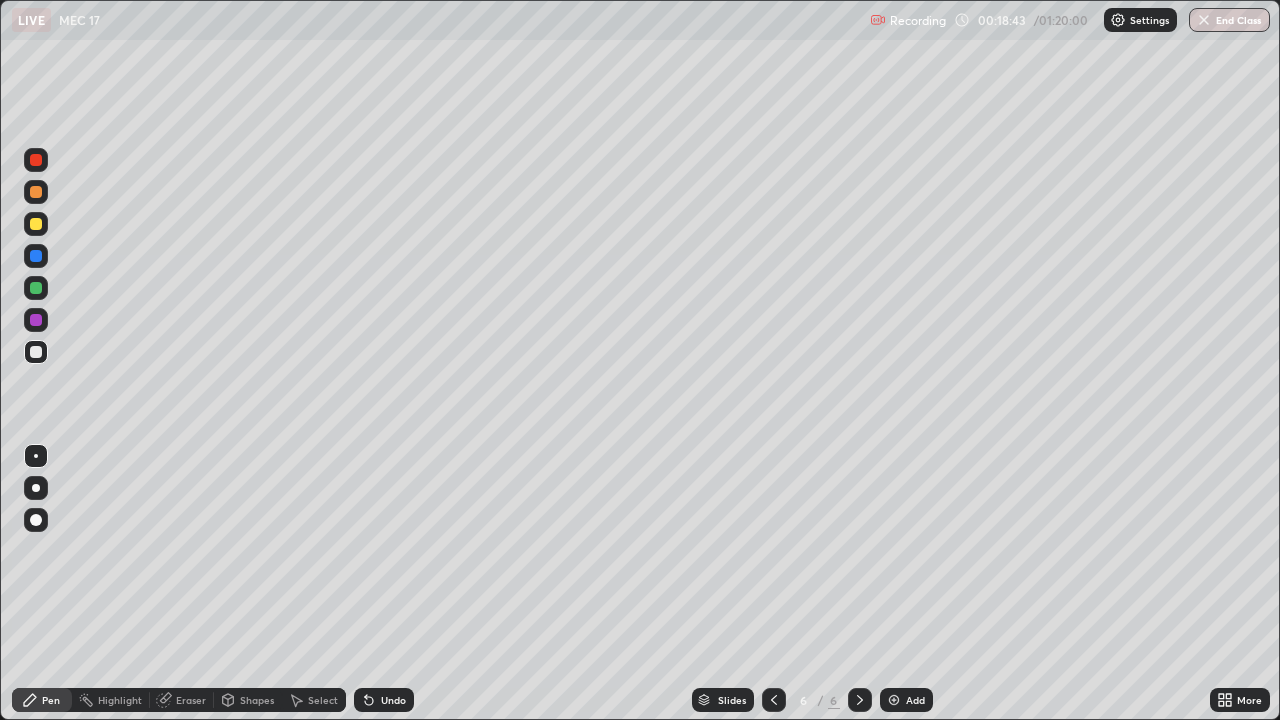 click at bounding box center (36, 224) 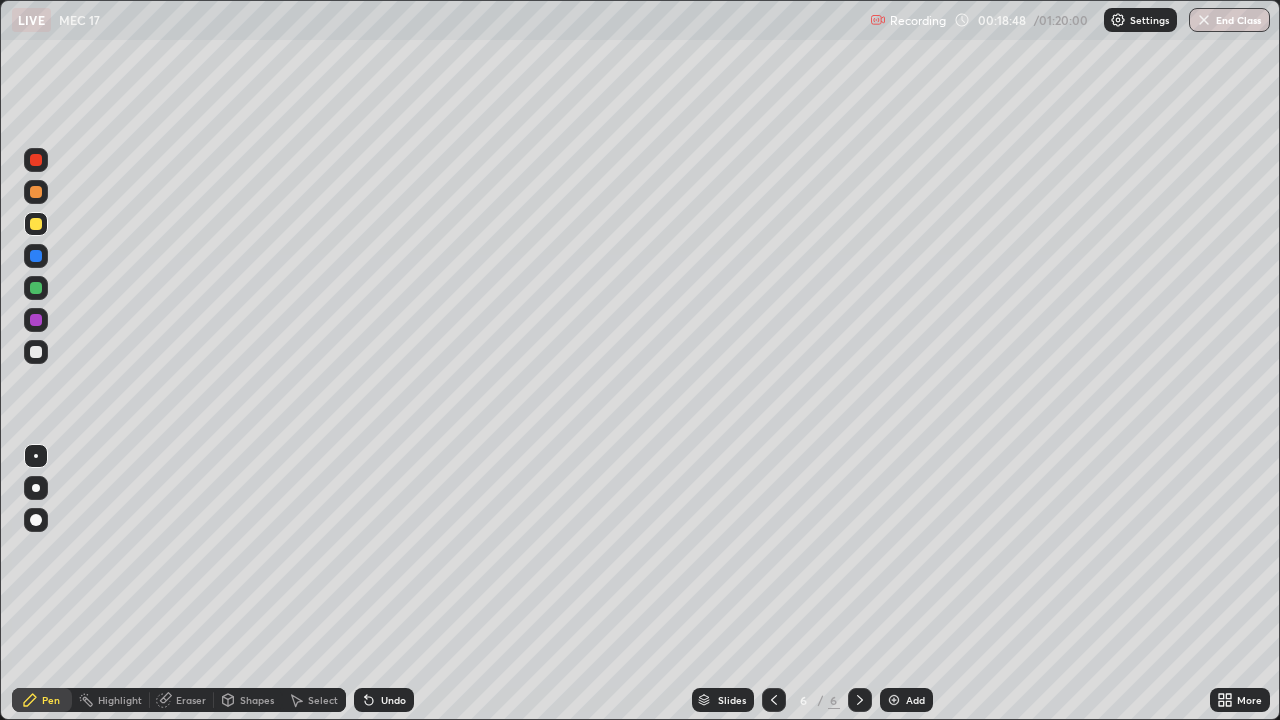 click at bounding box center (36, 352) 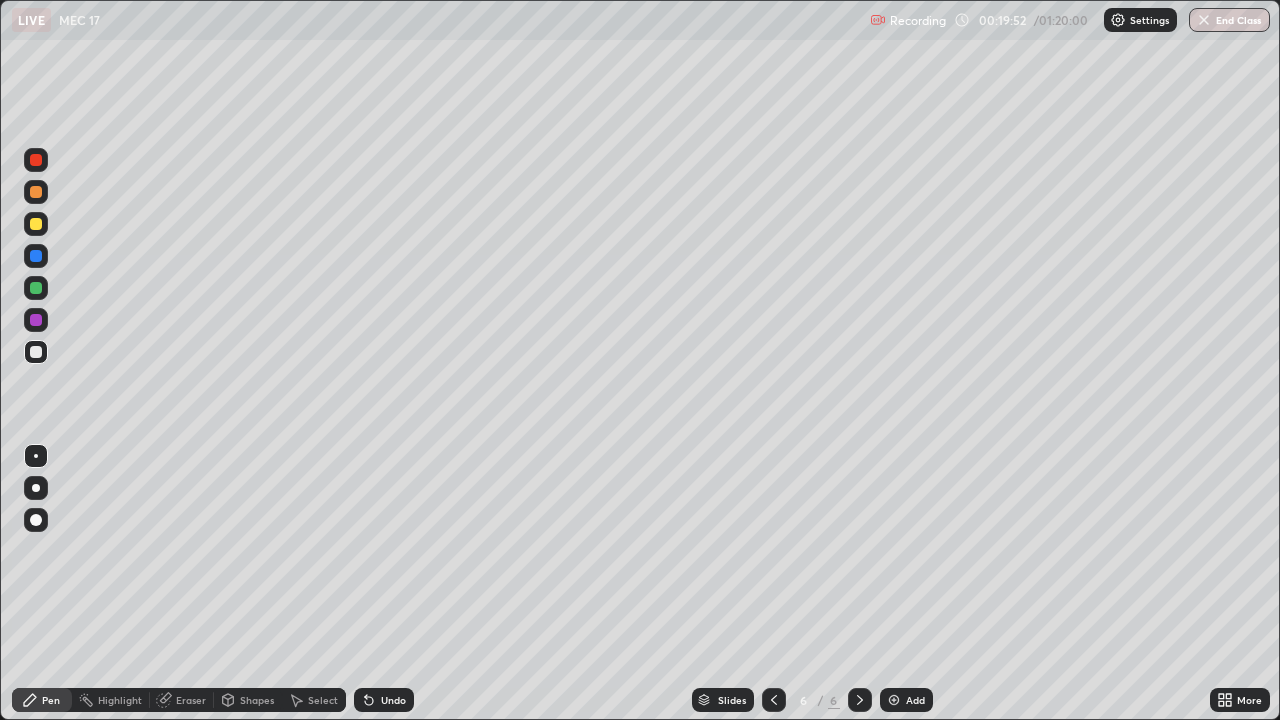 click at bounding box center [36, 224] 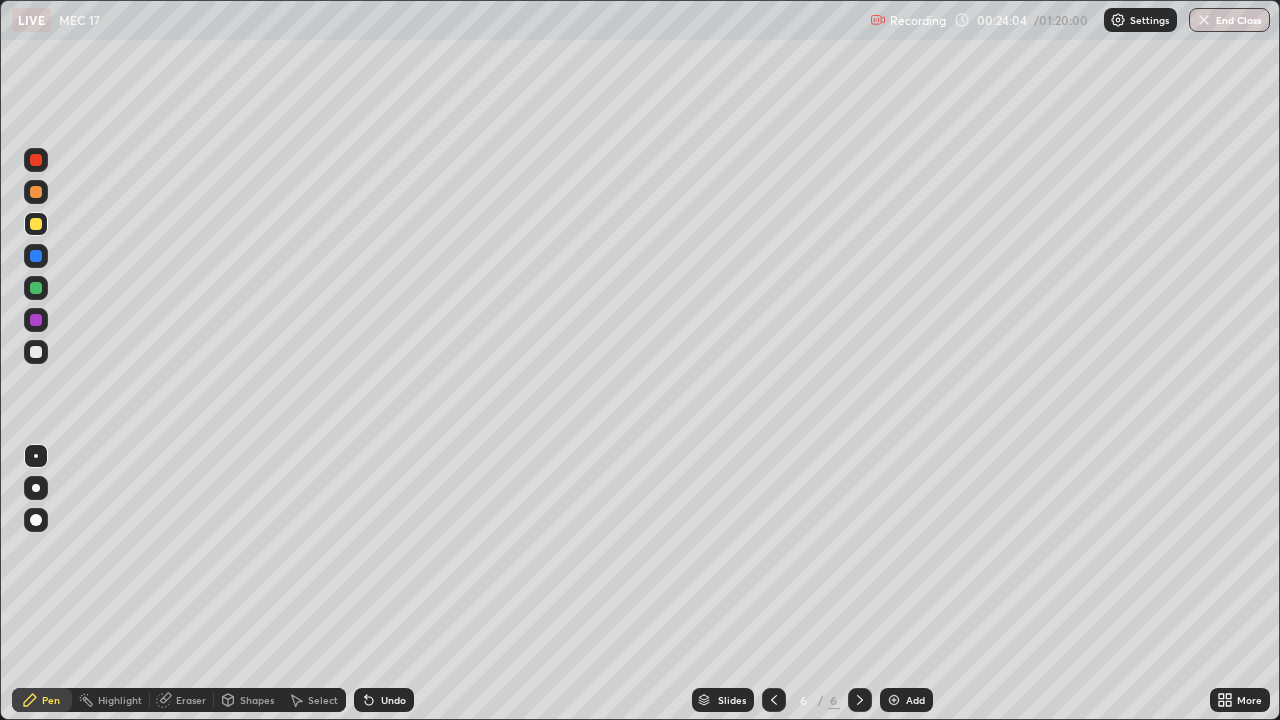 click at bounding box center [36, 352] 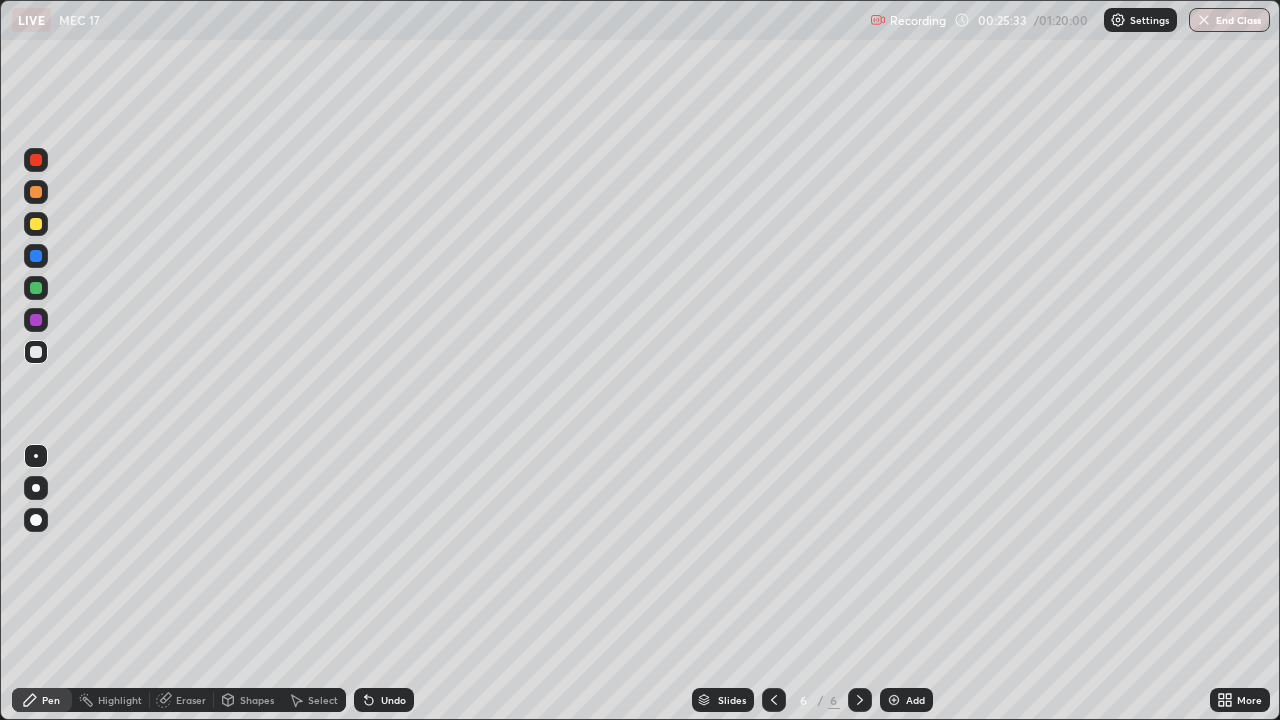 click 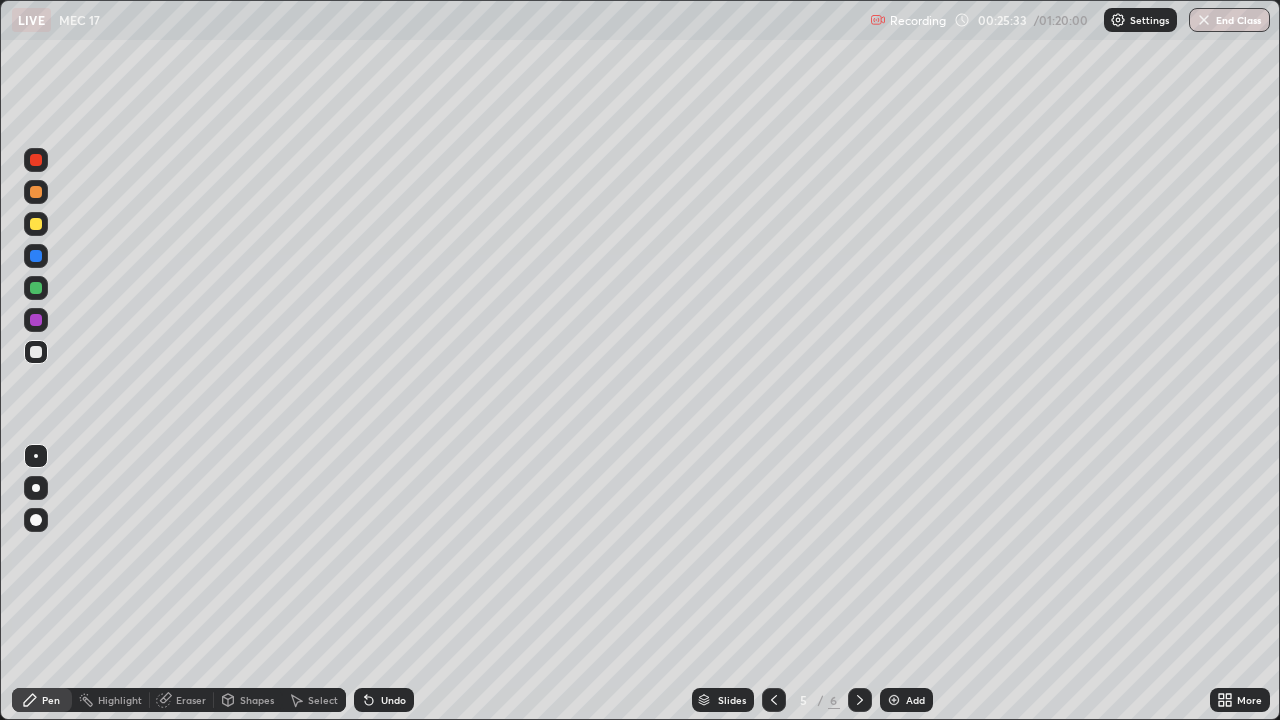 click 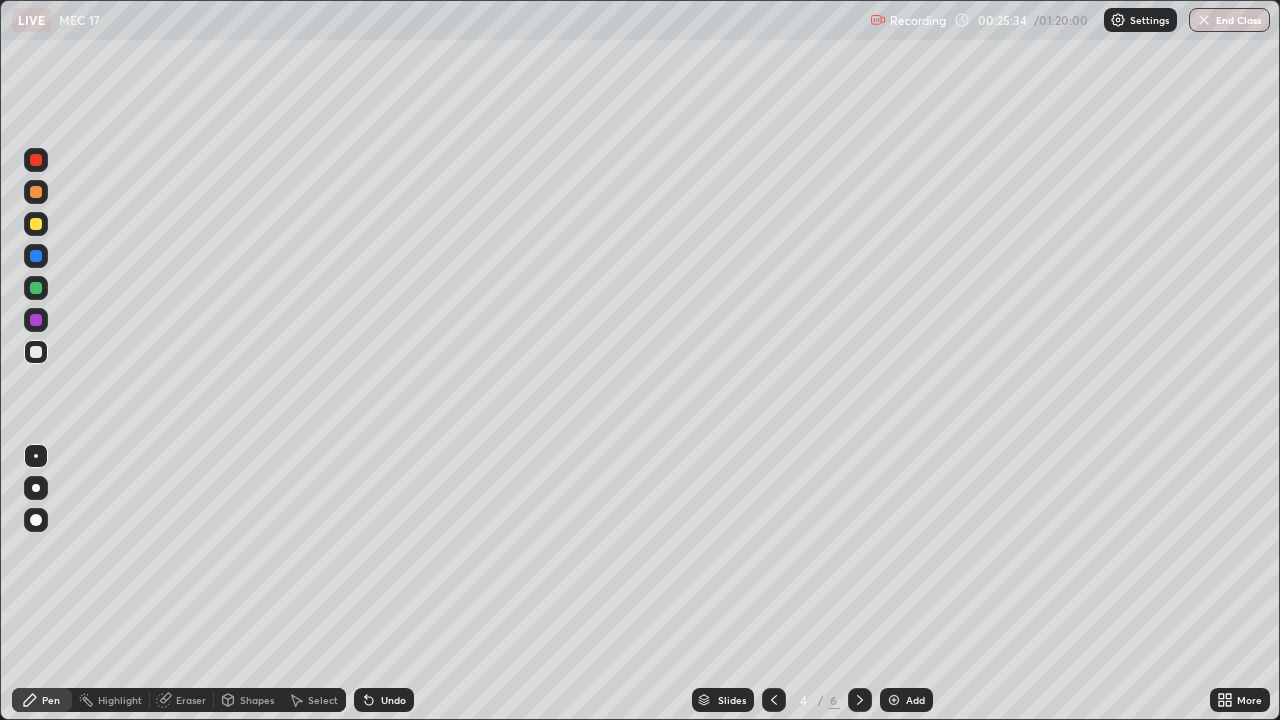click 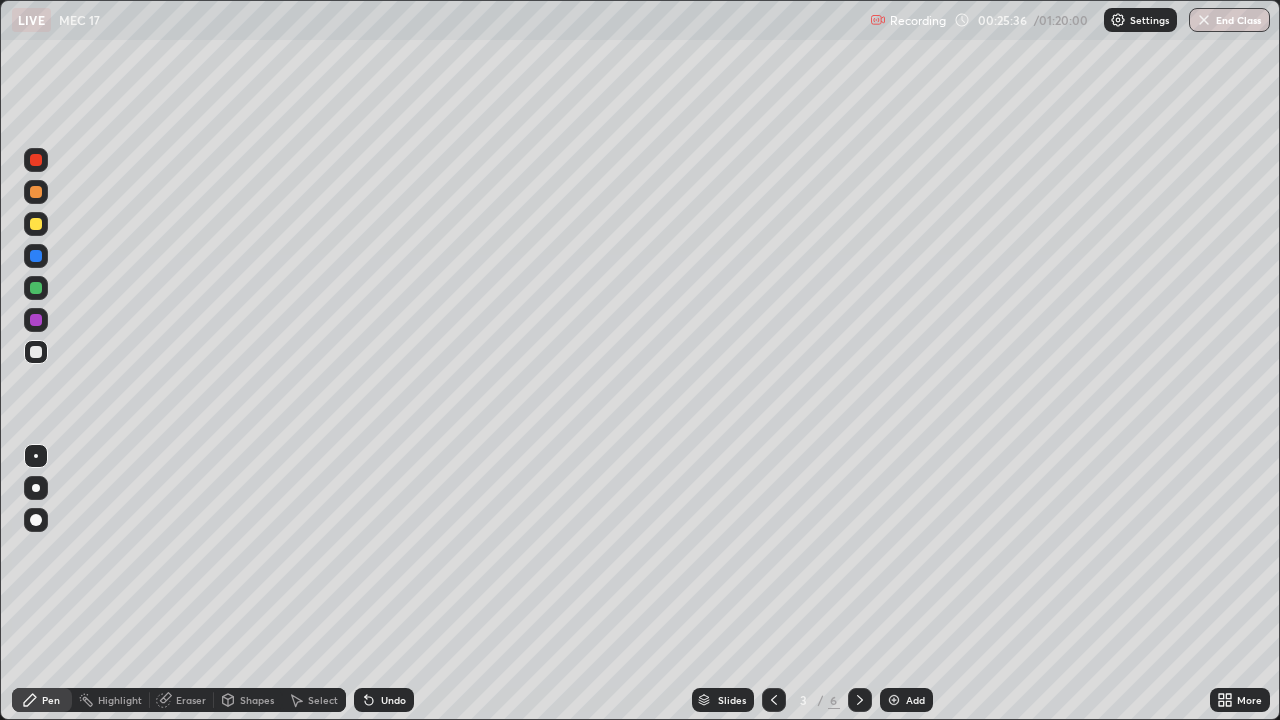 click at bounding box center (860, 700) 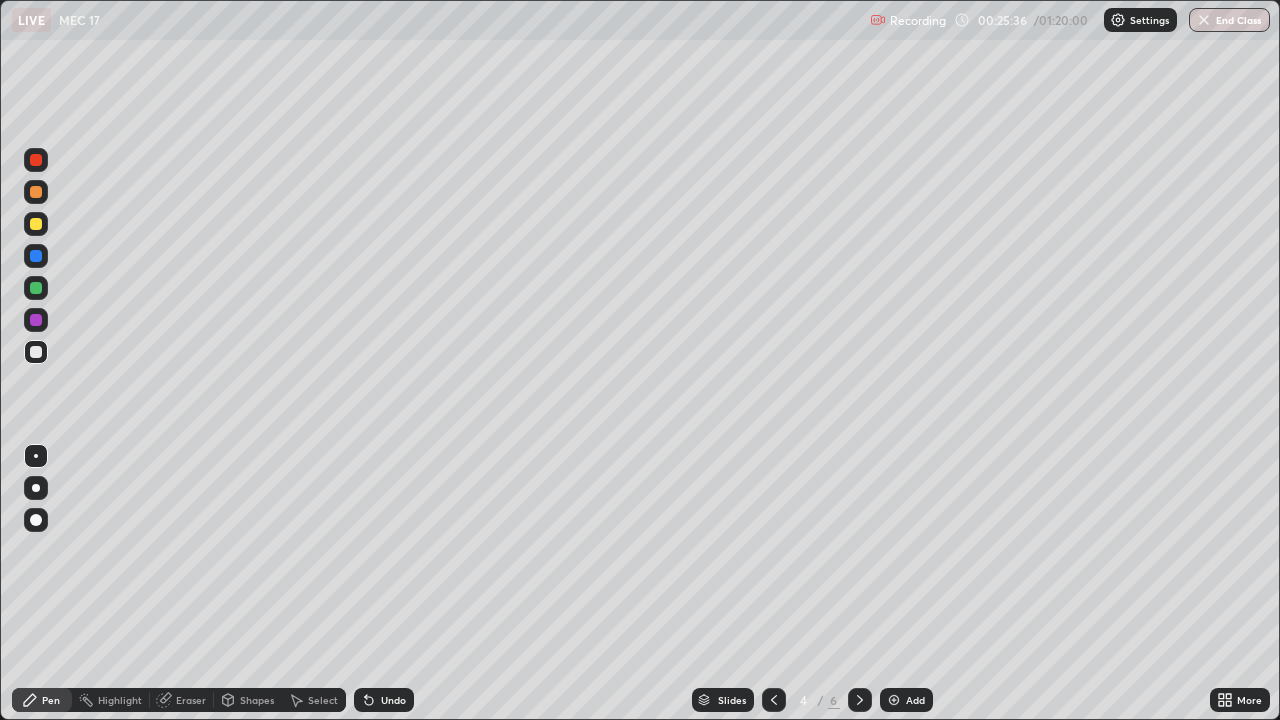 click 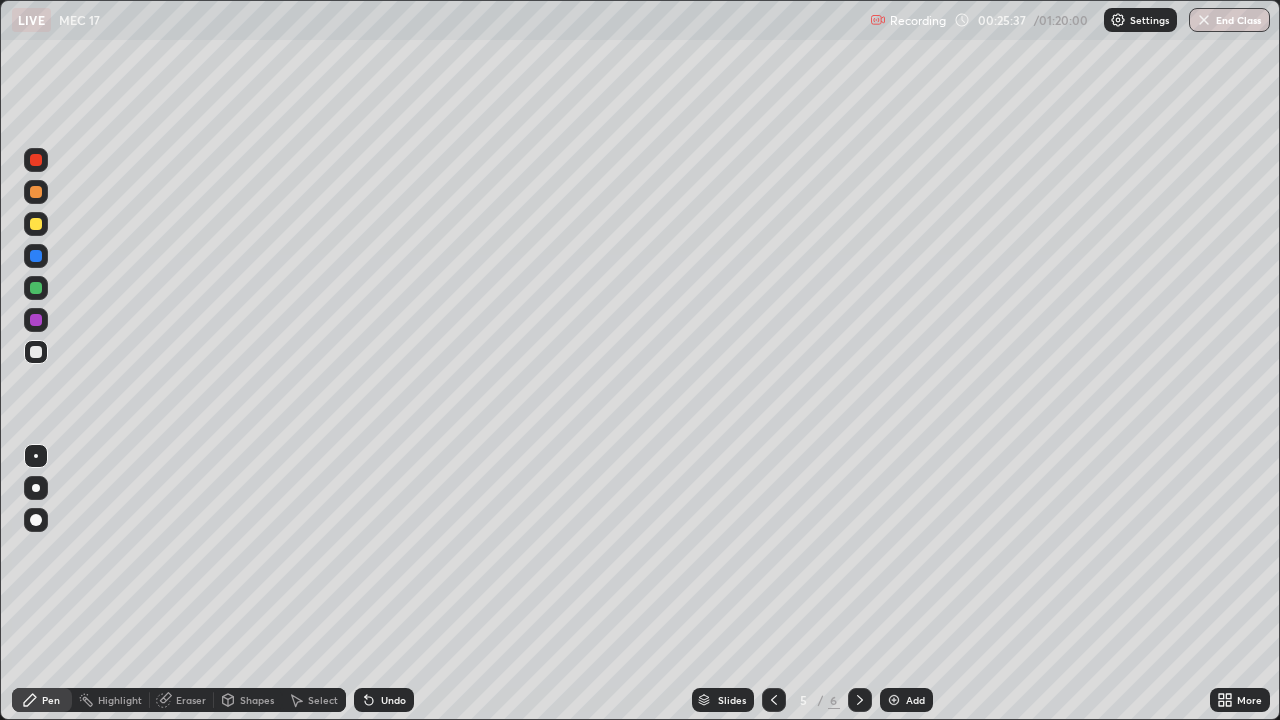 click 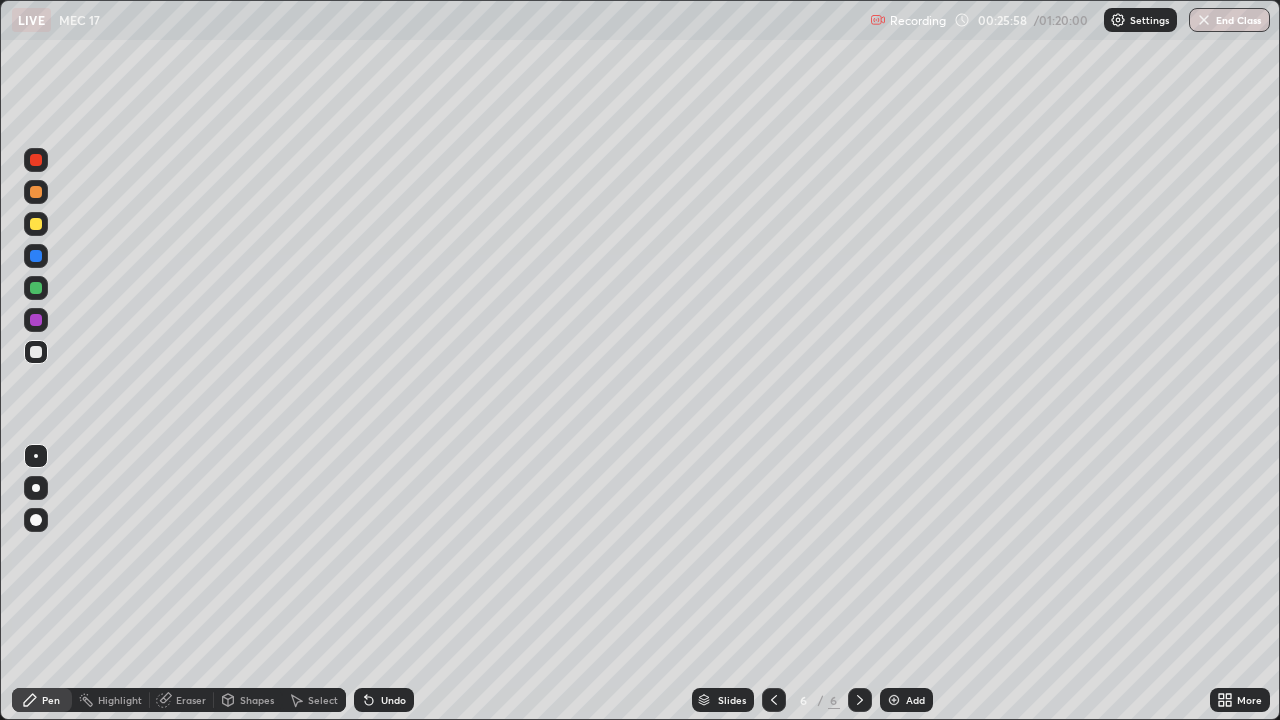 click on "Undo" at bounding box center [393, 700] 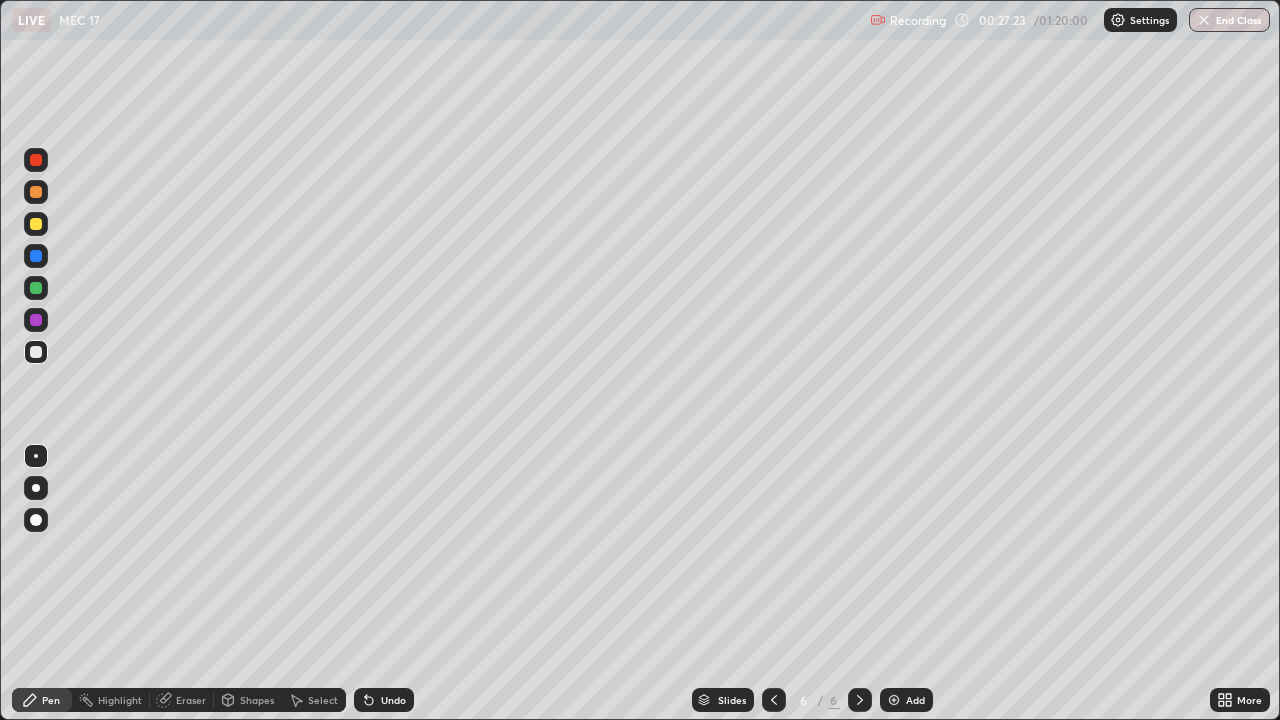 click on "Add" at bounding box center [906, 700] 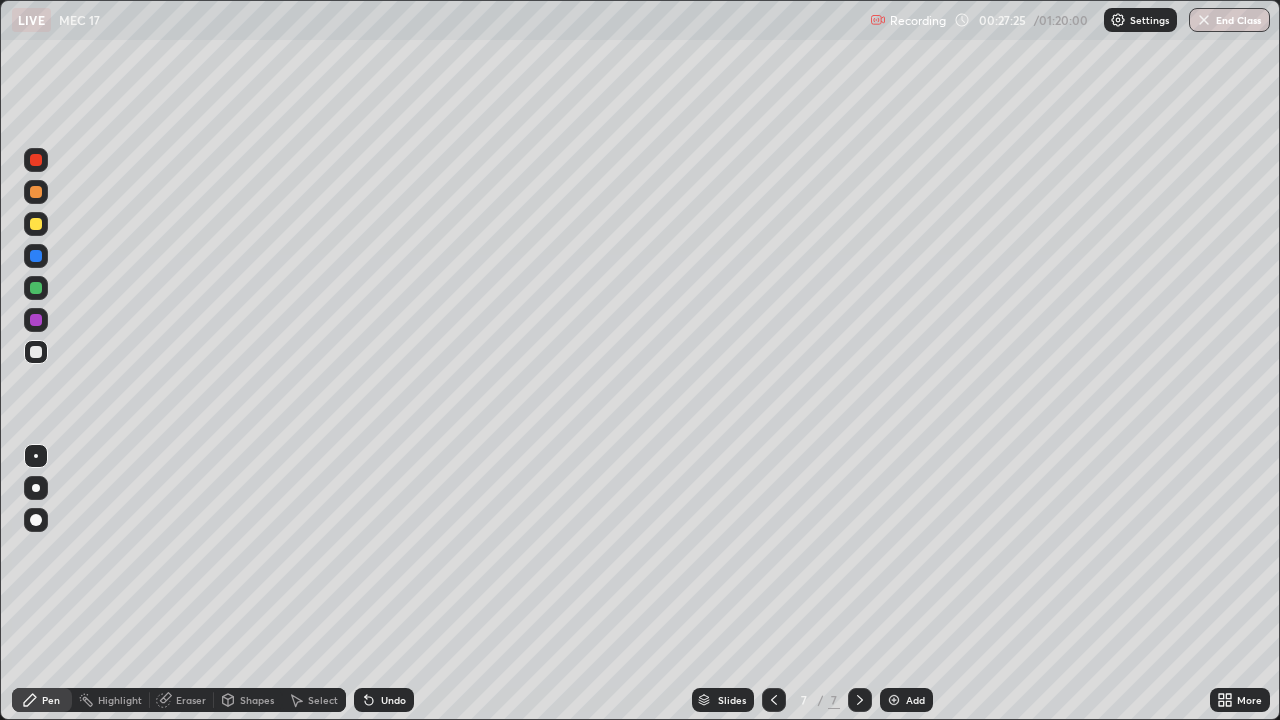 click at bounding box center [36, 352] 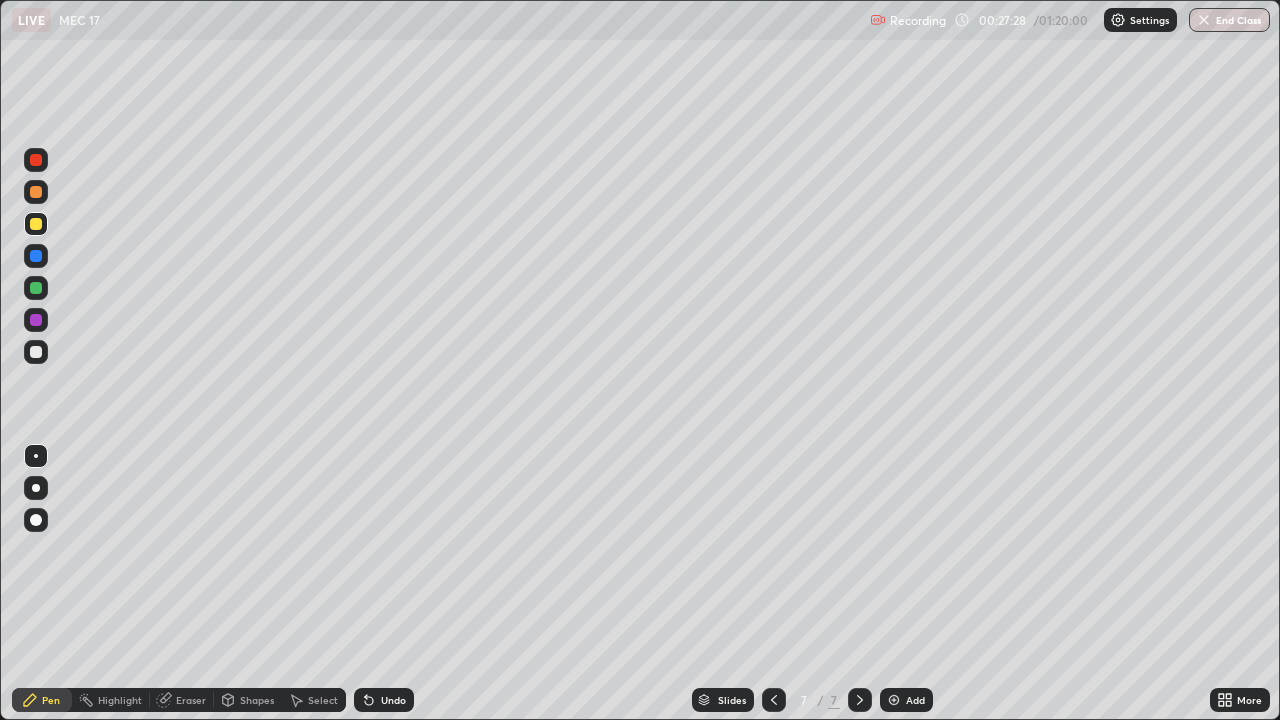 click at bounding box center [36, 352] 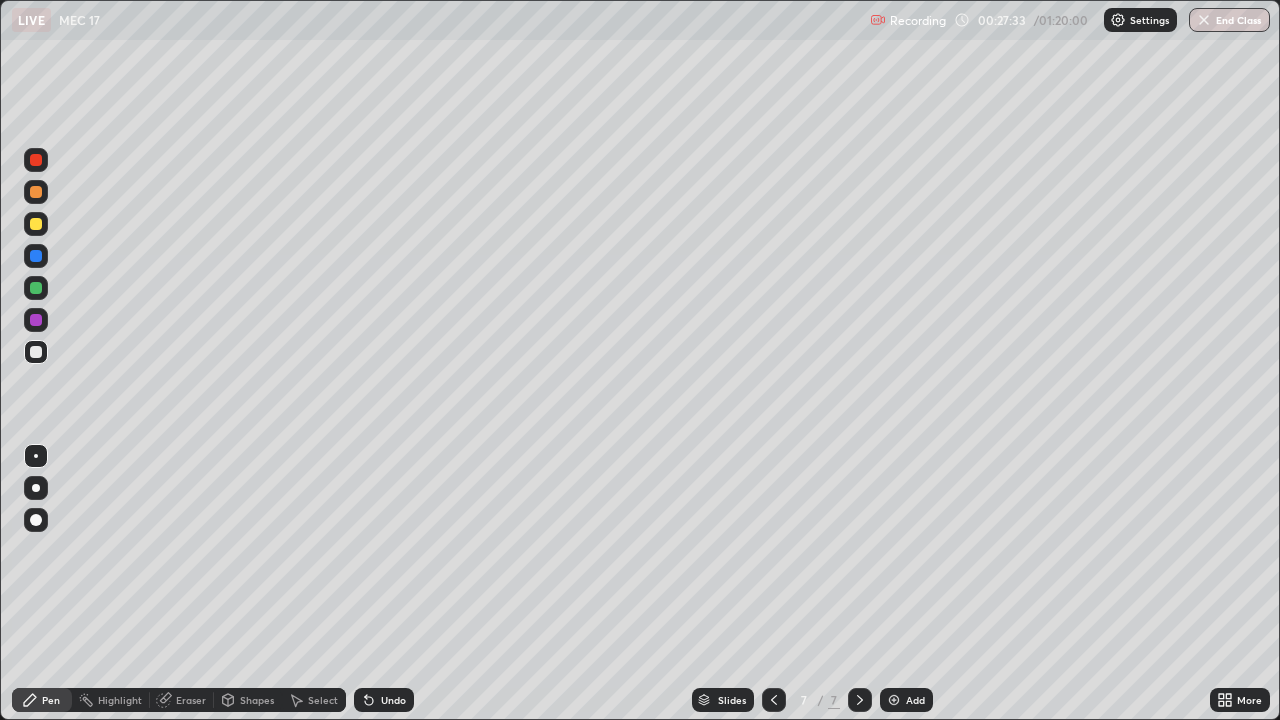 click at bounding box center [36, 288] 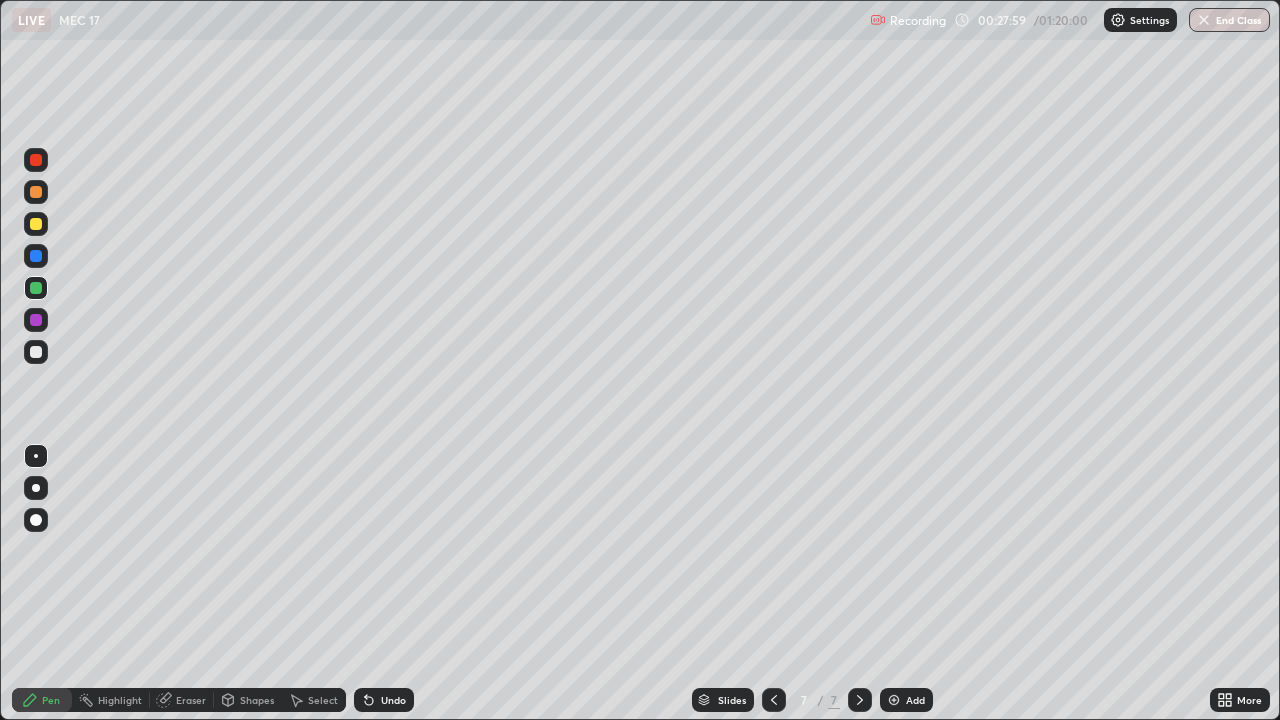 click at bounding box center [36, 352] 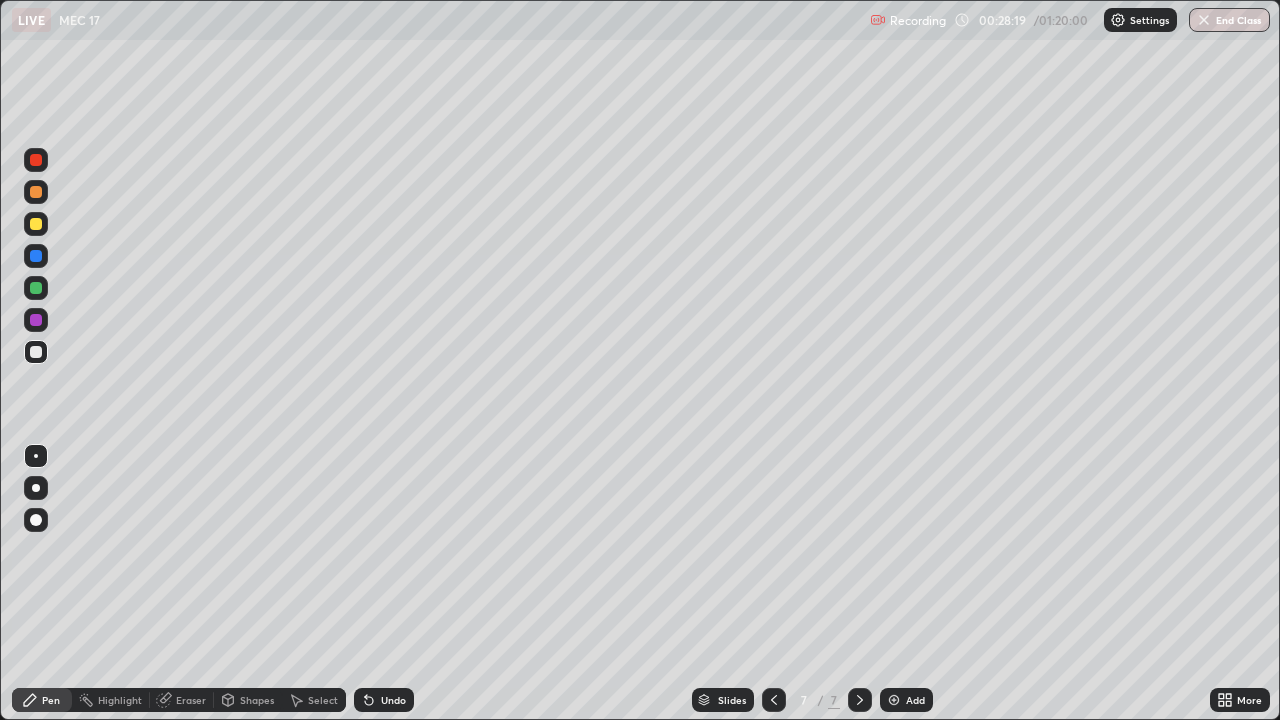 click on "Undo" at bounding box center [393, 700] 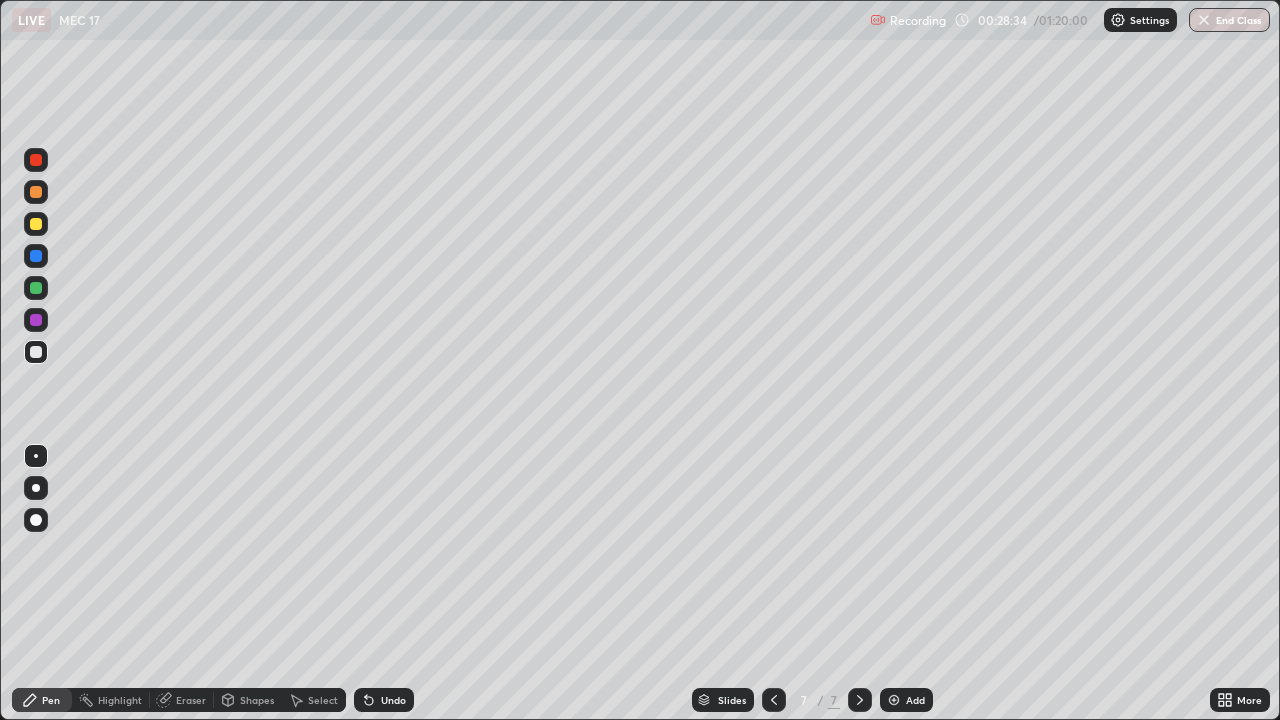 click on "Undo" at bounding box center (384, 700) 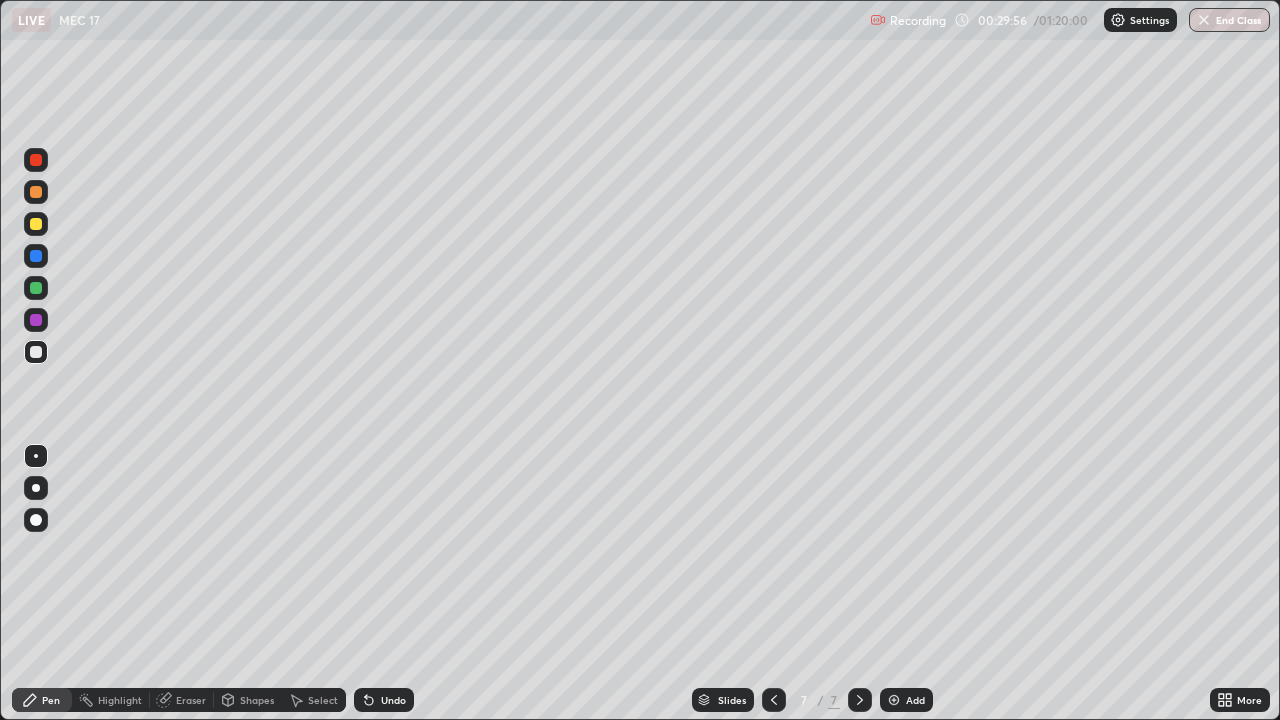 click on "Add" at bounding box center (906, 700) 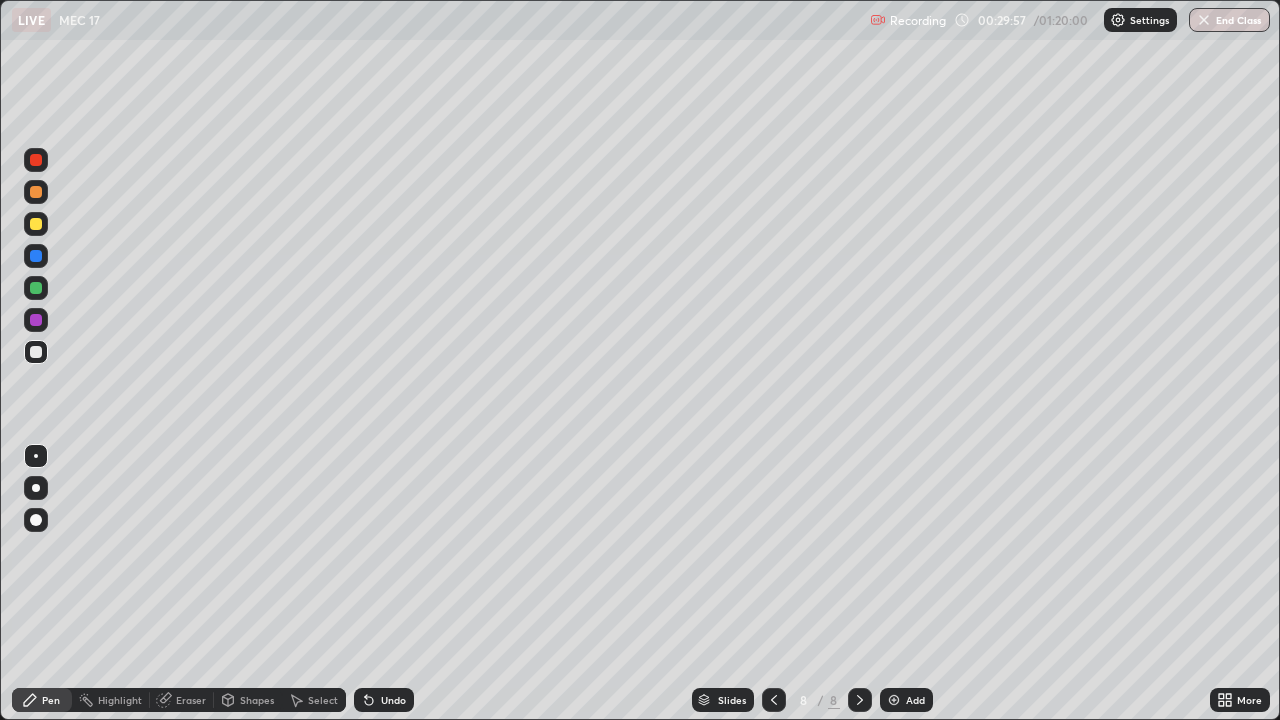 click at bounding box center [36, 352] 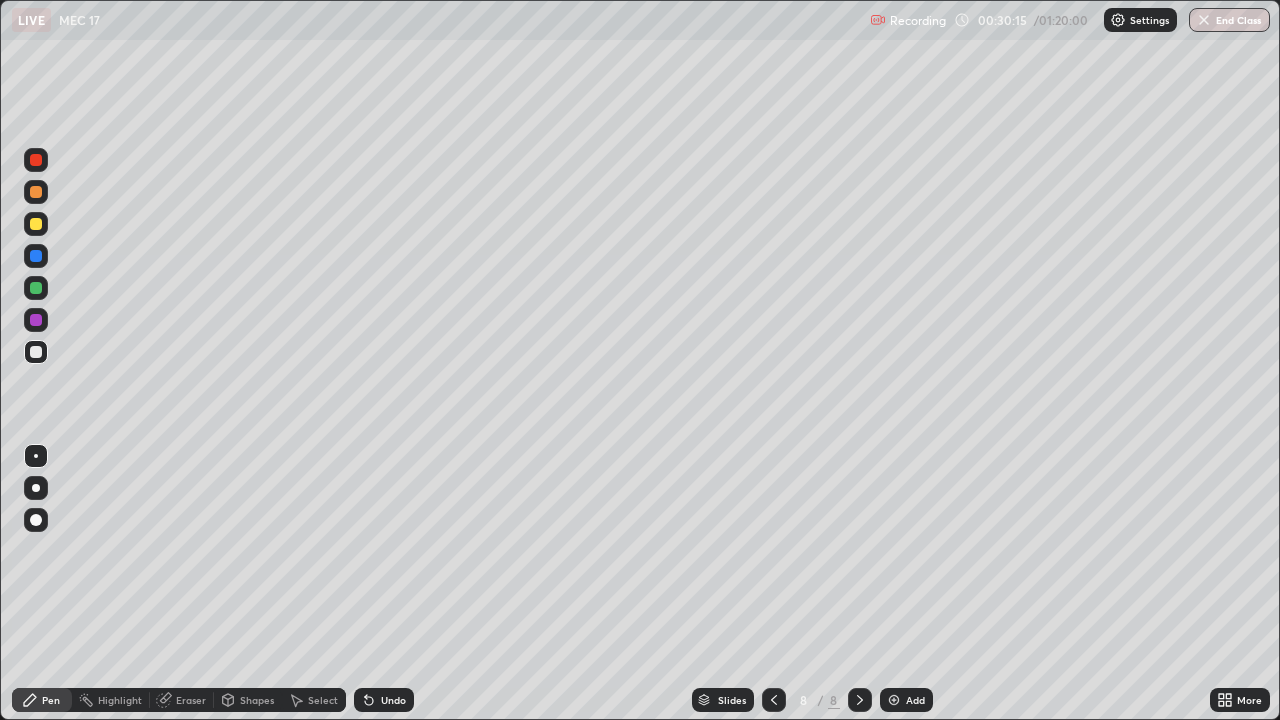 click at bounding box center (36, 224) 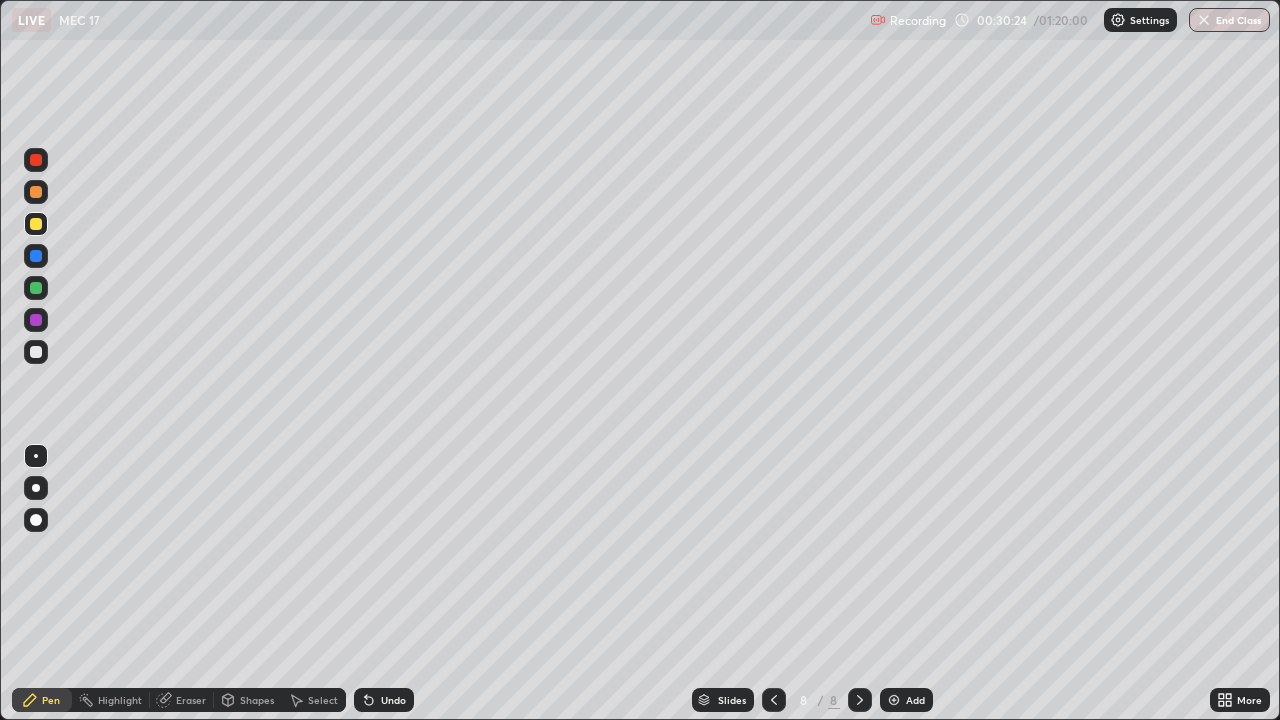 click at bounding box center [36, 352] 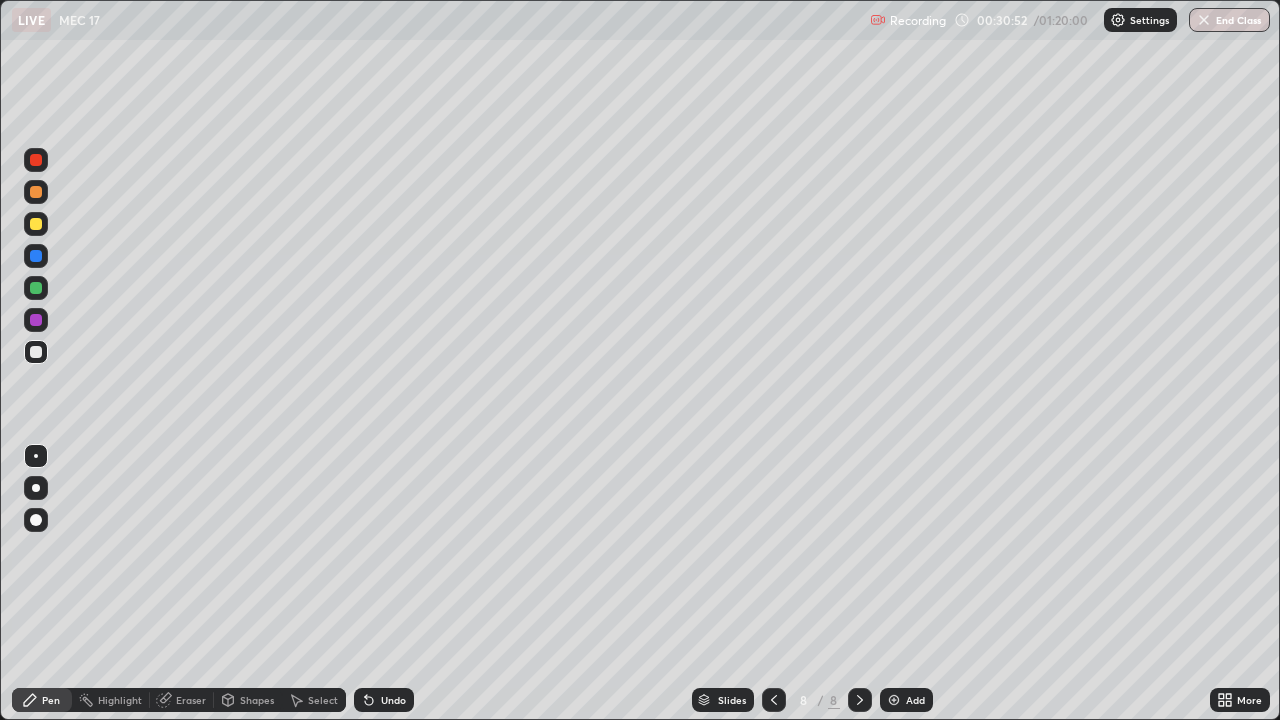 click 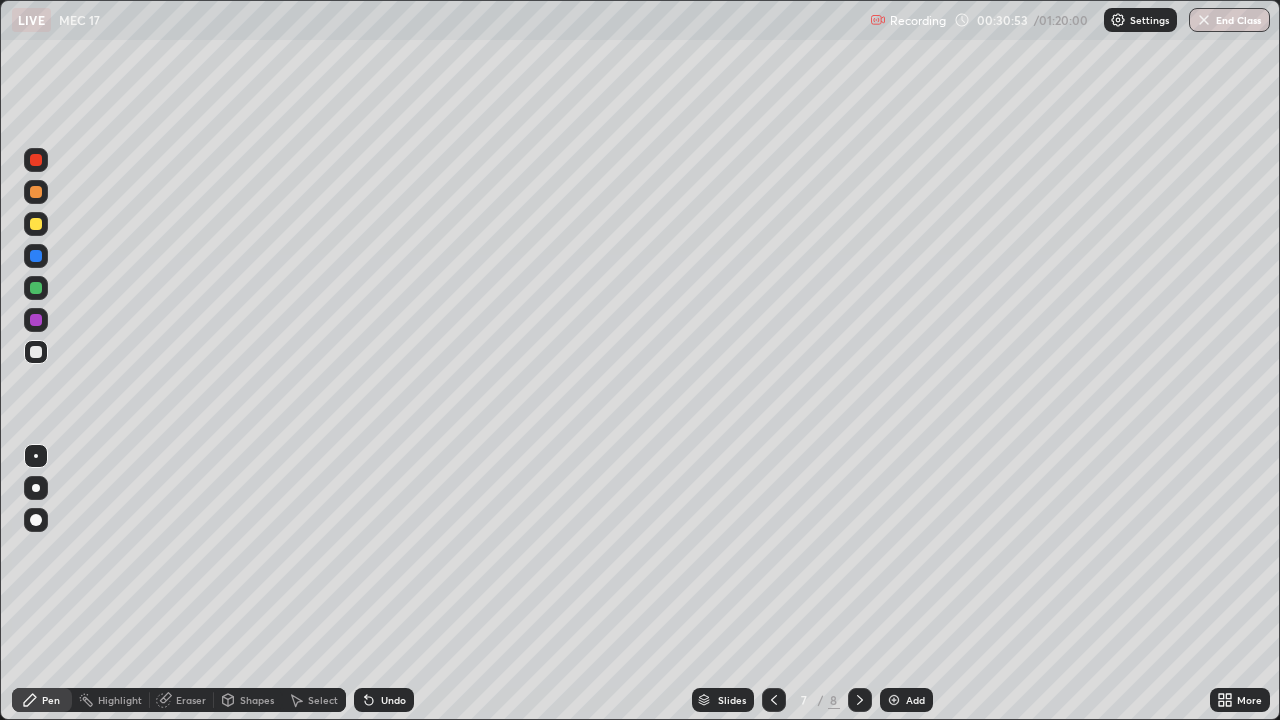 click 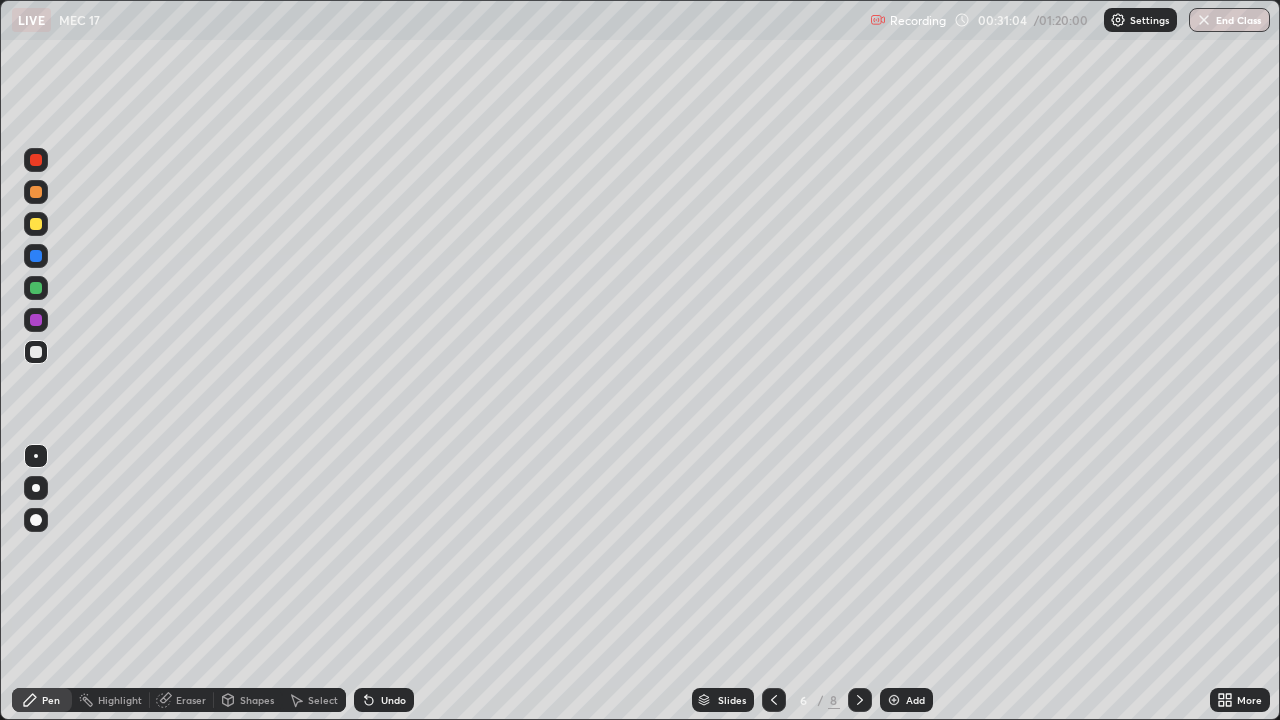 click 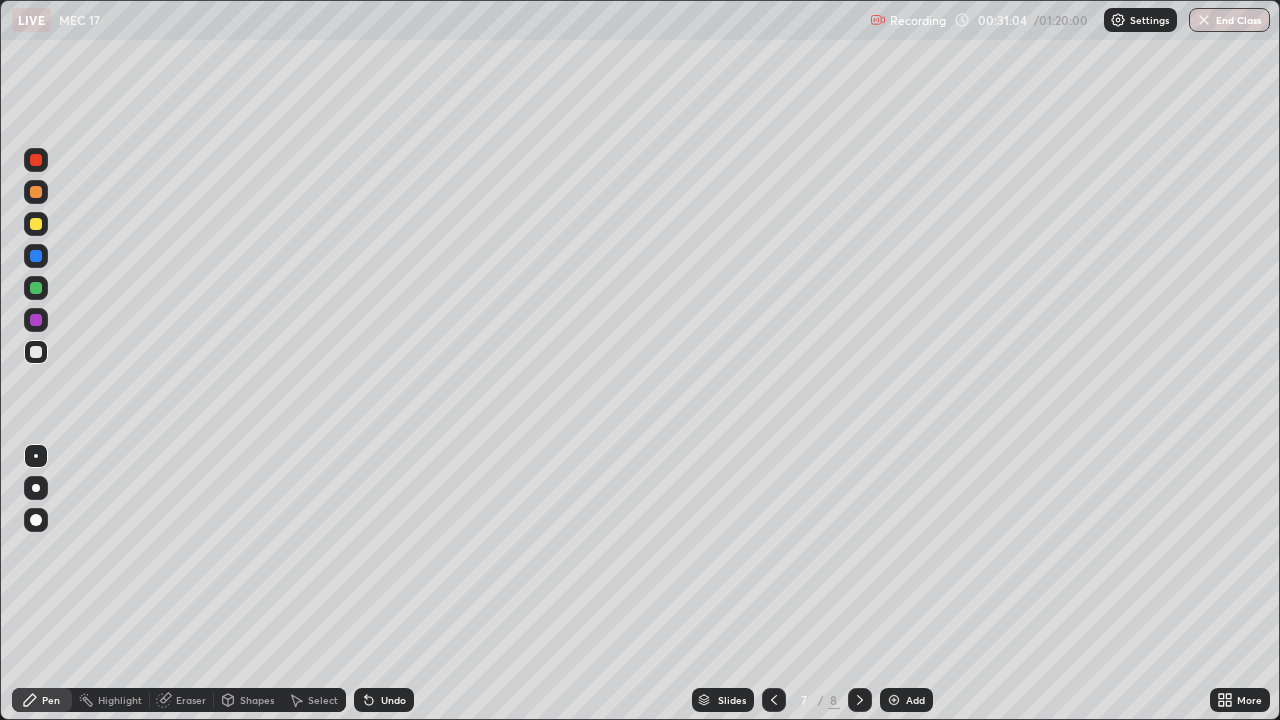 click 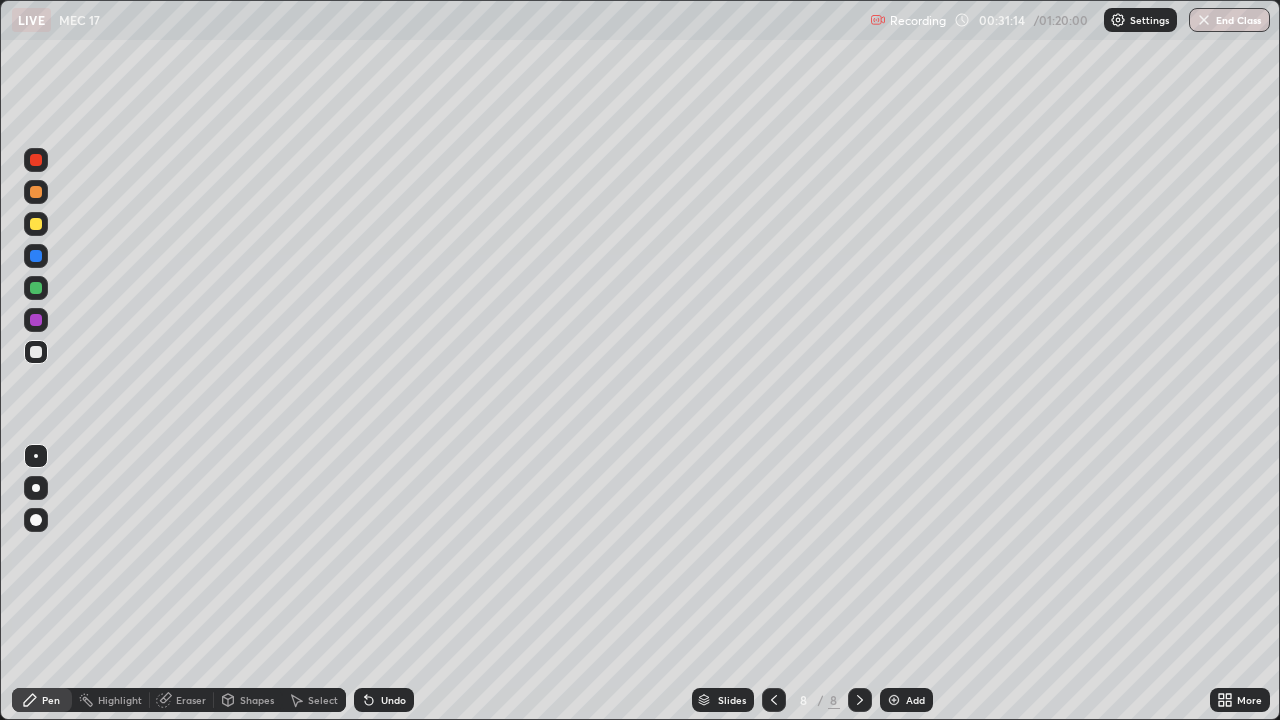 click on "Undo" at bounding box center [393, 700] 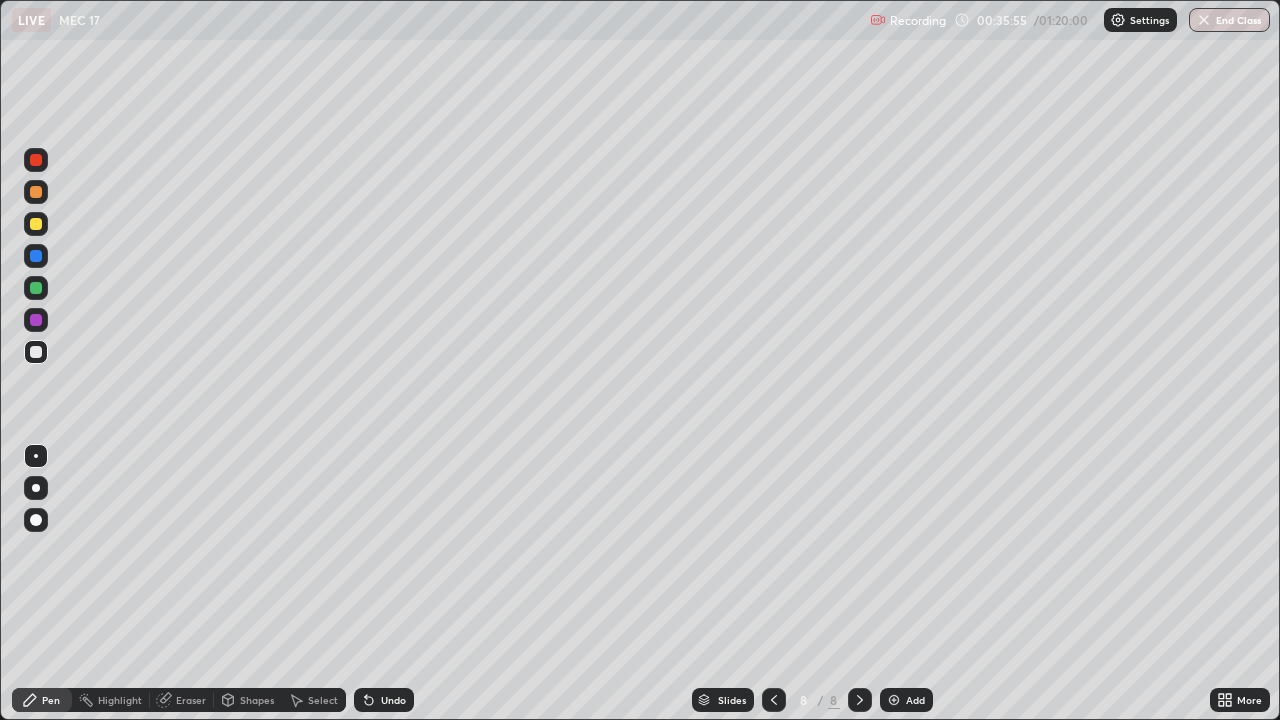 click at bounding box center [36, 288] 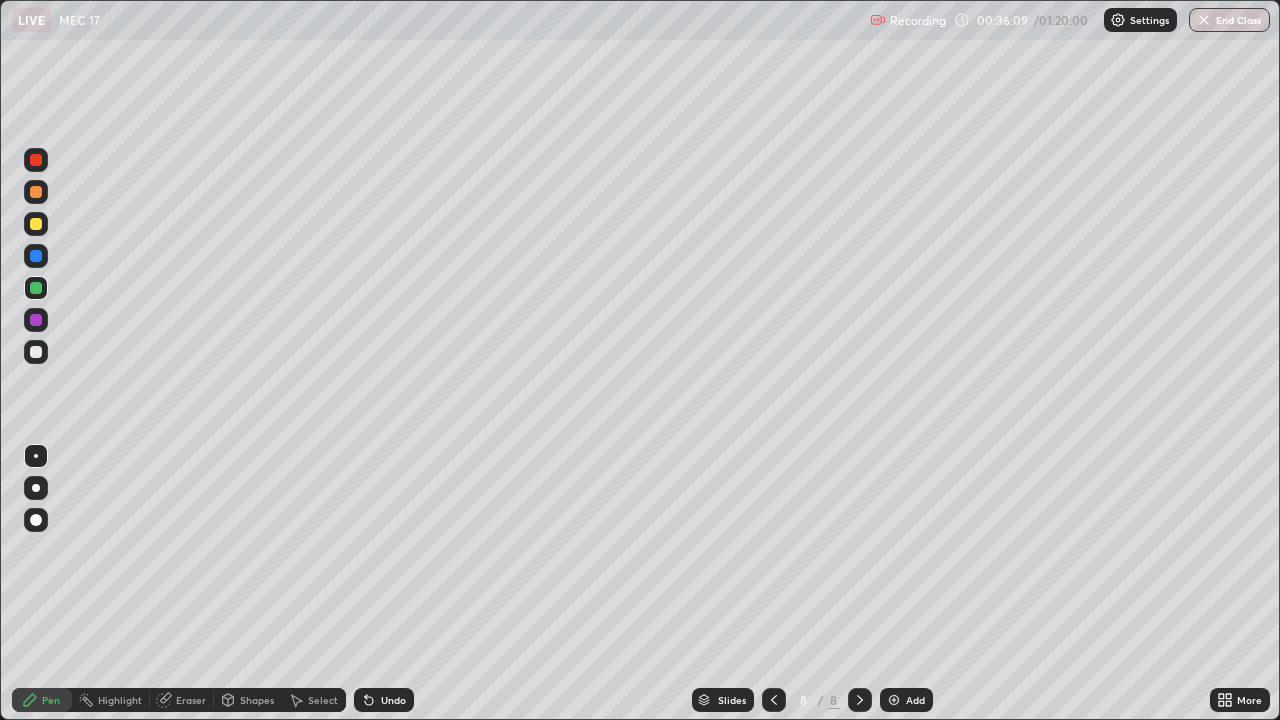 click on "Eraser" at bounding box center [191, 700] 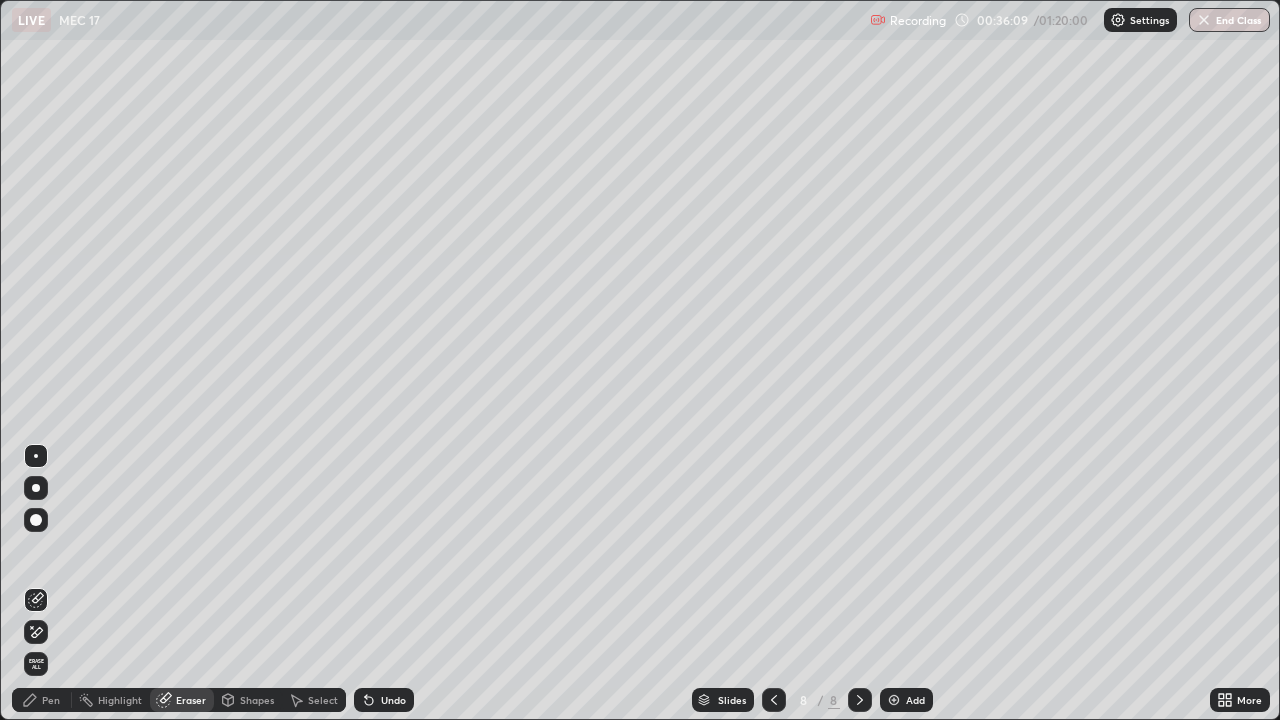 click 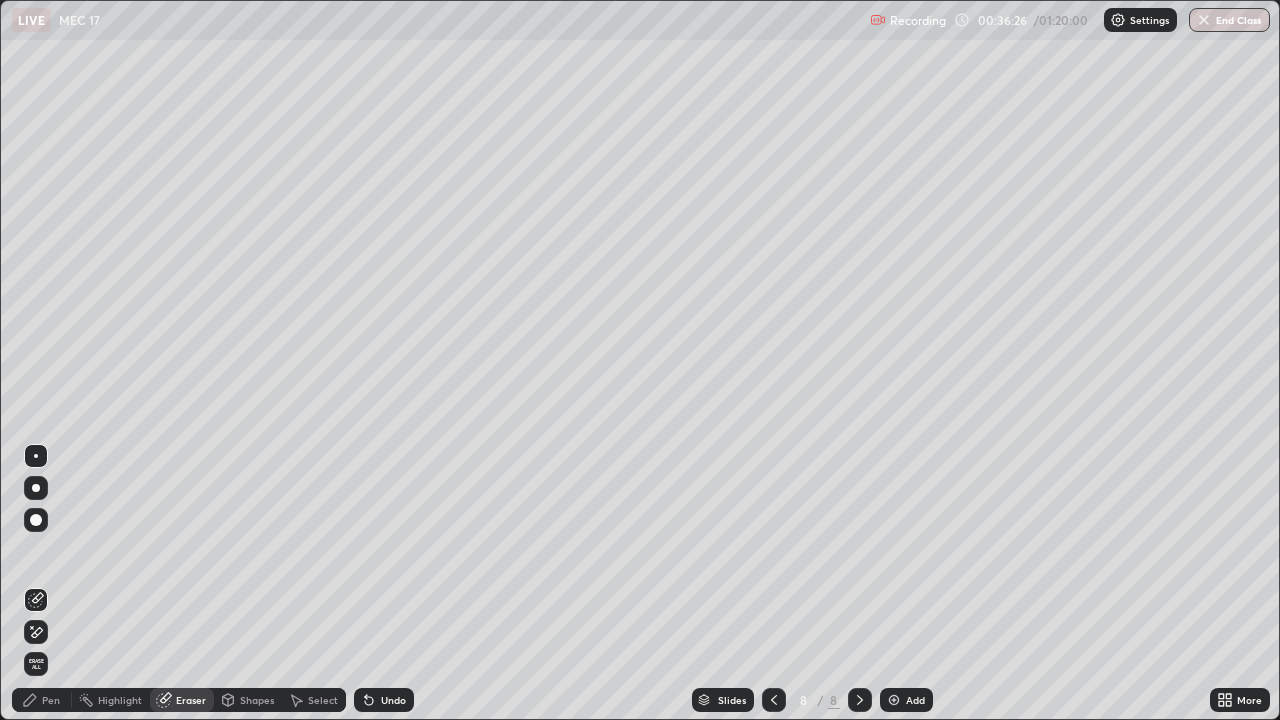 click on "Add" at bounding box center (915, 700) 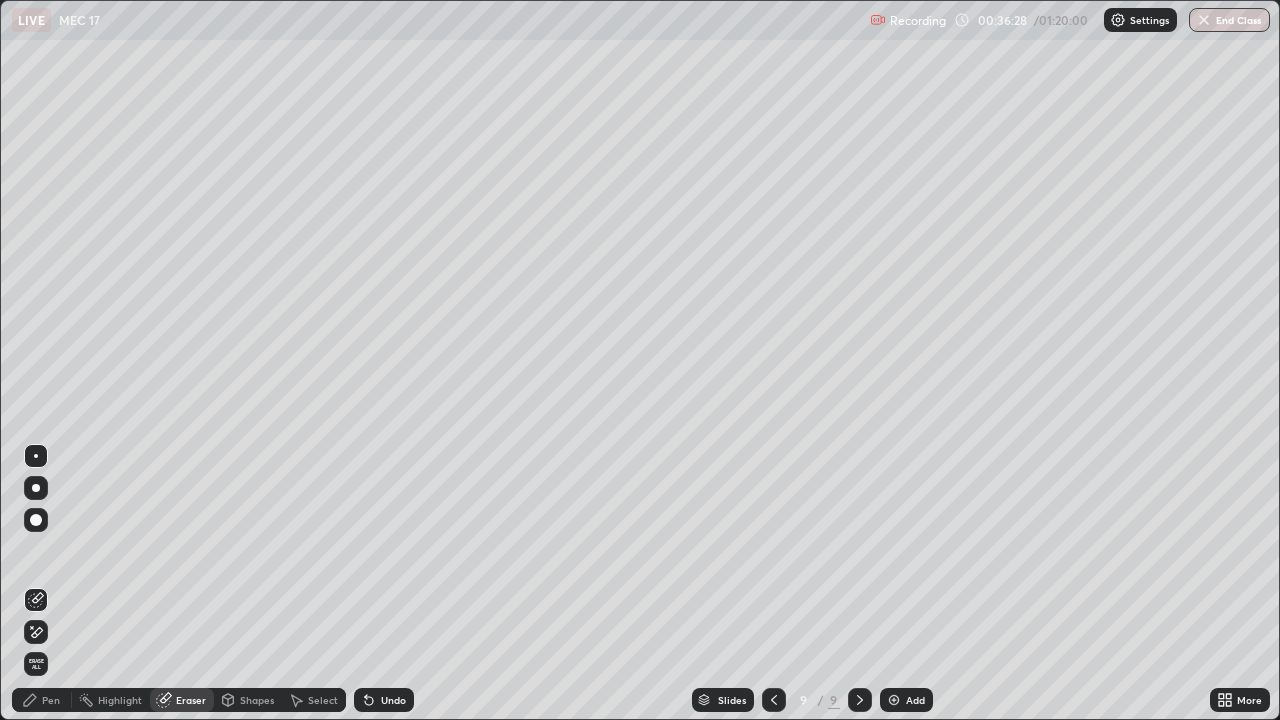 click on "Pen" at bounding box center [51, 700] 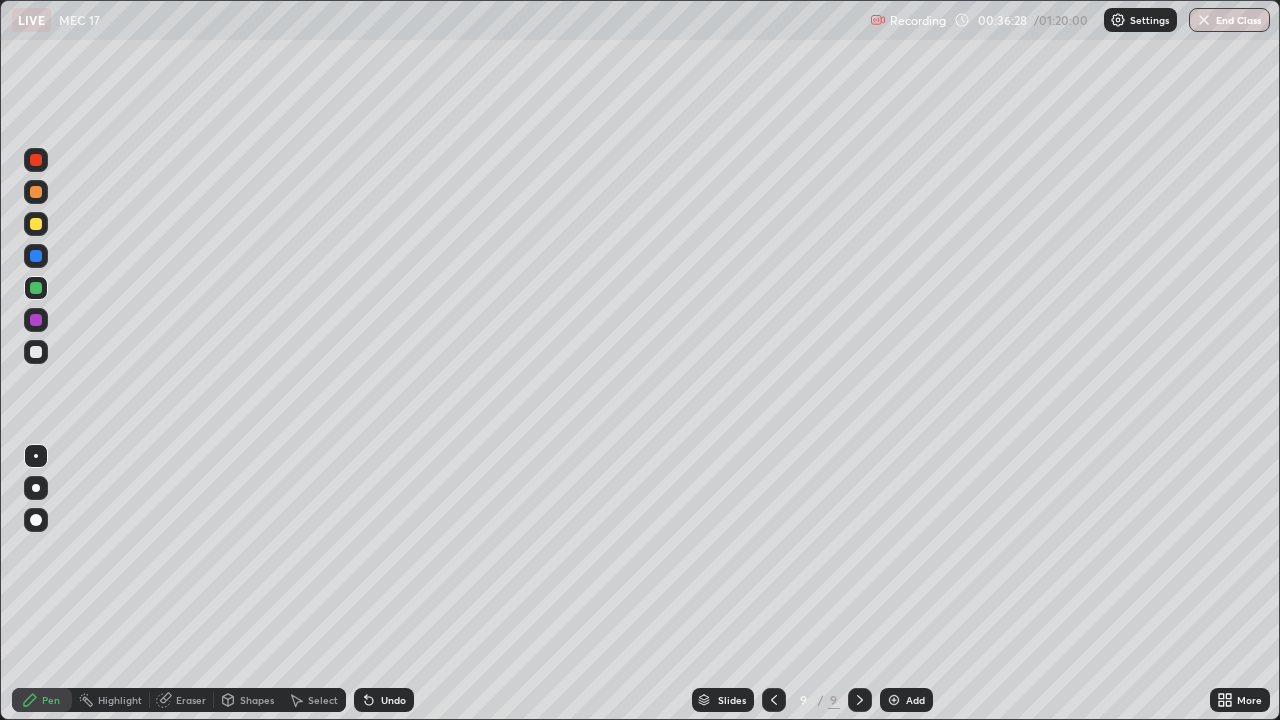 click at bounding box center (36, 352) 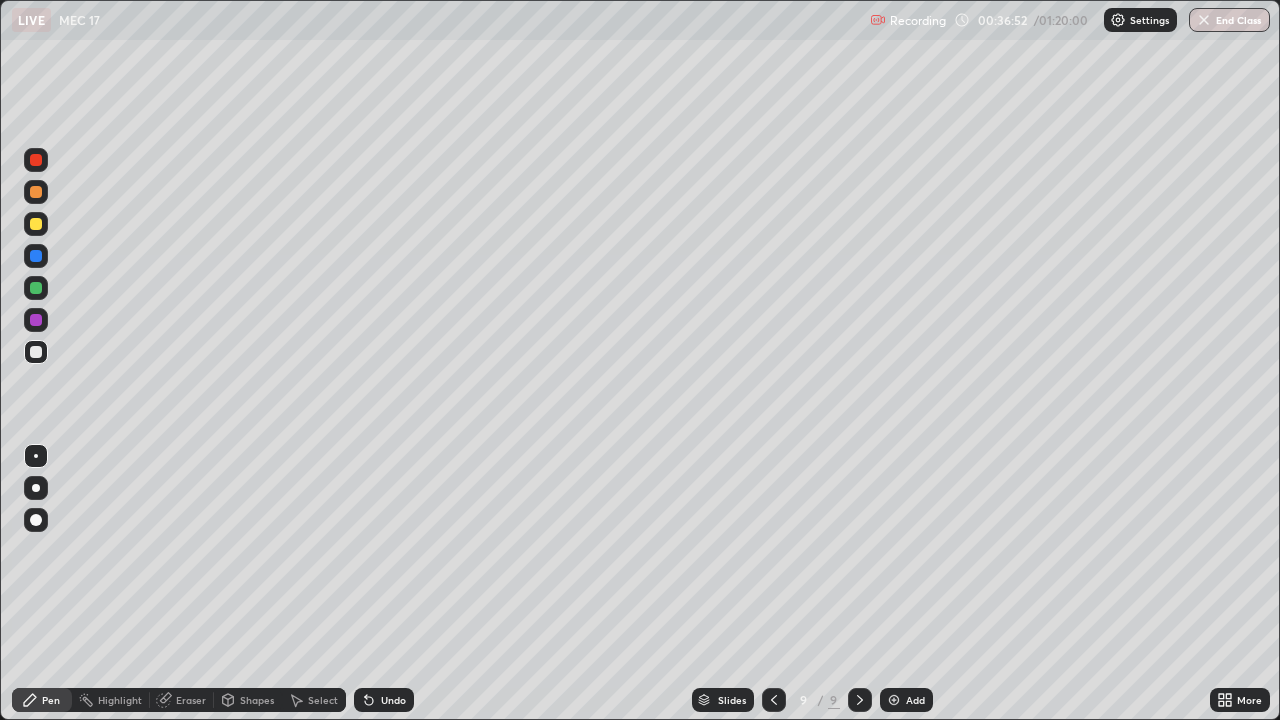 click at bounding box center [36, 224] 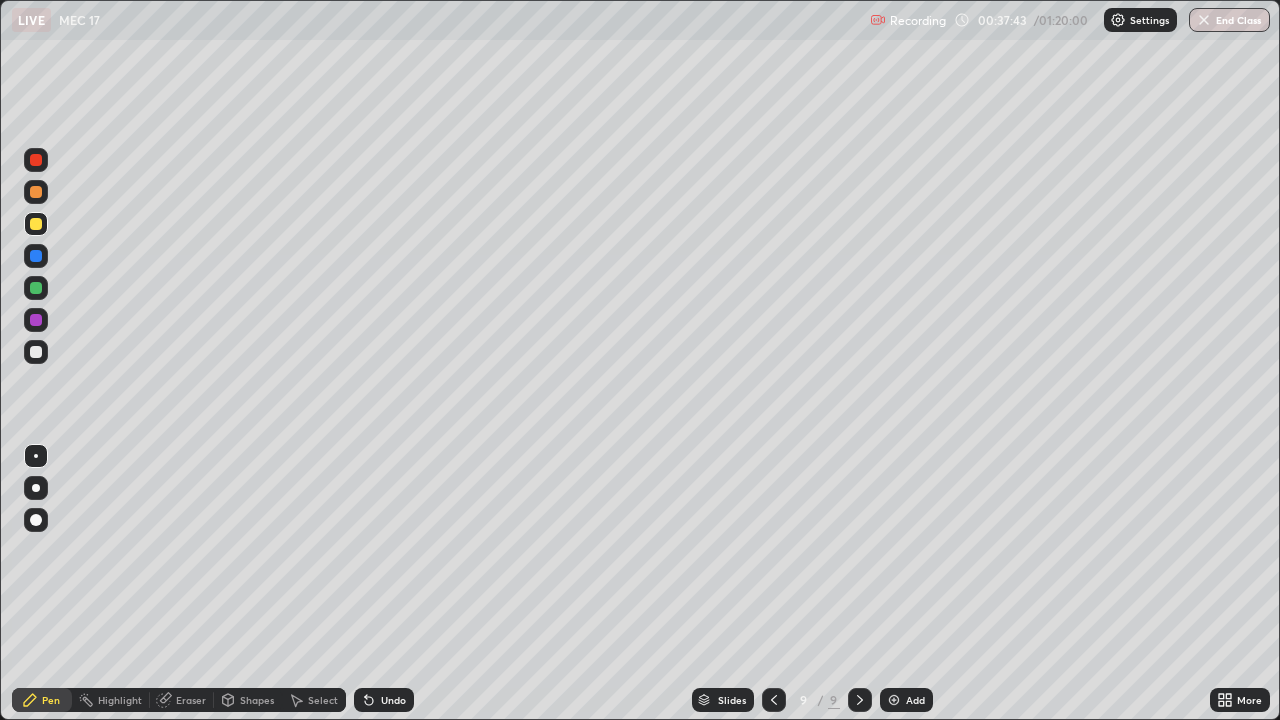 click at bounding box center [774, 700] 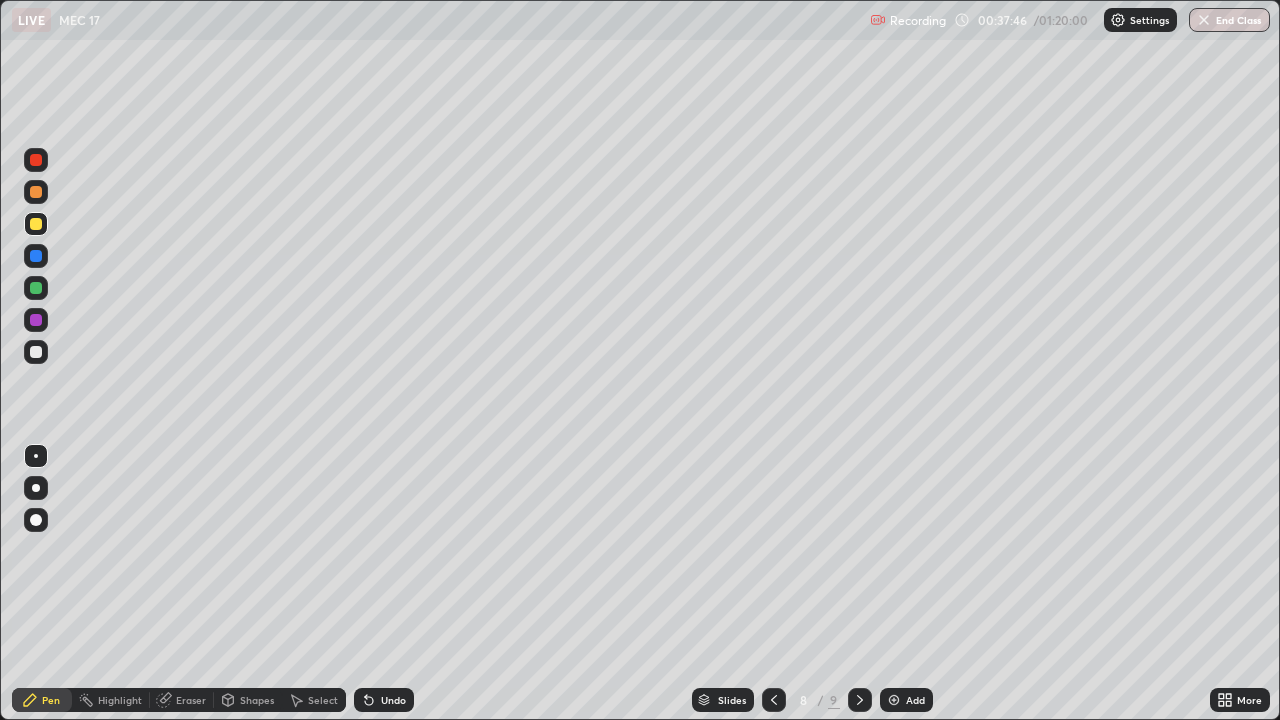 click at bounding box center [860, 700] 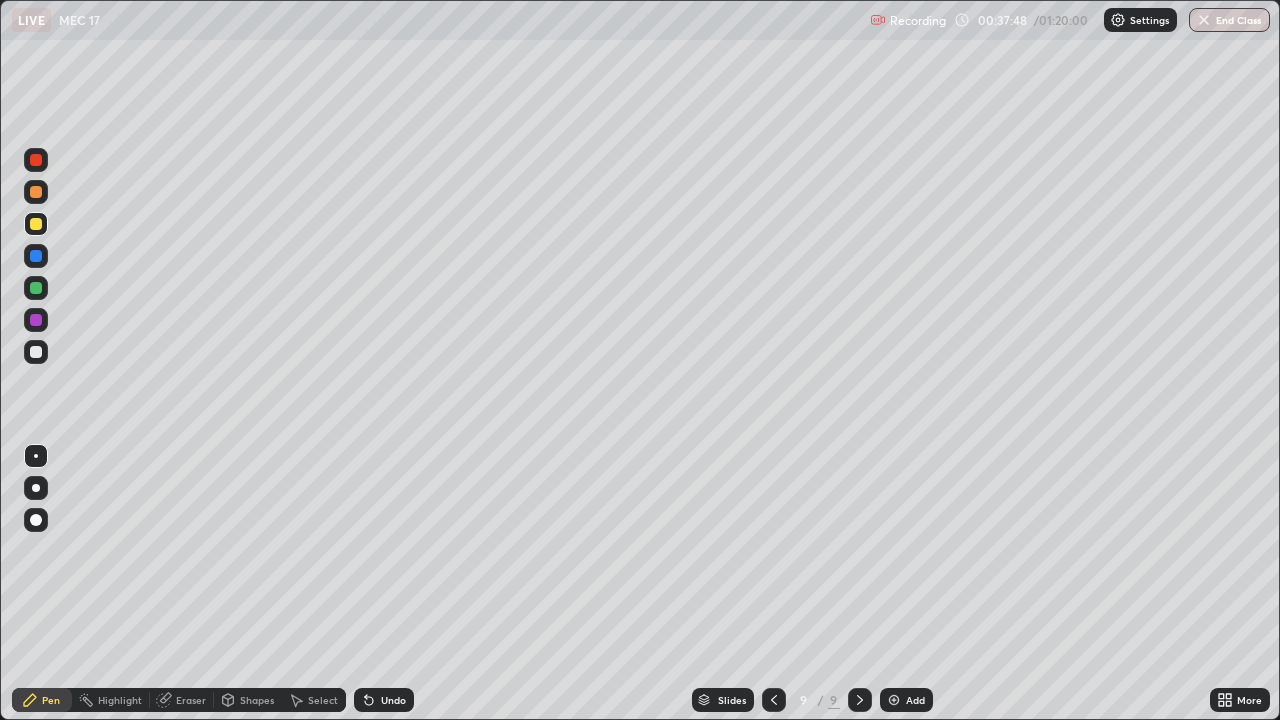 click on "Add" at bounding box center [906, 700] 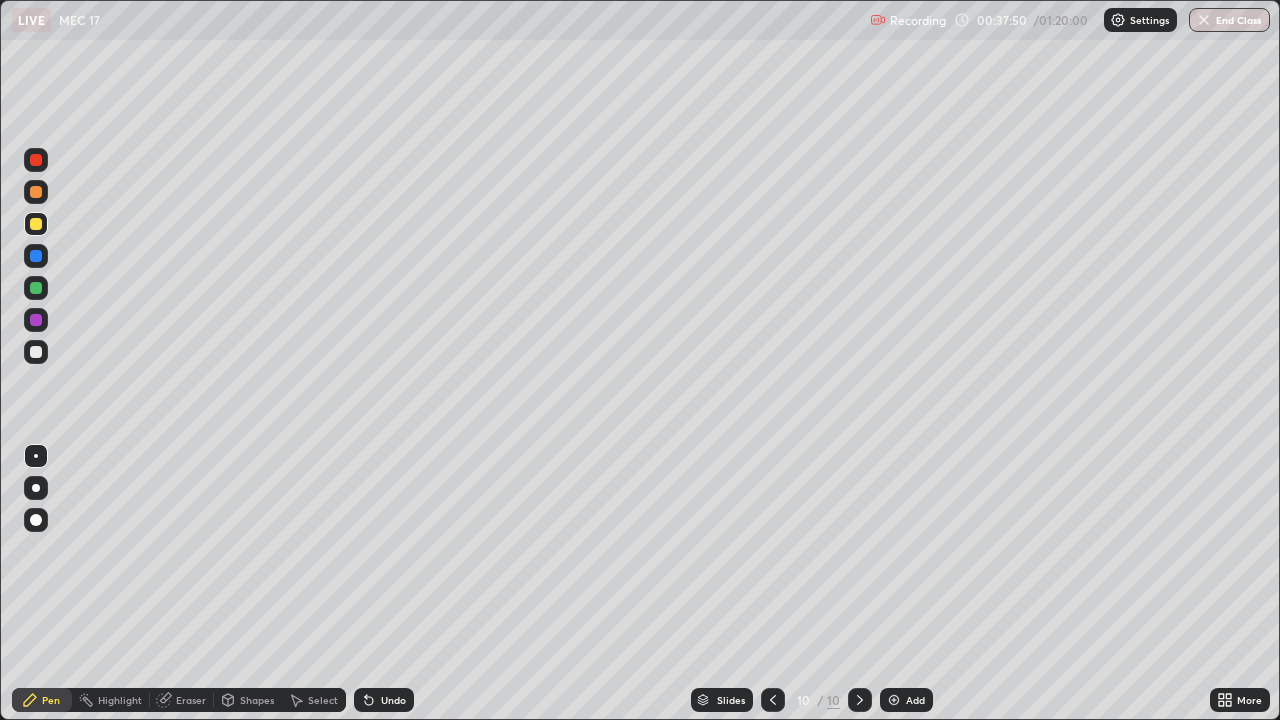 click at bounding box center [36, 352] 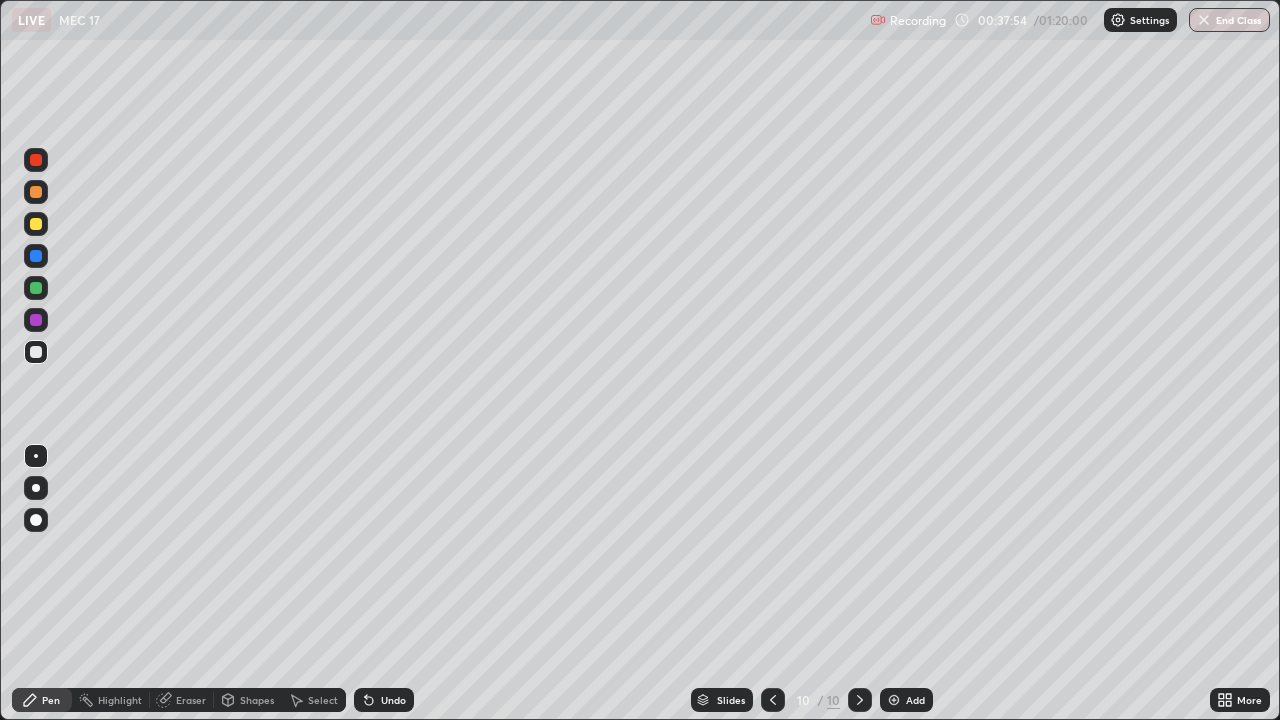 click at bounding box center [36, 224] 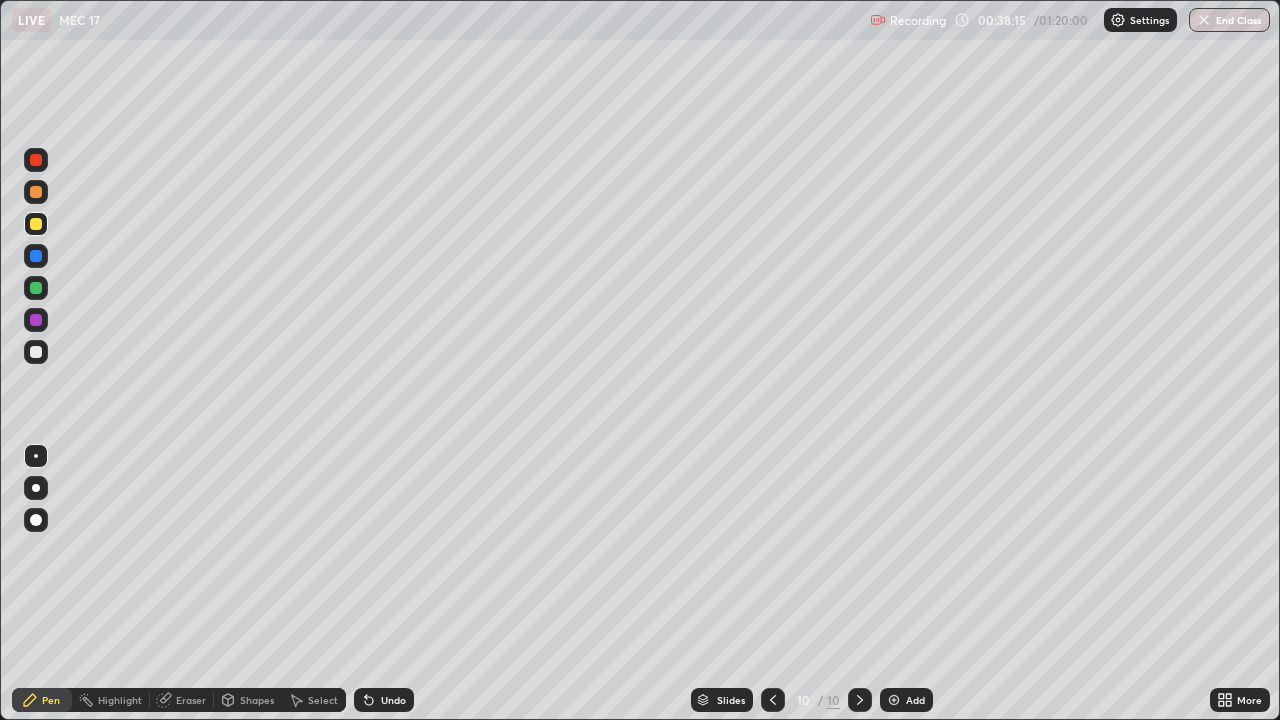 click at bounding box center (36, 352) 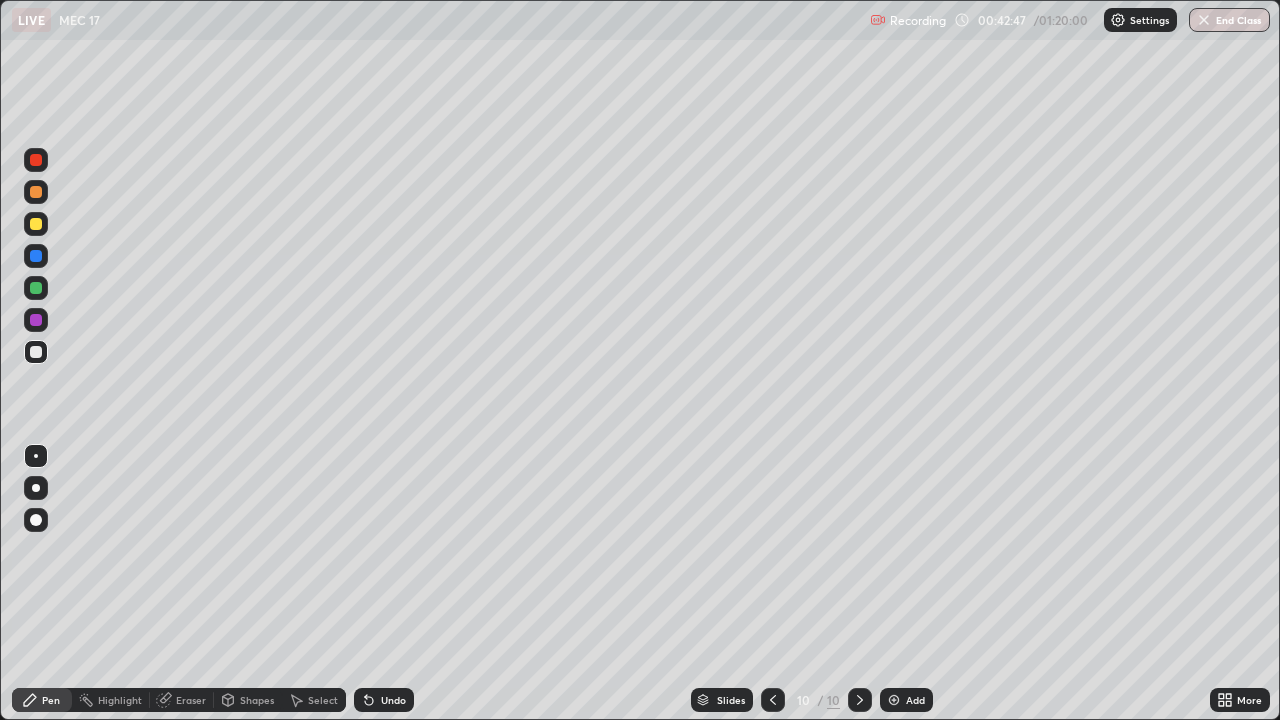 click on "Undo" at bounding box center [384, 700] 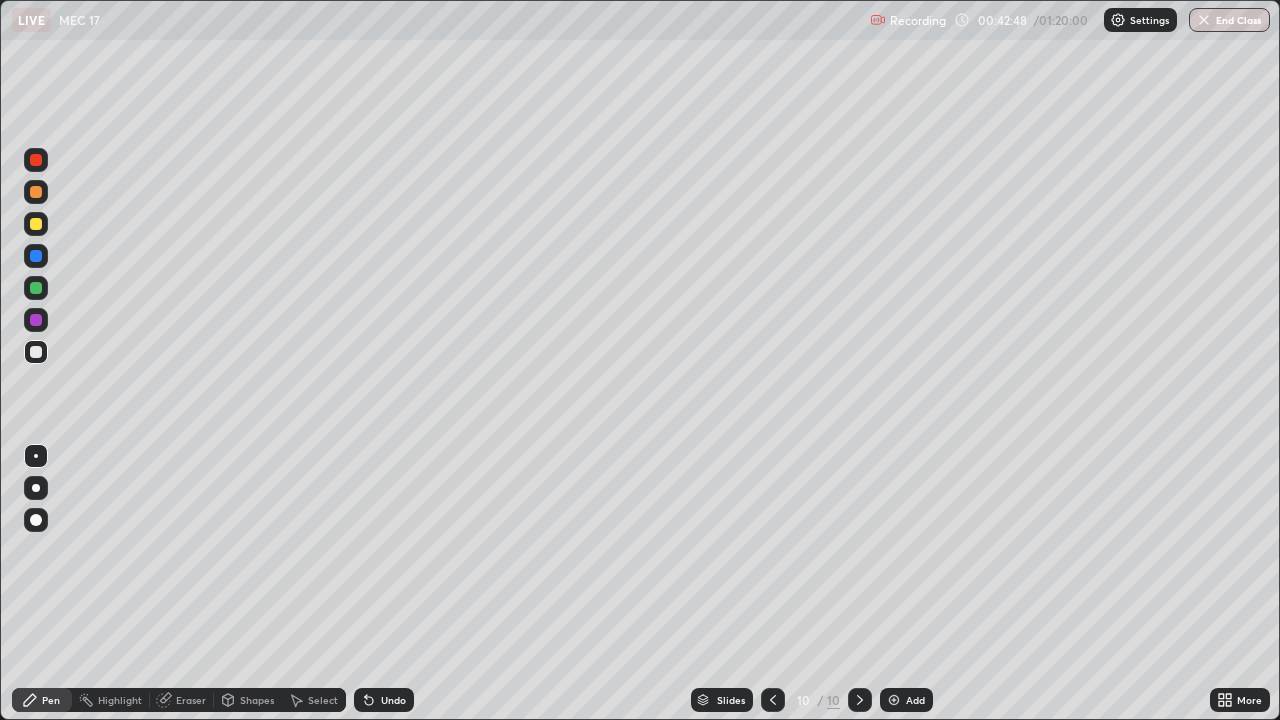 click on "Undo" at bounding box center (384, 700) 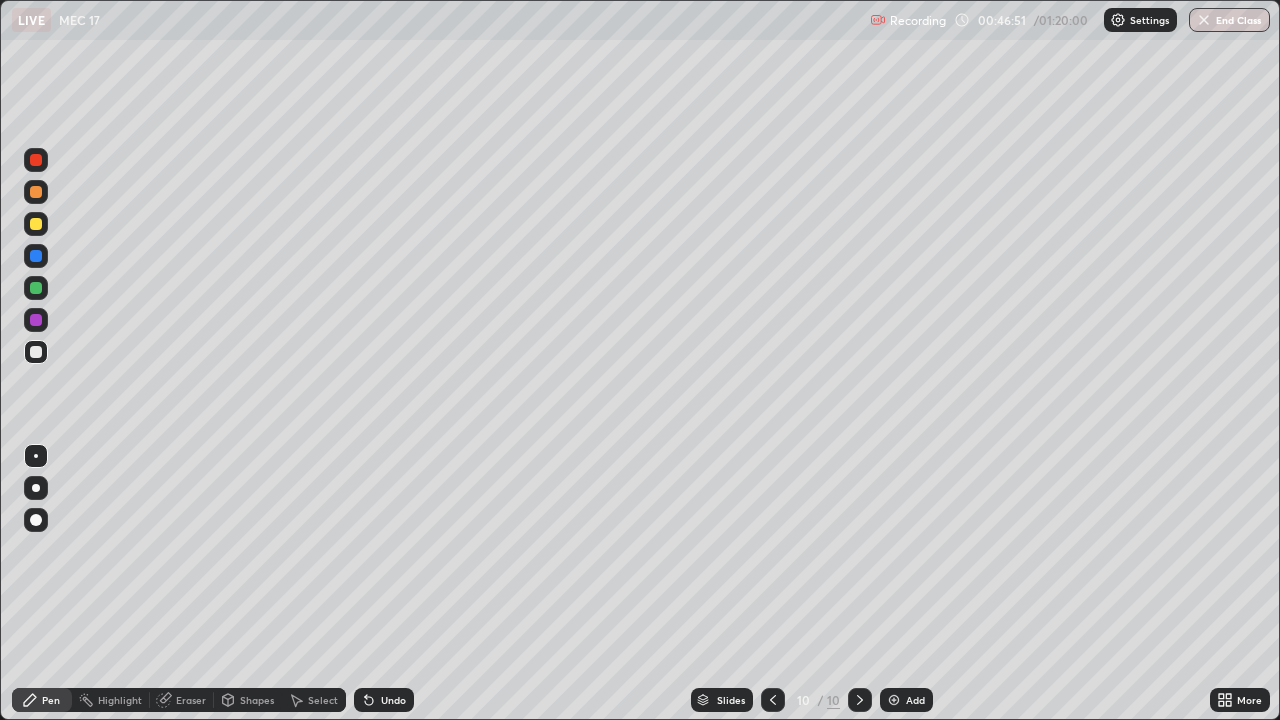click at bounding box center (36, 288) 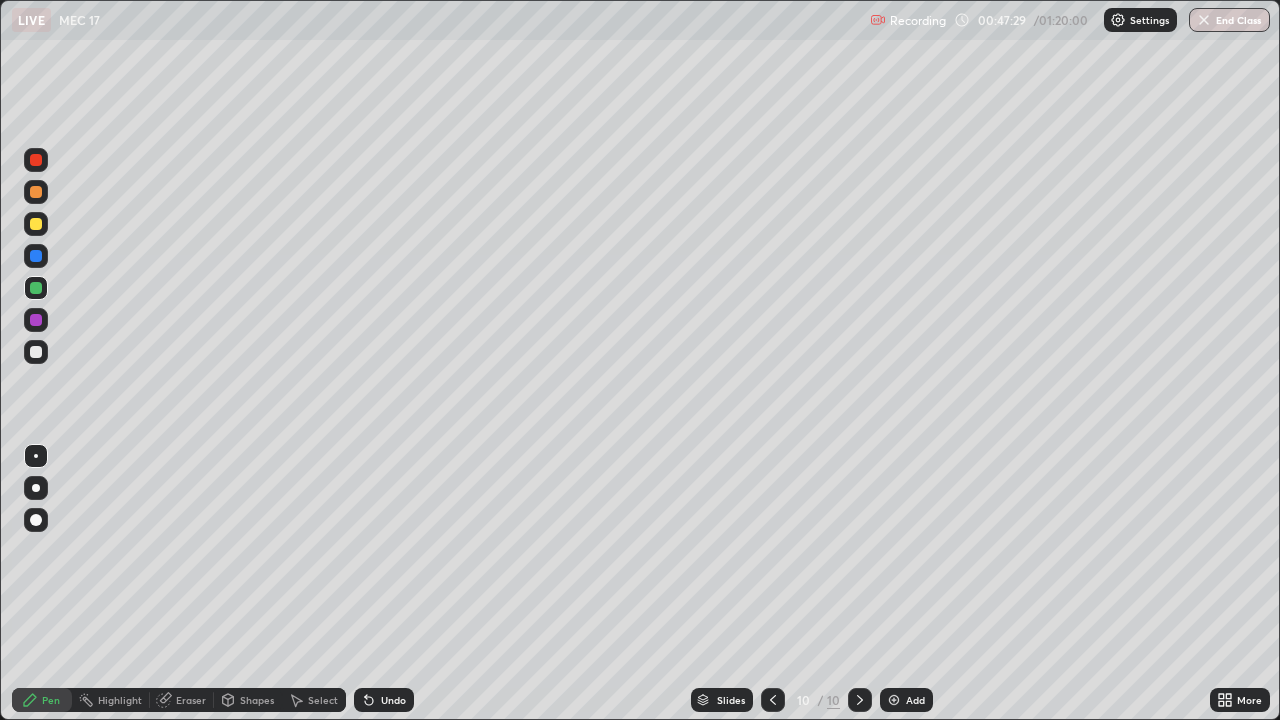 click on "Undo" at bounding box center [393, 700] 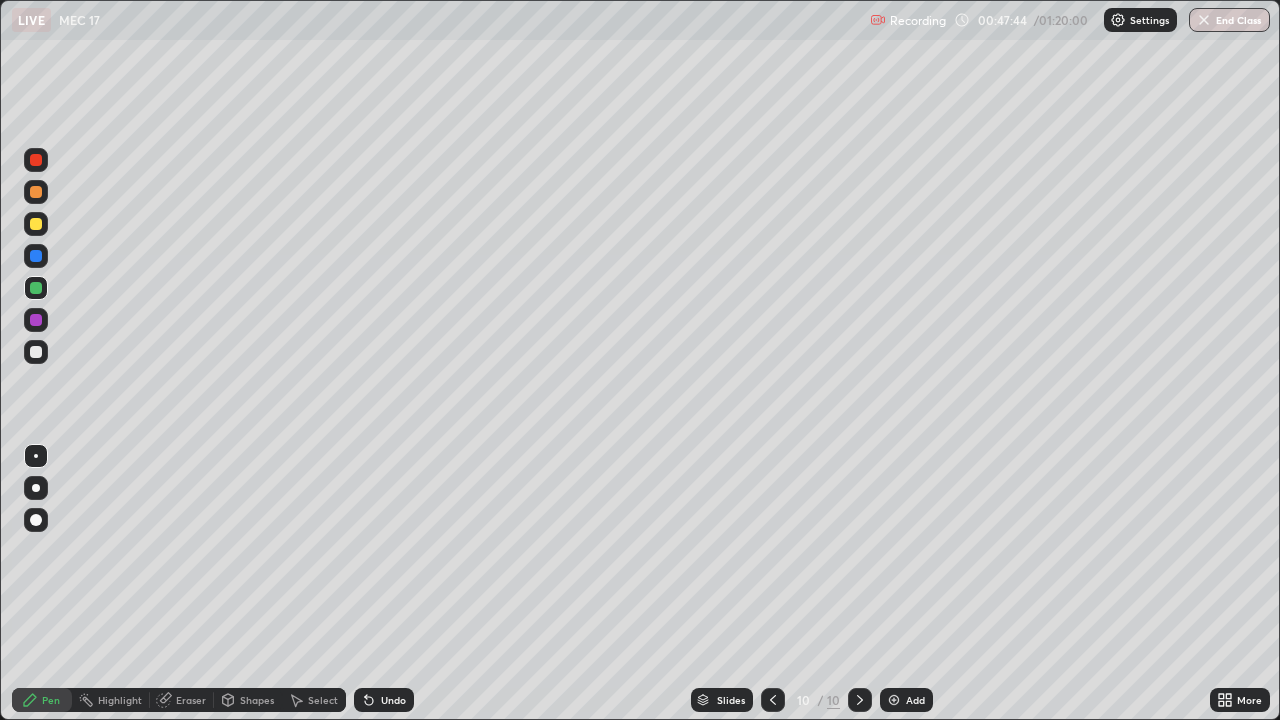 click on "Add" at bounding box center [915, 700] 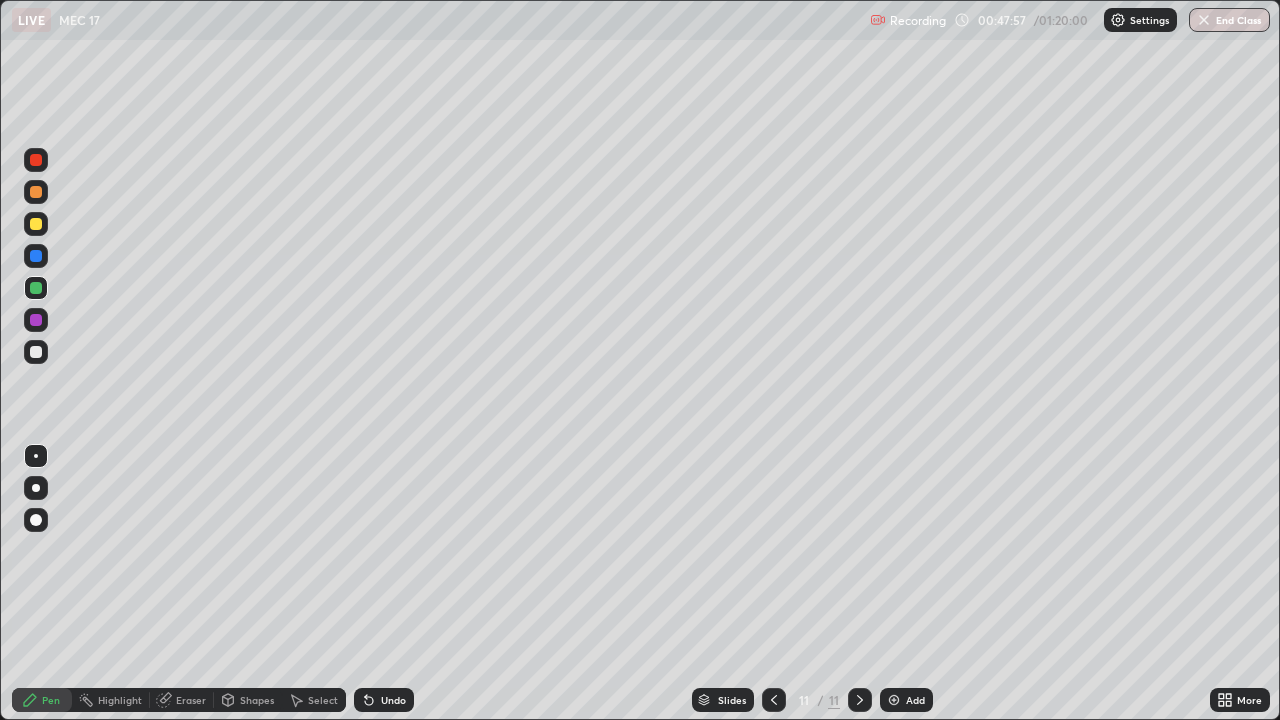 click 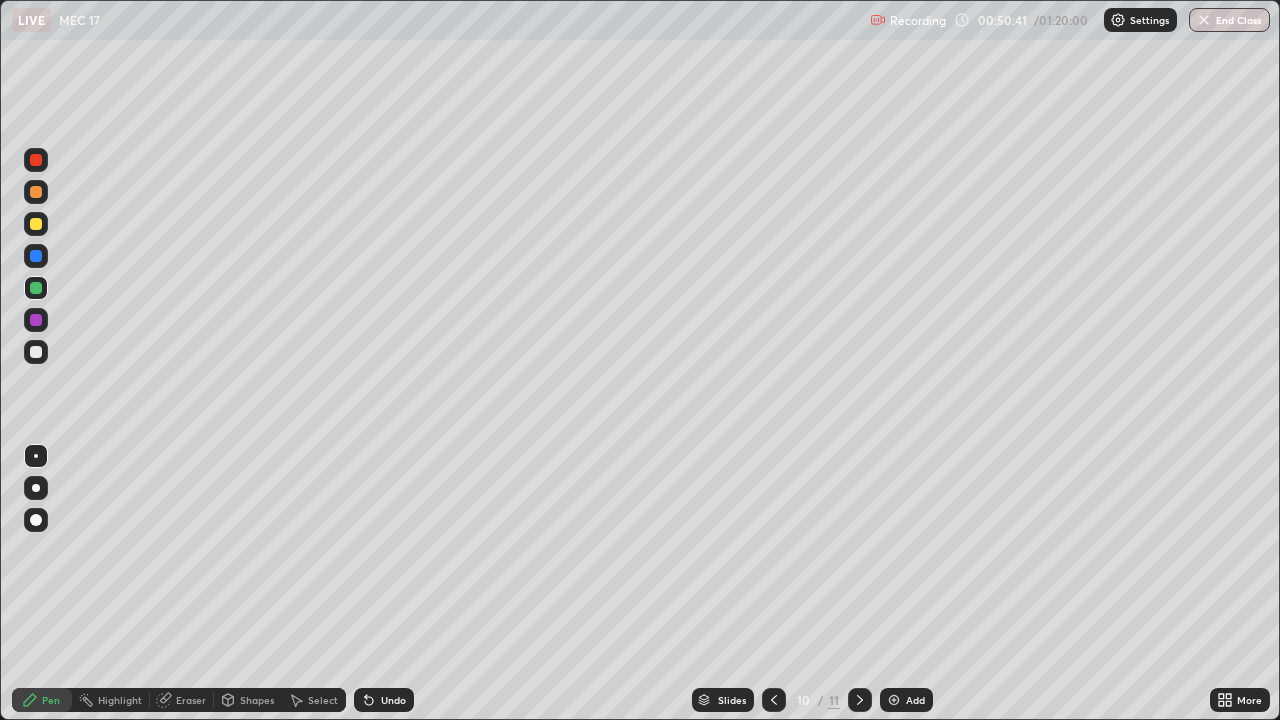 click at bounding box center [860, 700] 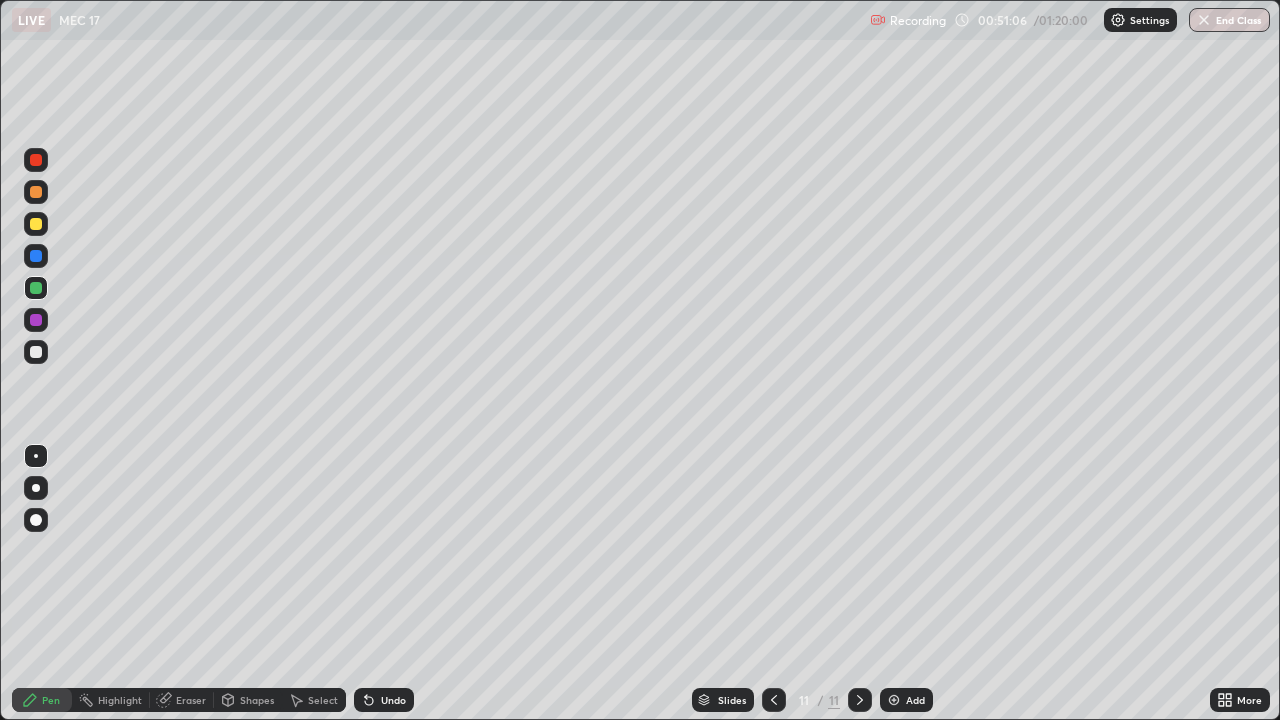 click at bounding box center (774, 700) 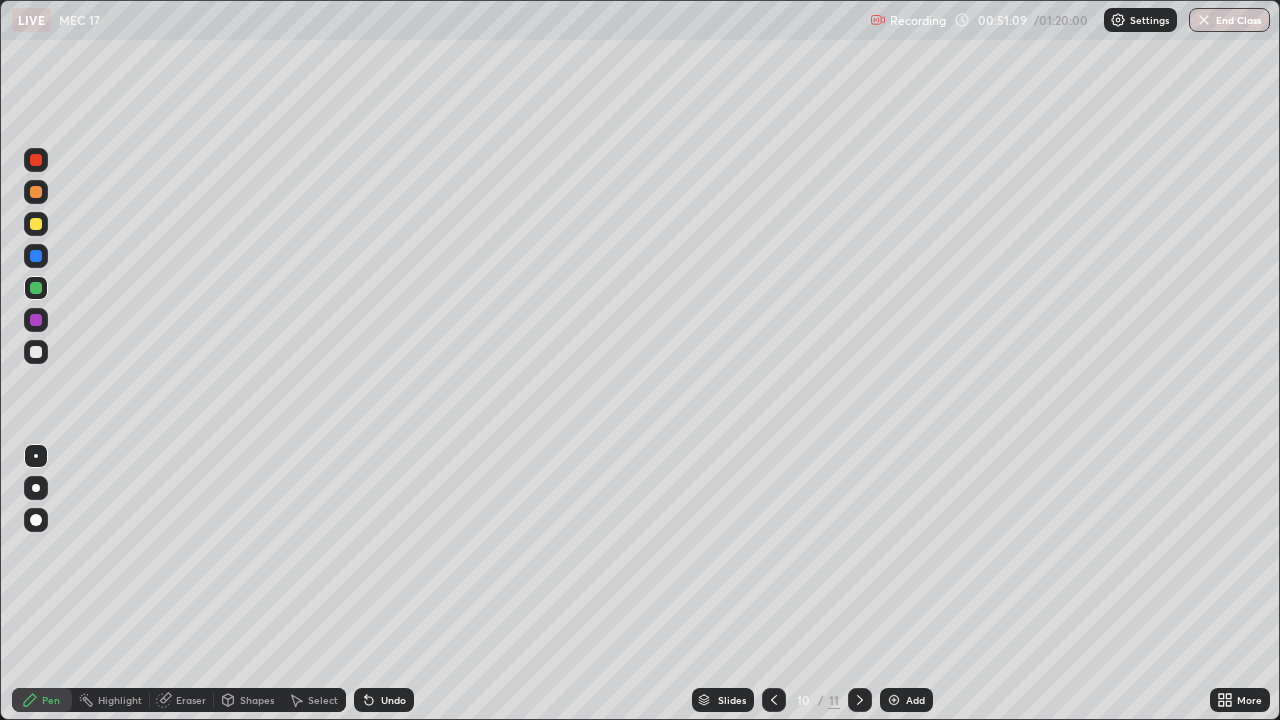 click 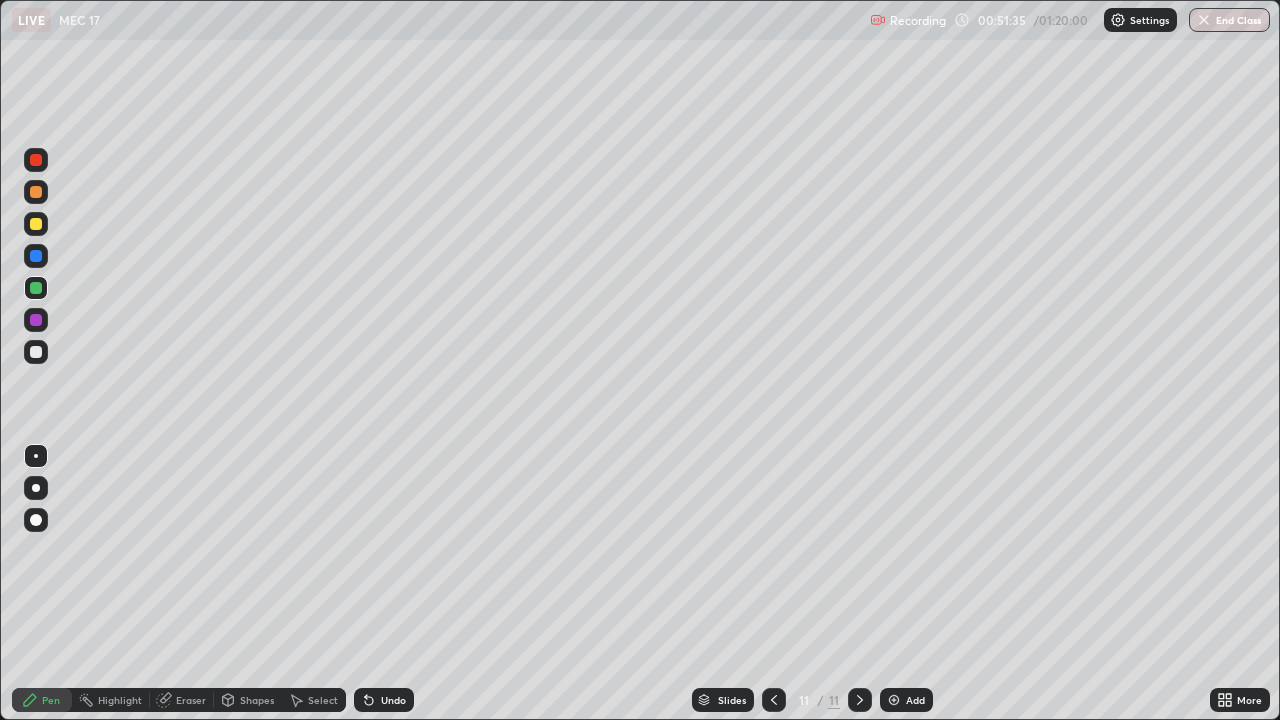 click at bounding box center [774, 700] 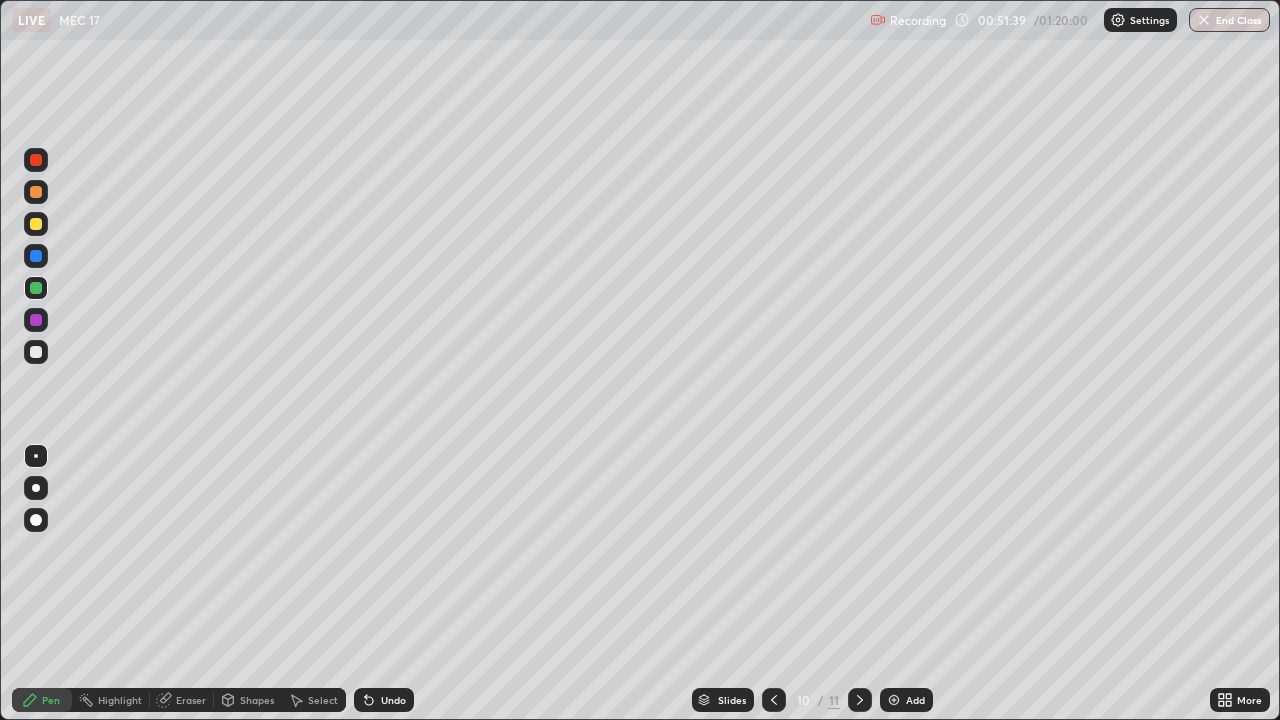 click 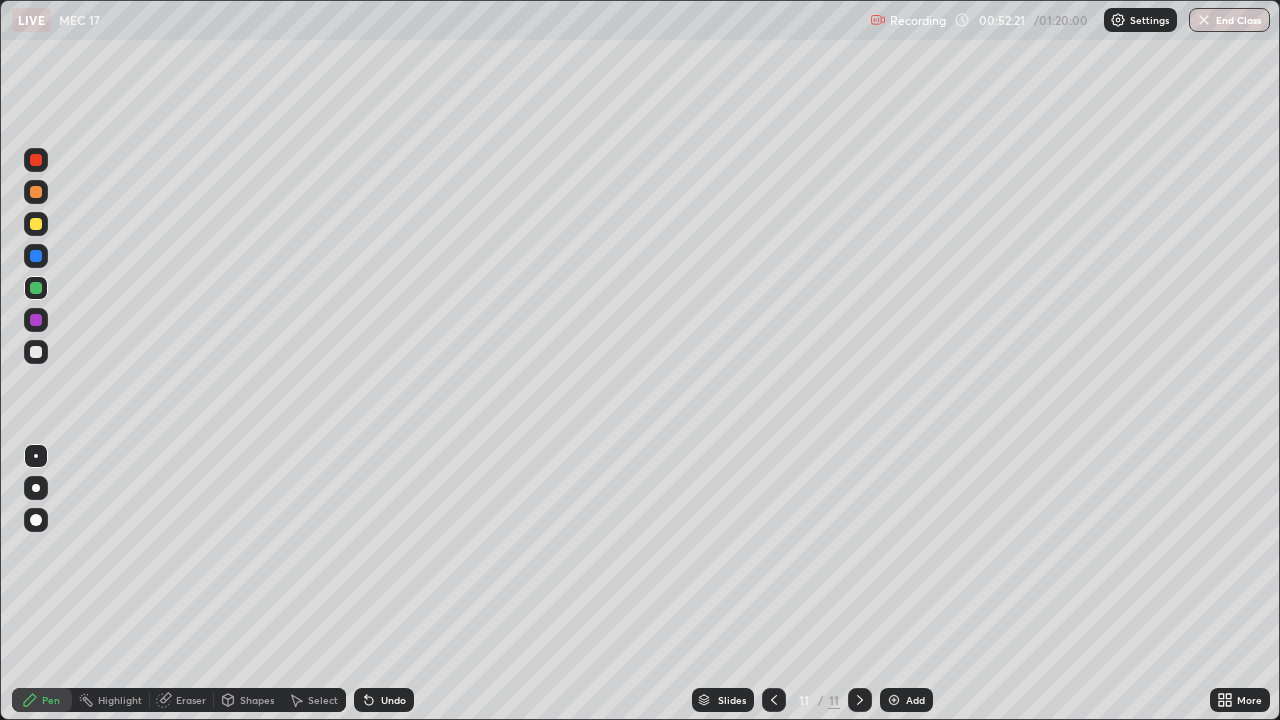 click 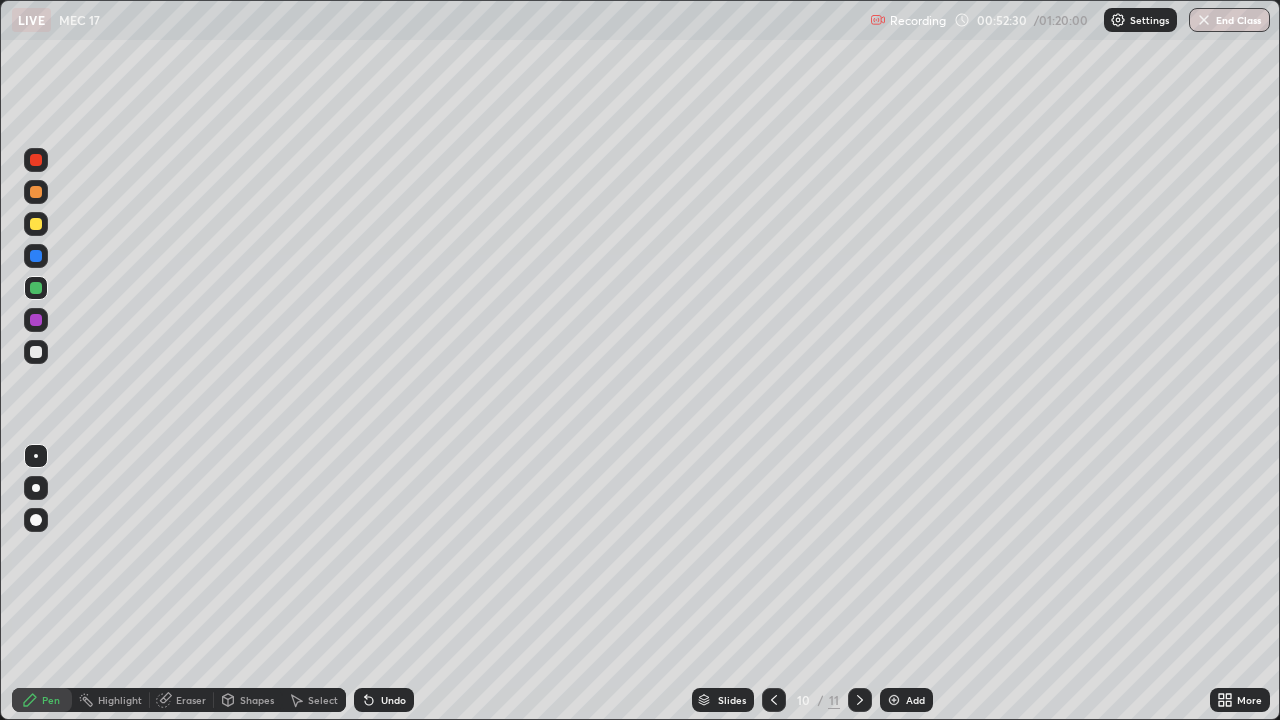 click 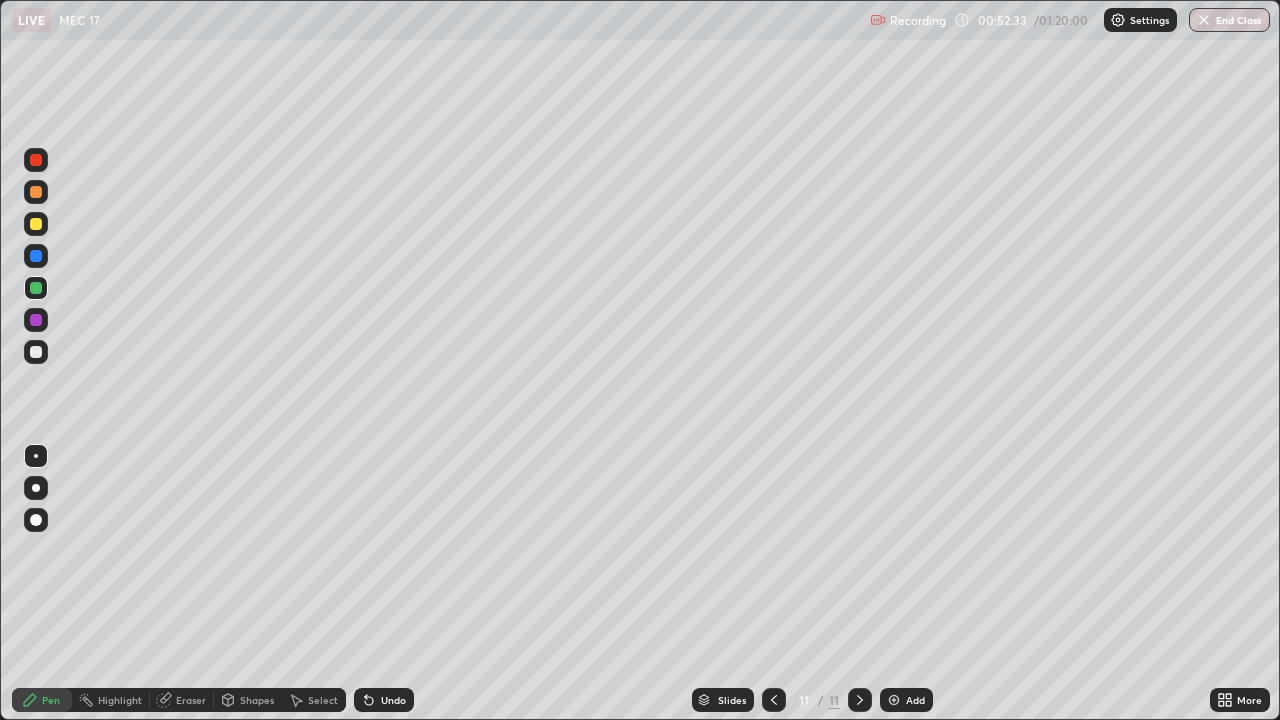 click 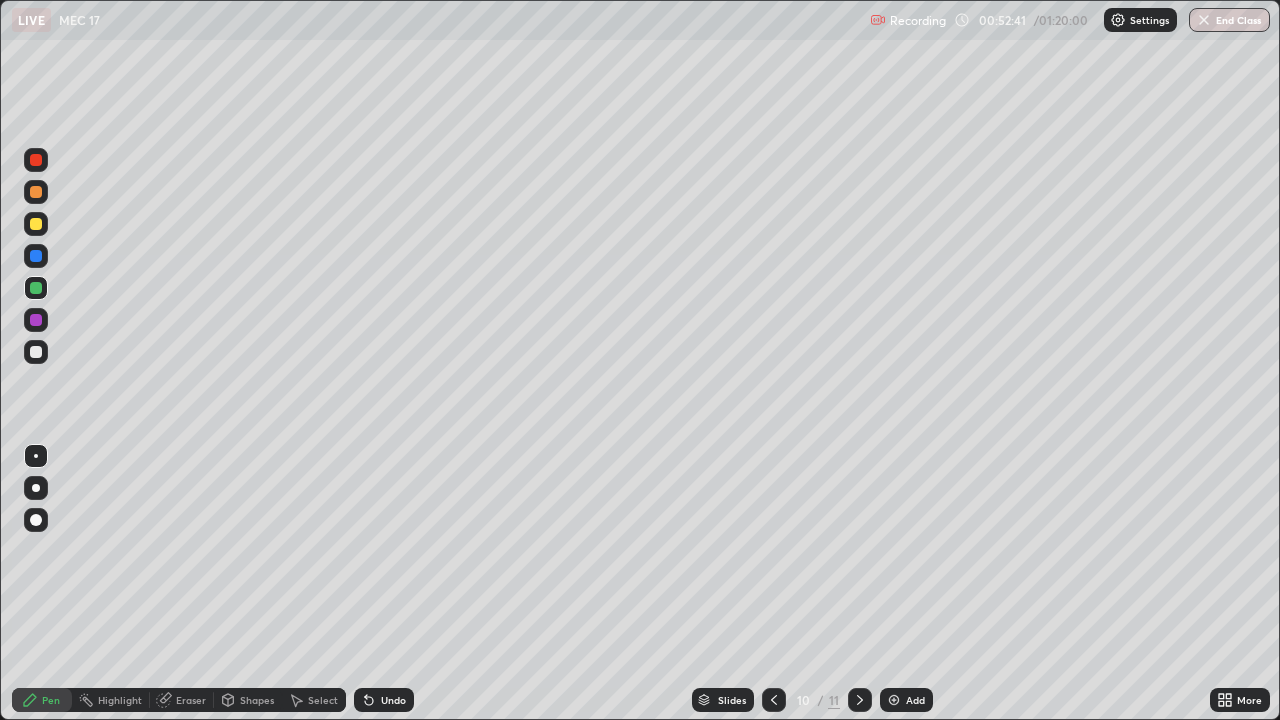 click at bounding box center [860, 700] 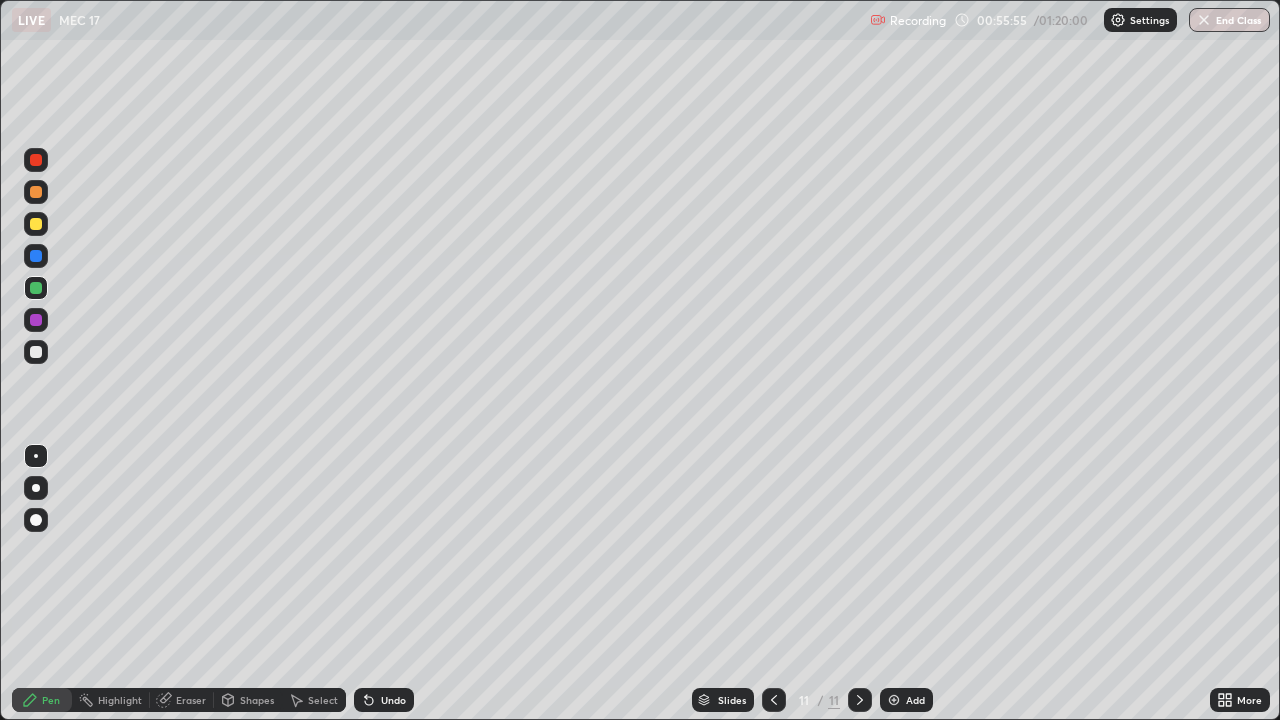 click on "Undo" at bounding box center [384, 700] 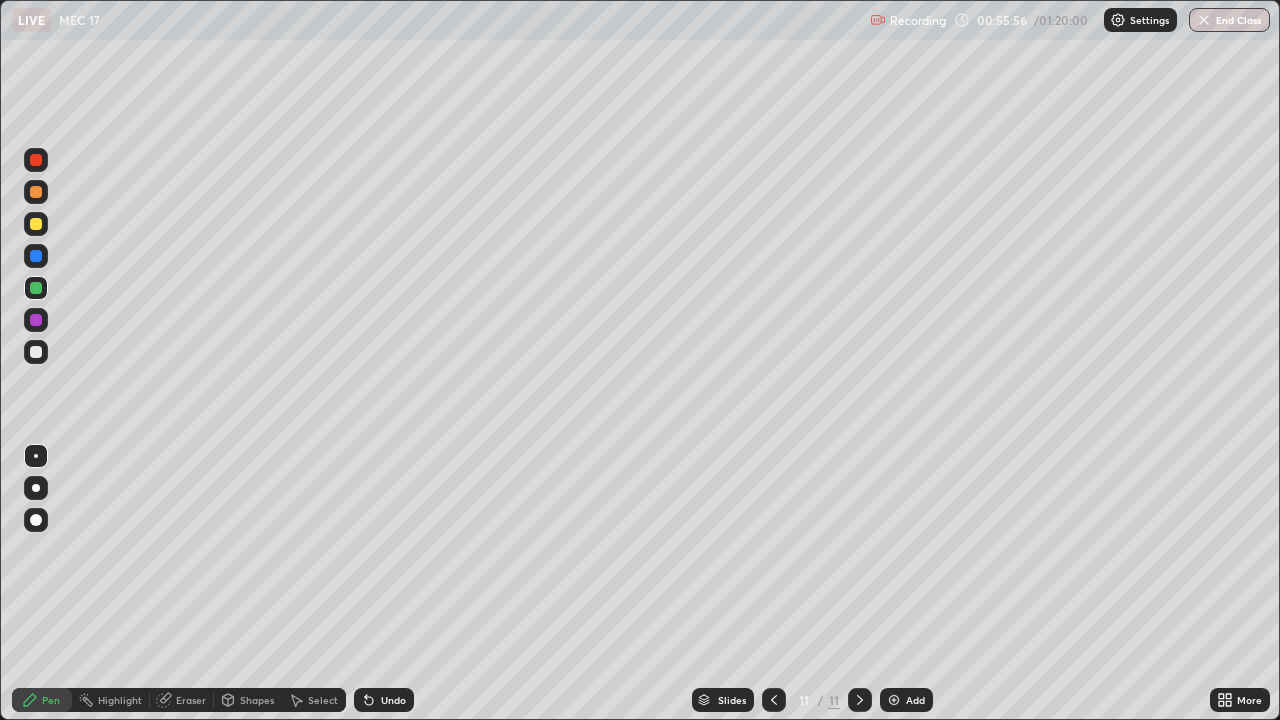 click on "Undo" at bounding box center [384, 700] 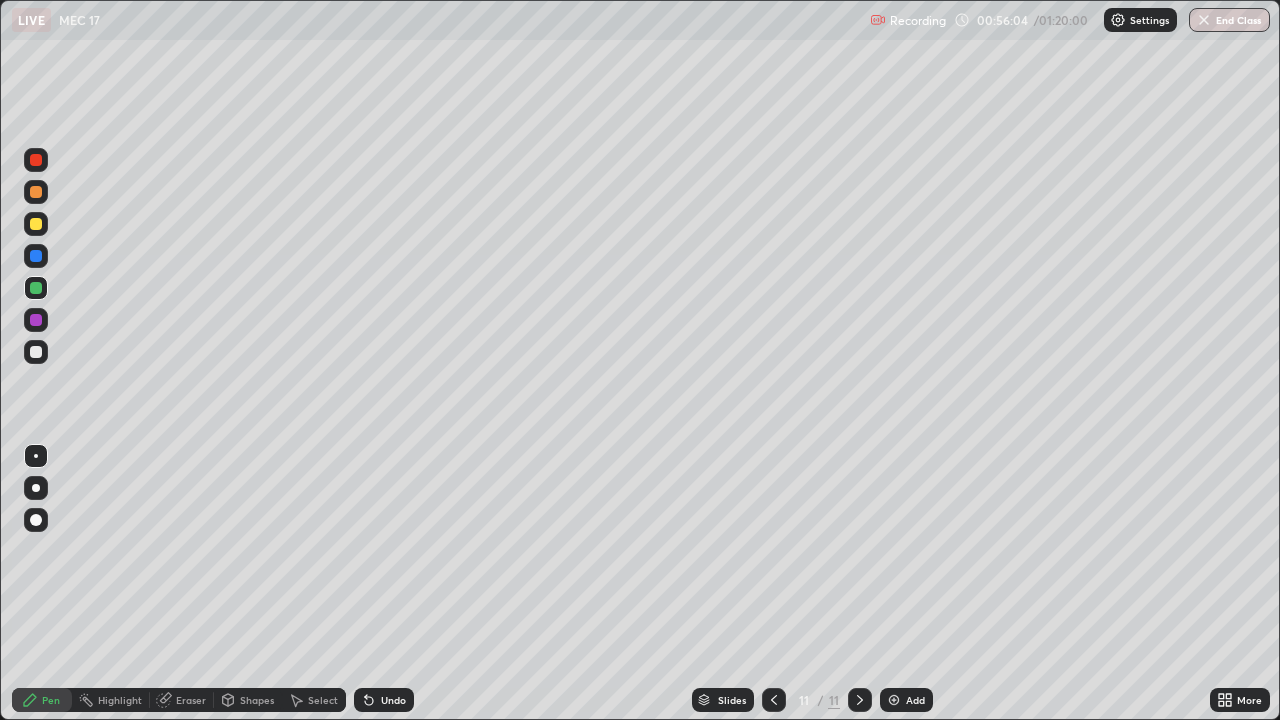 click 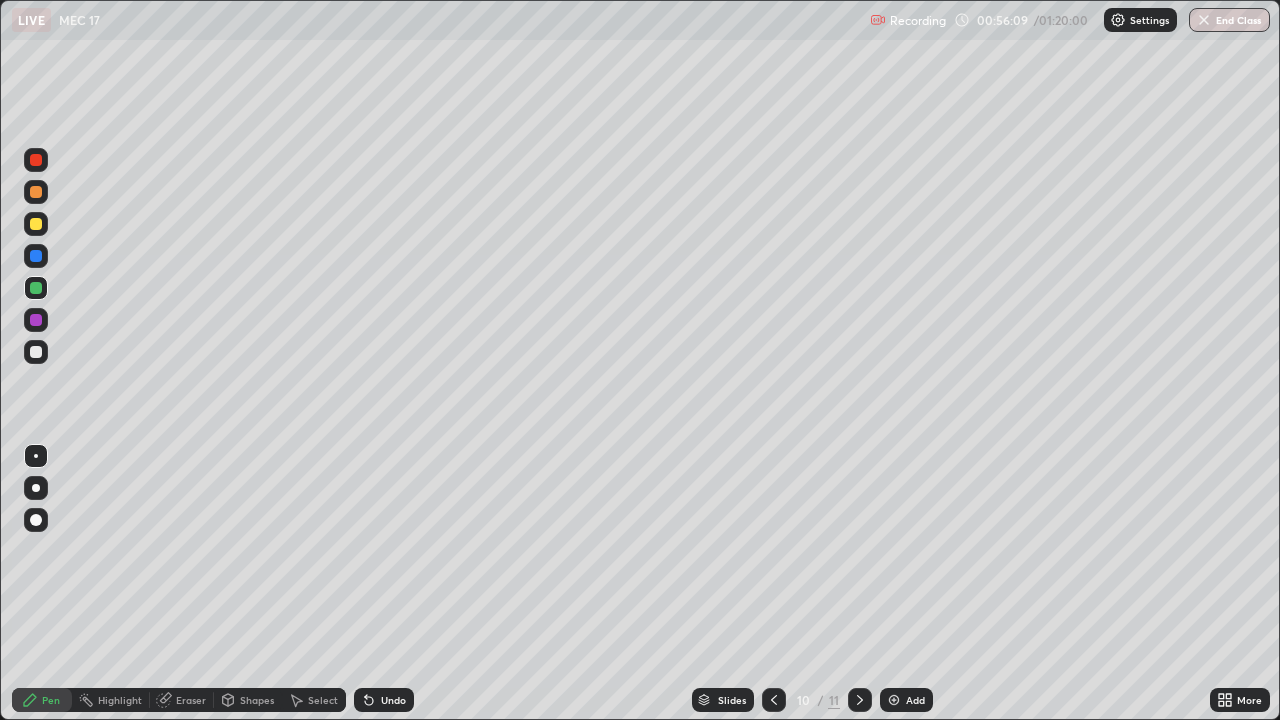 click 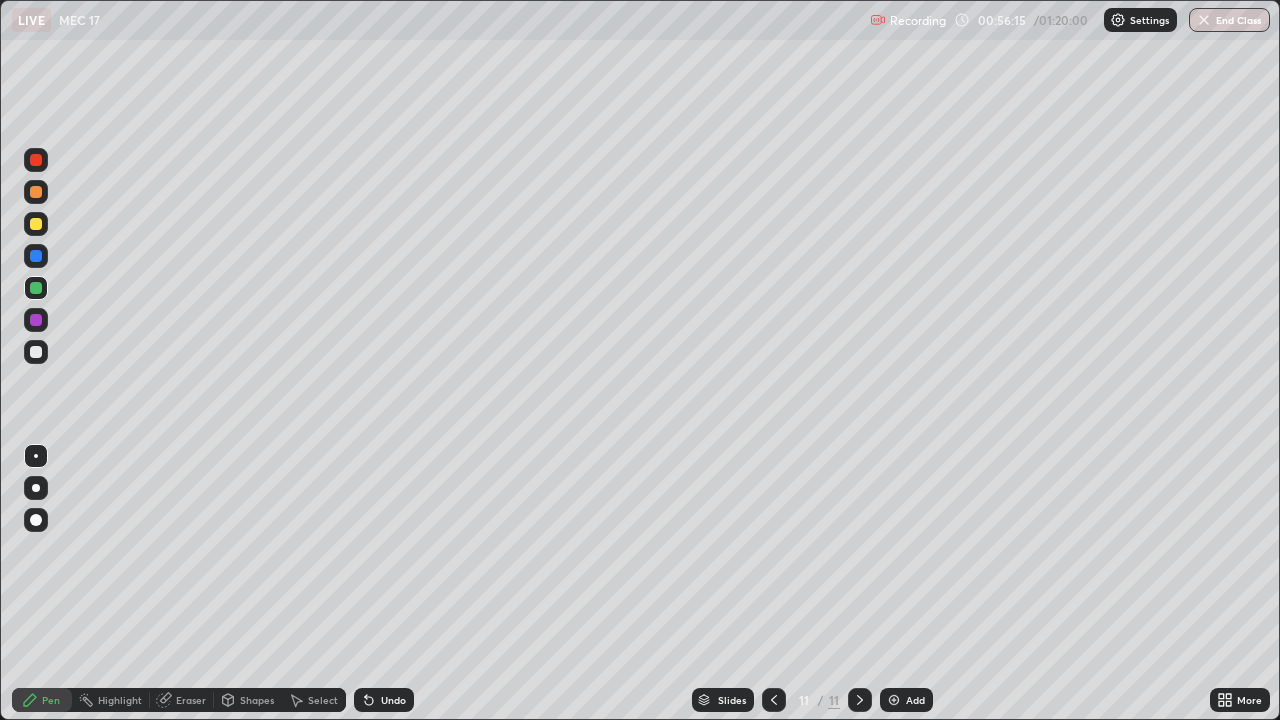 click on "Add" at bounding box center (906, 700) 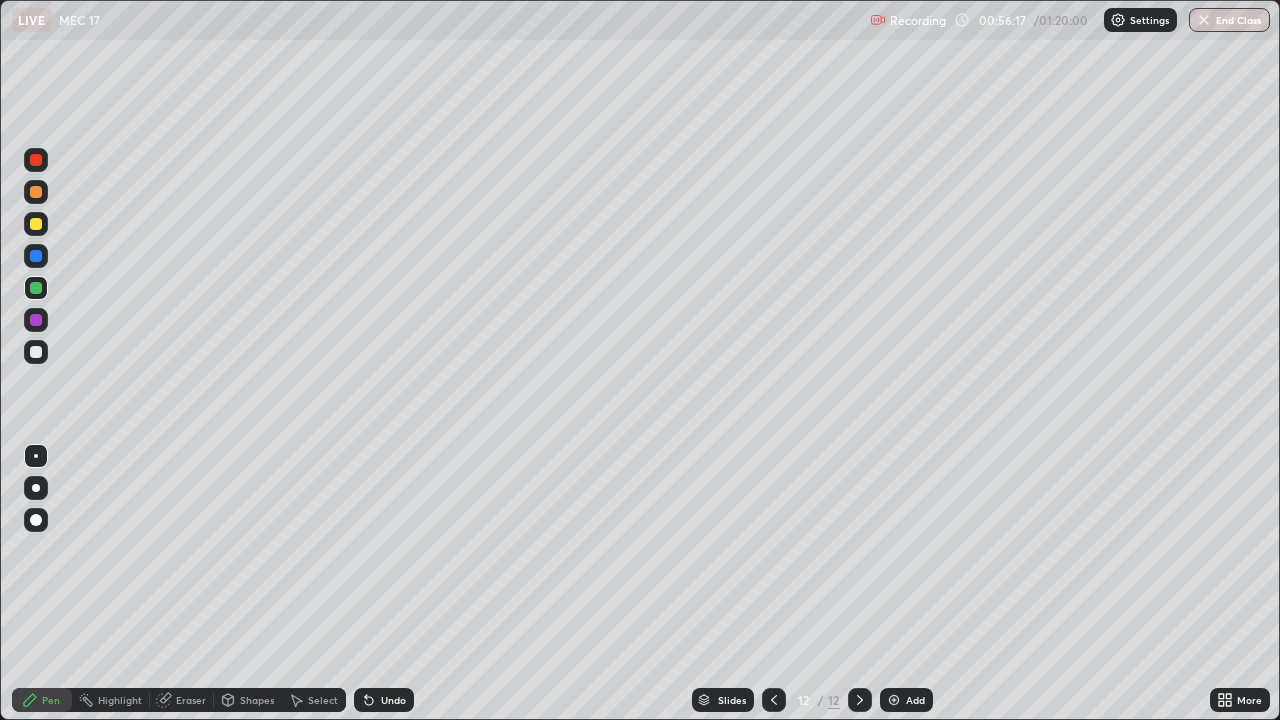 click at bounding box center [36, 352] 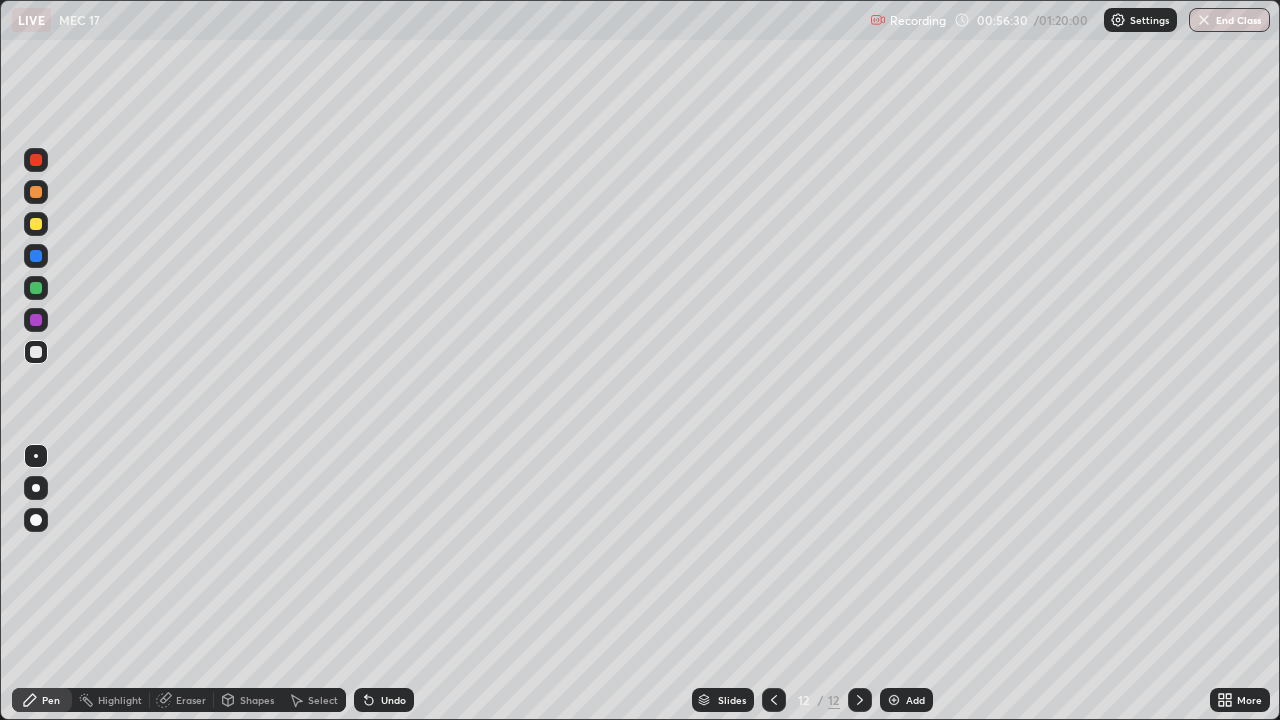 click at bounding box center (36, 224) 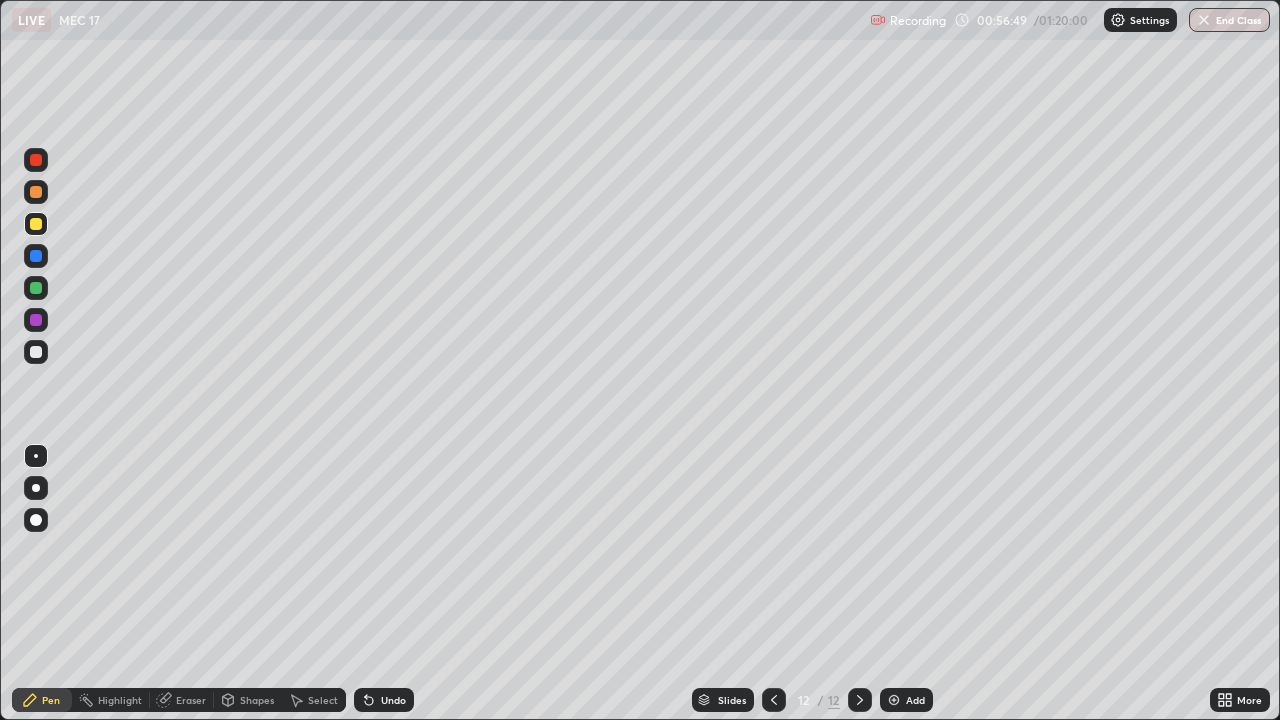 click at bounding box center [36, 352] 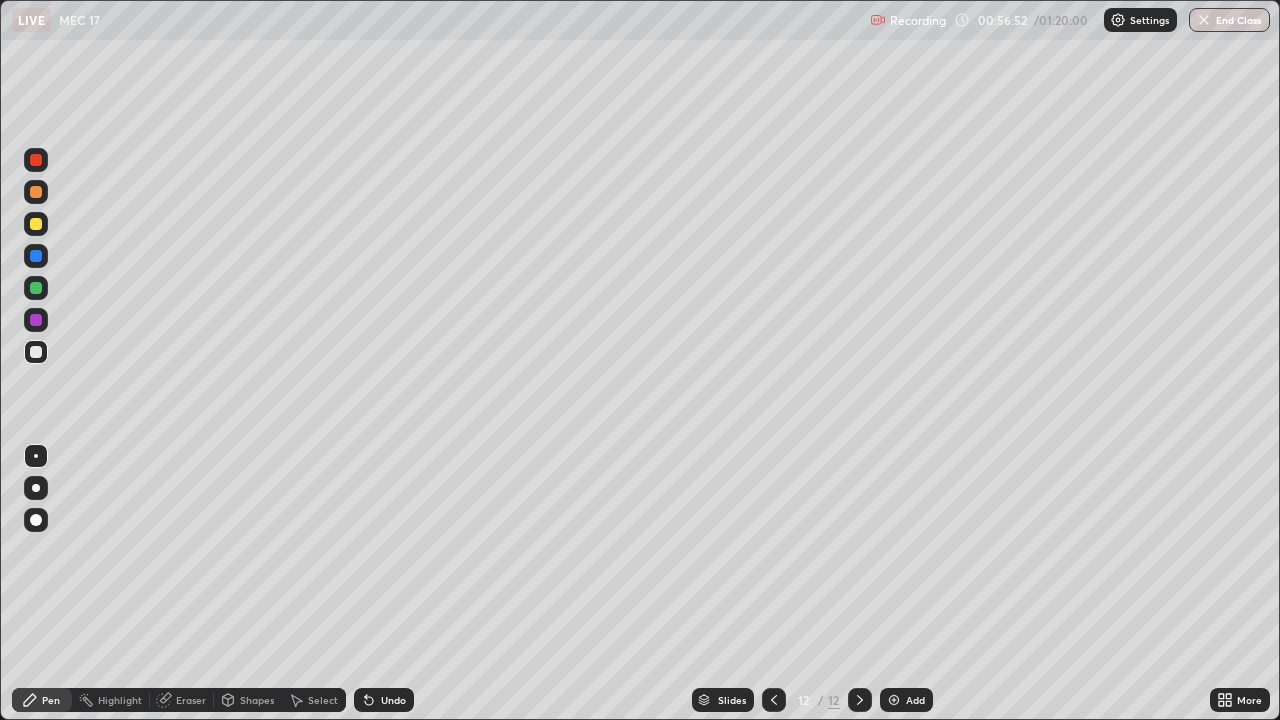 click at bounding box center [36, 224] 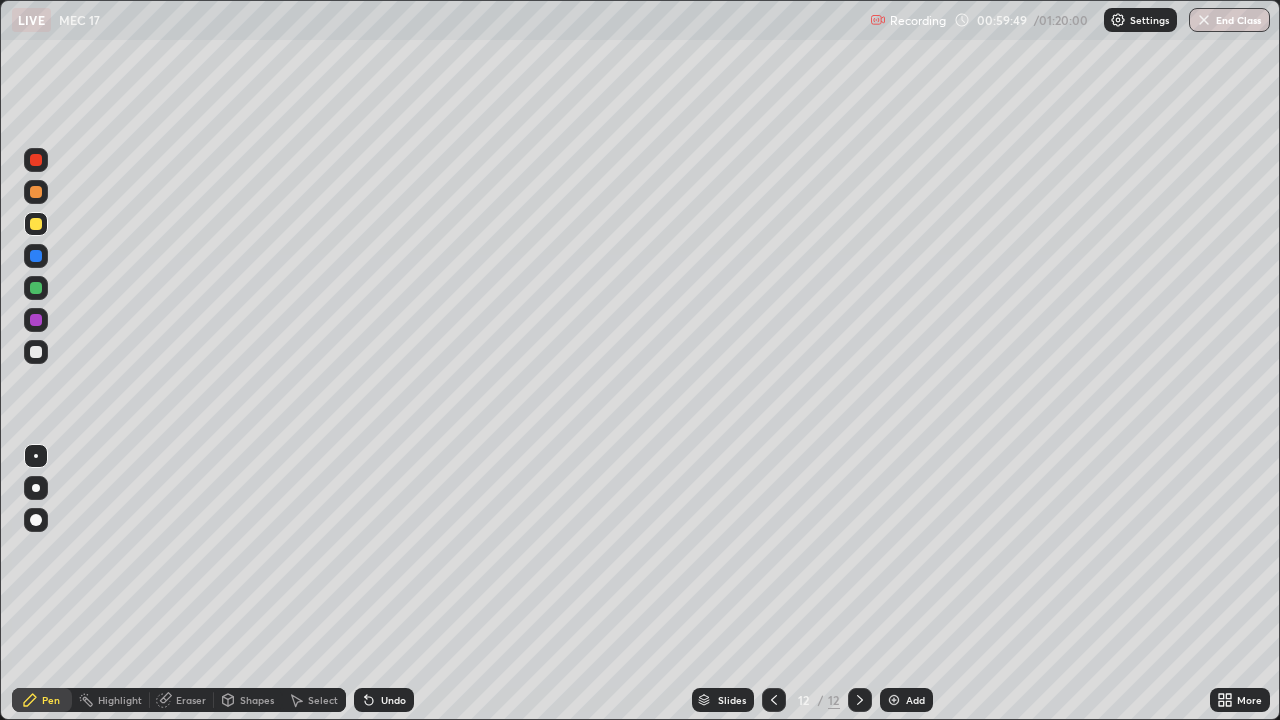 click at bounding box center [36, 352] 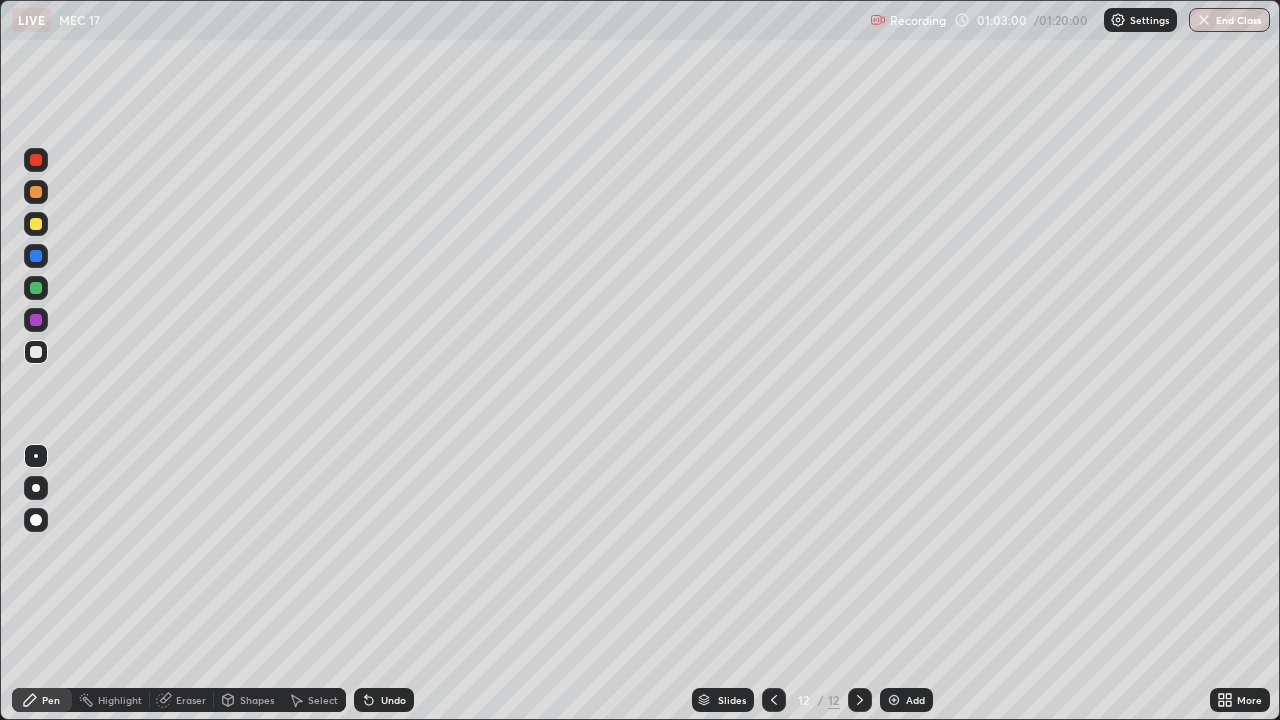 click on "Undo" at bounding box center (384, 700) 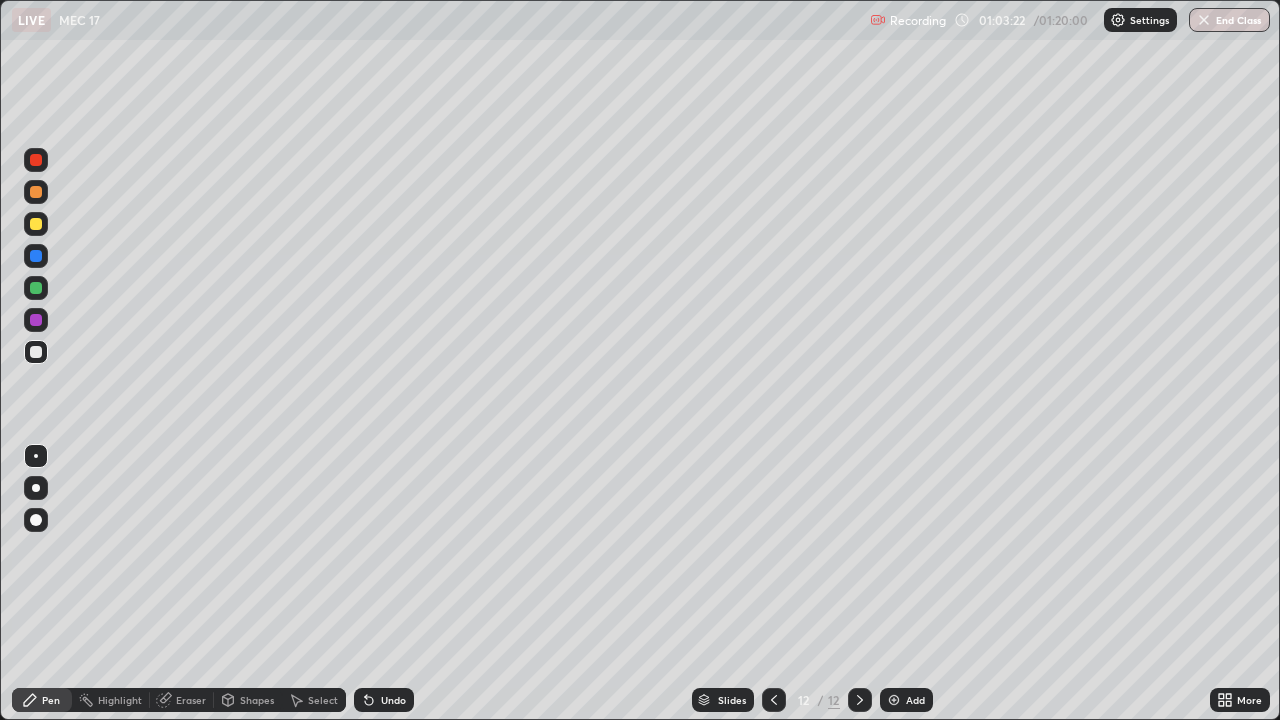 click on "Add" at bounding box center (915, 700) 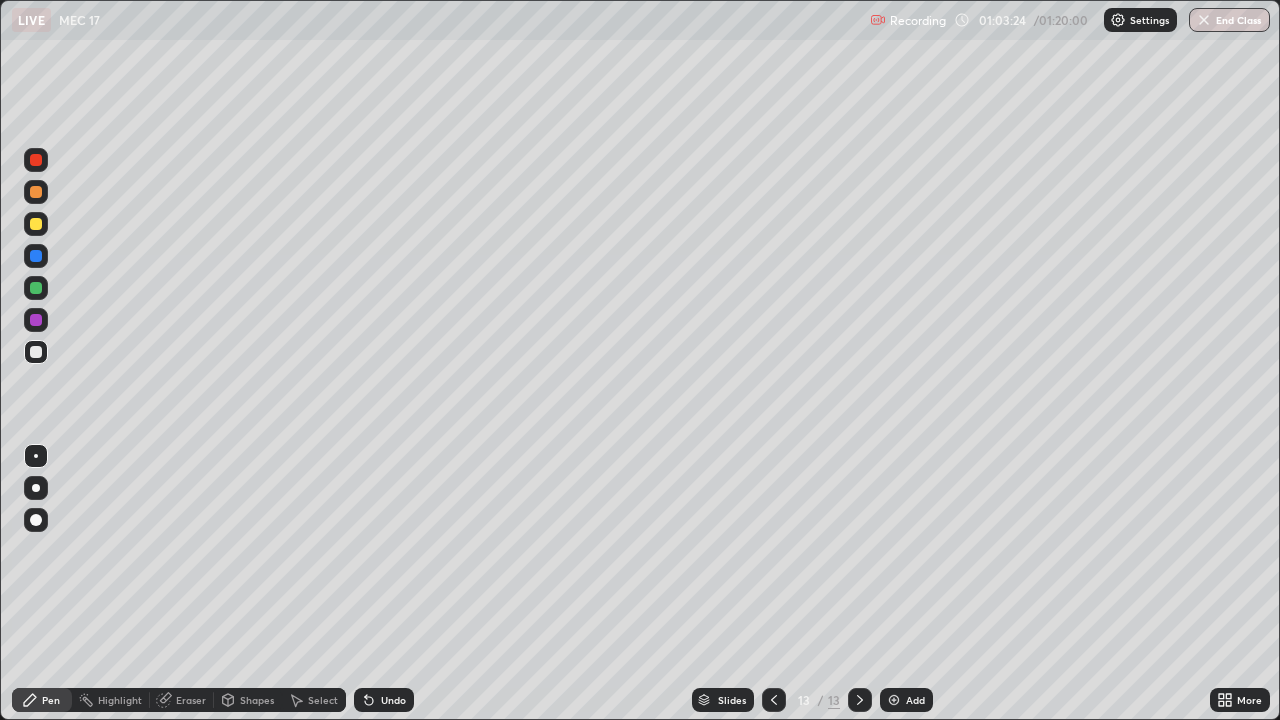 click at bounding box center [36, 224] 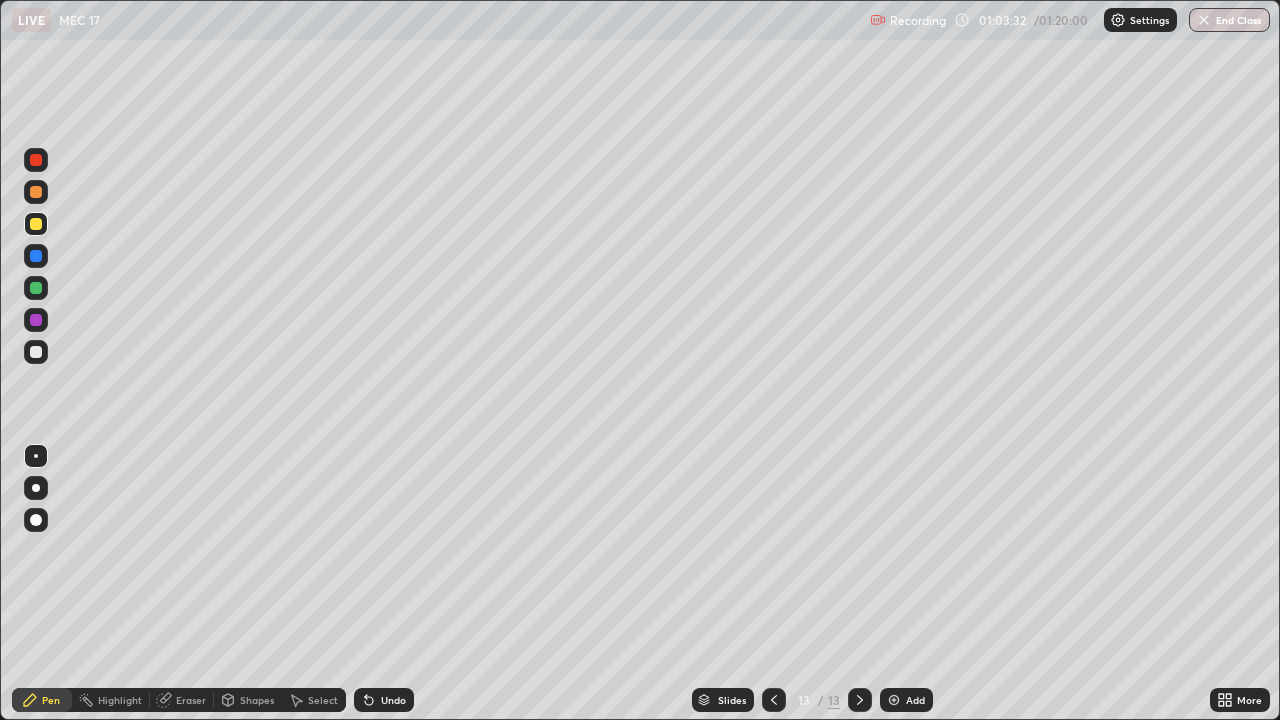 click on "Undo" at bounding box center (393, 700) 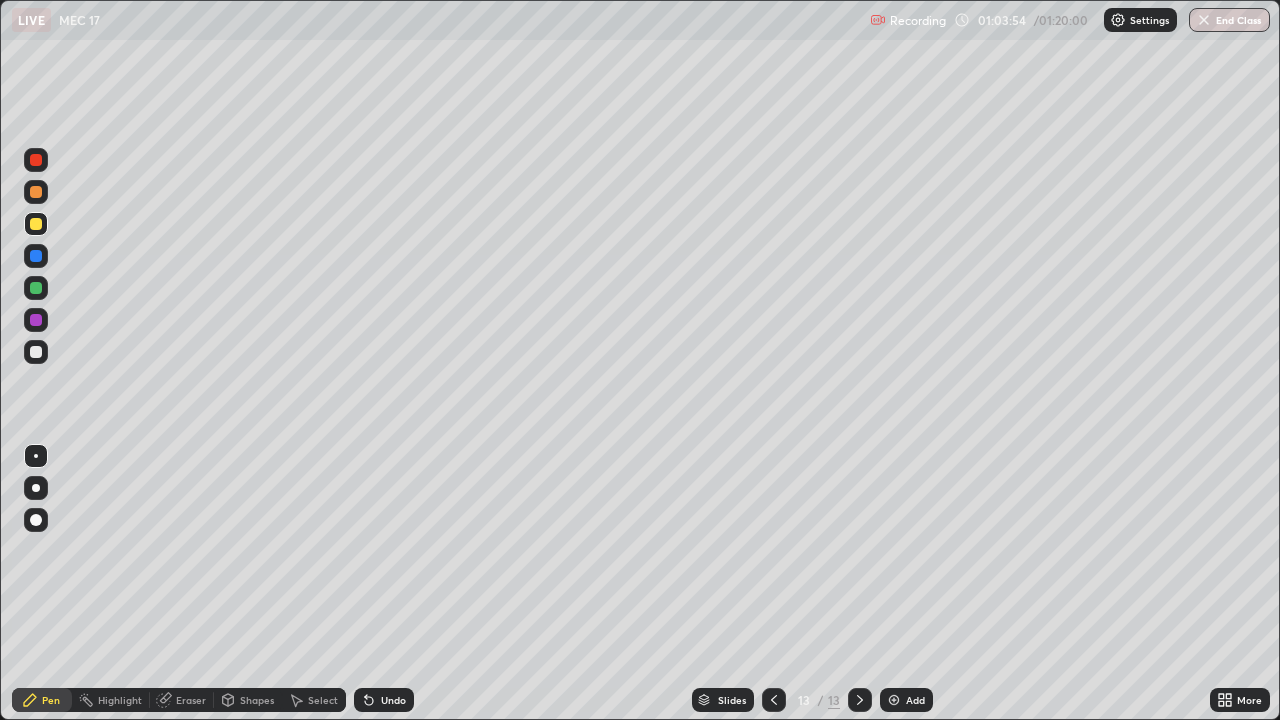 click on "Eraser" at bounding box center [182, 700] 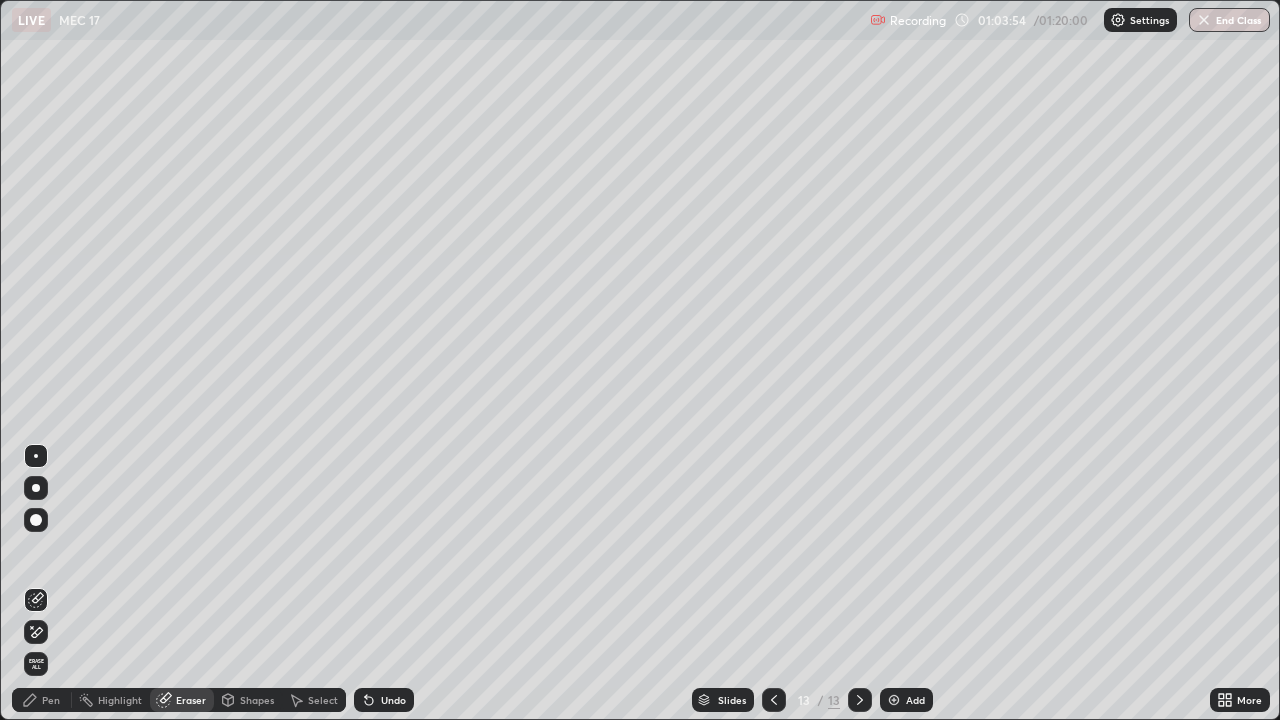 click 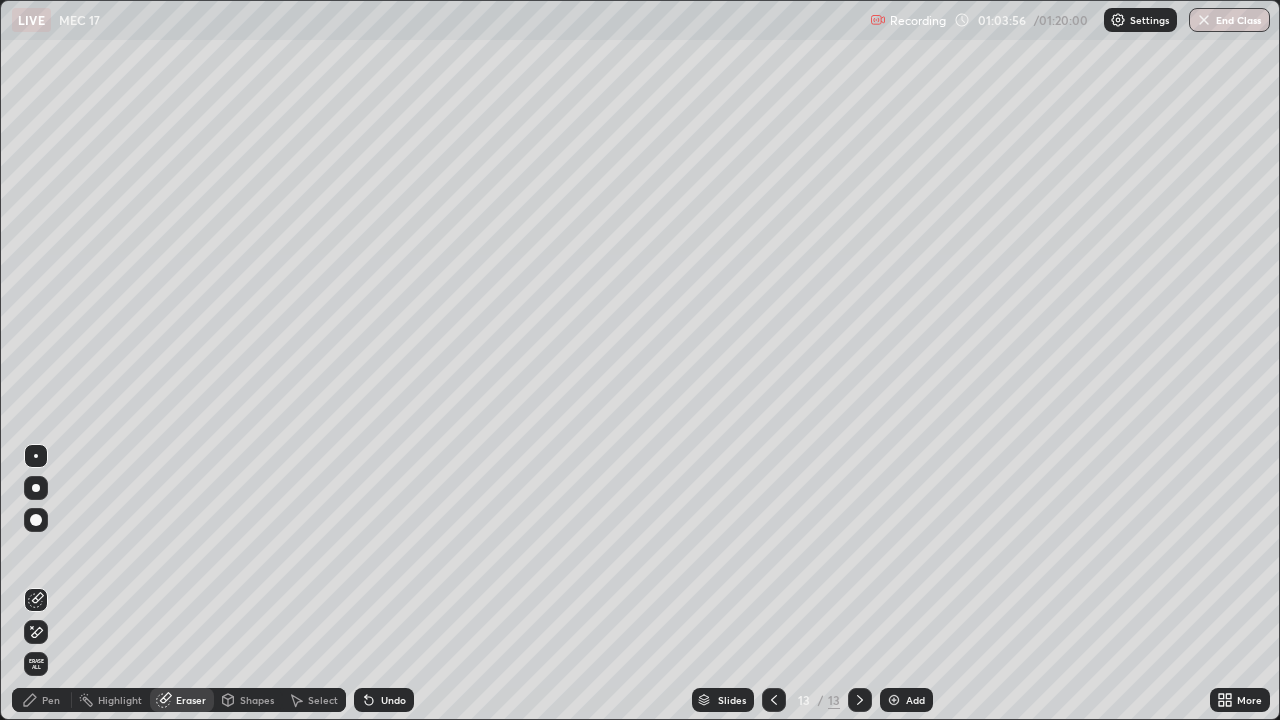 click on "Pen" at bounding box center (42, 700) 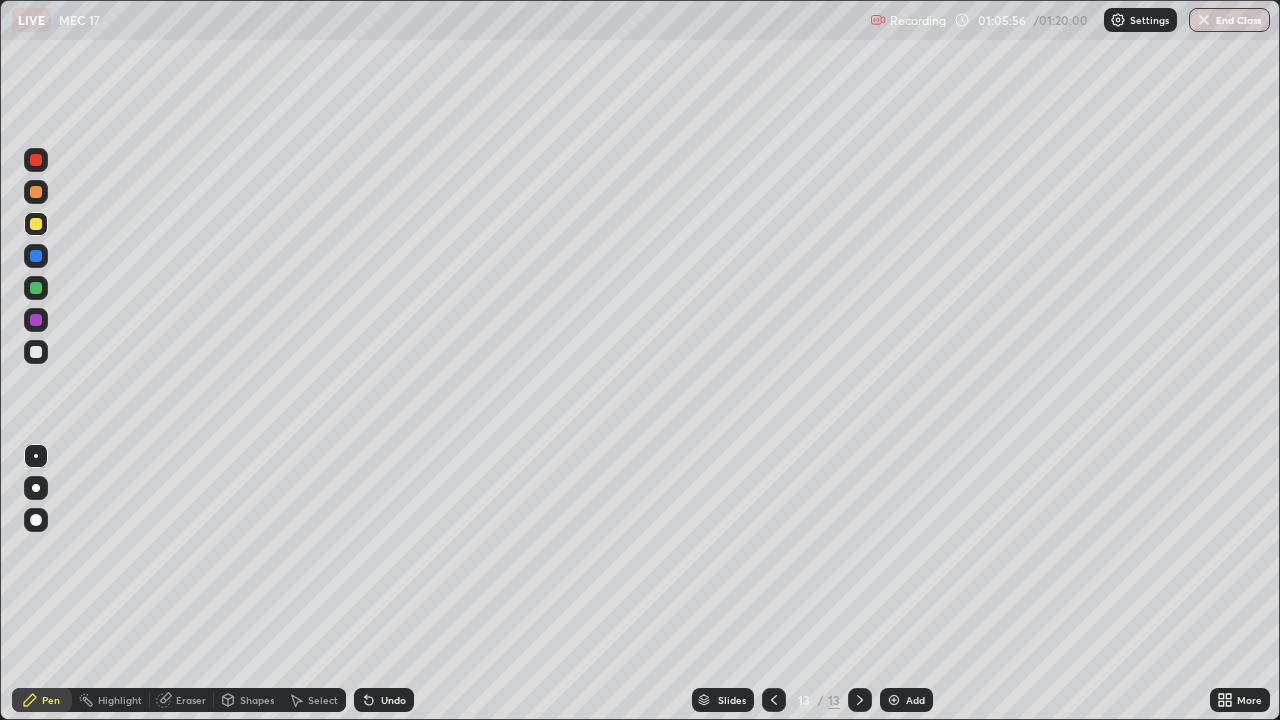 click on "Add" at bounding box center (915, 700) 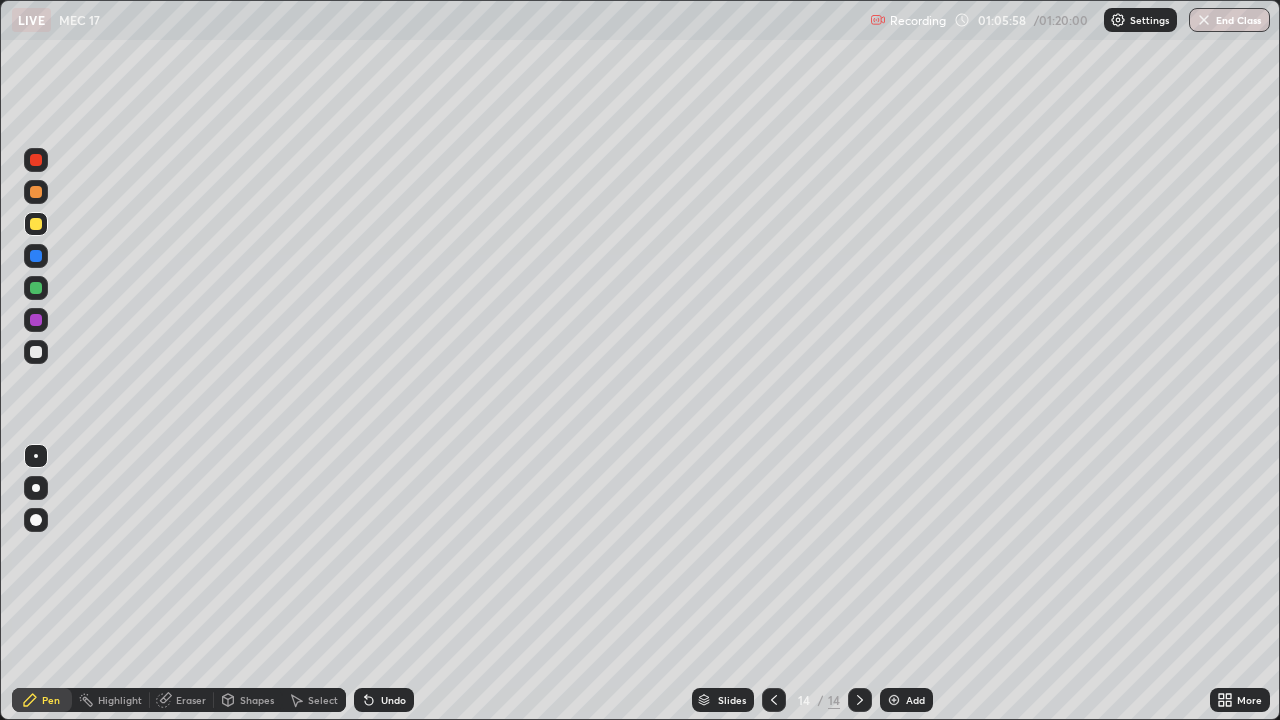 click at bounding box center [36, 352] 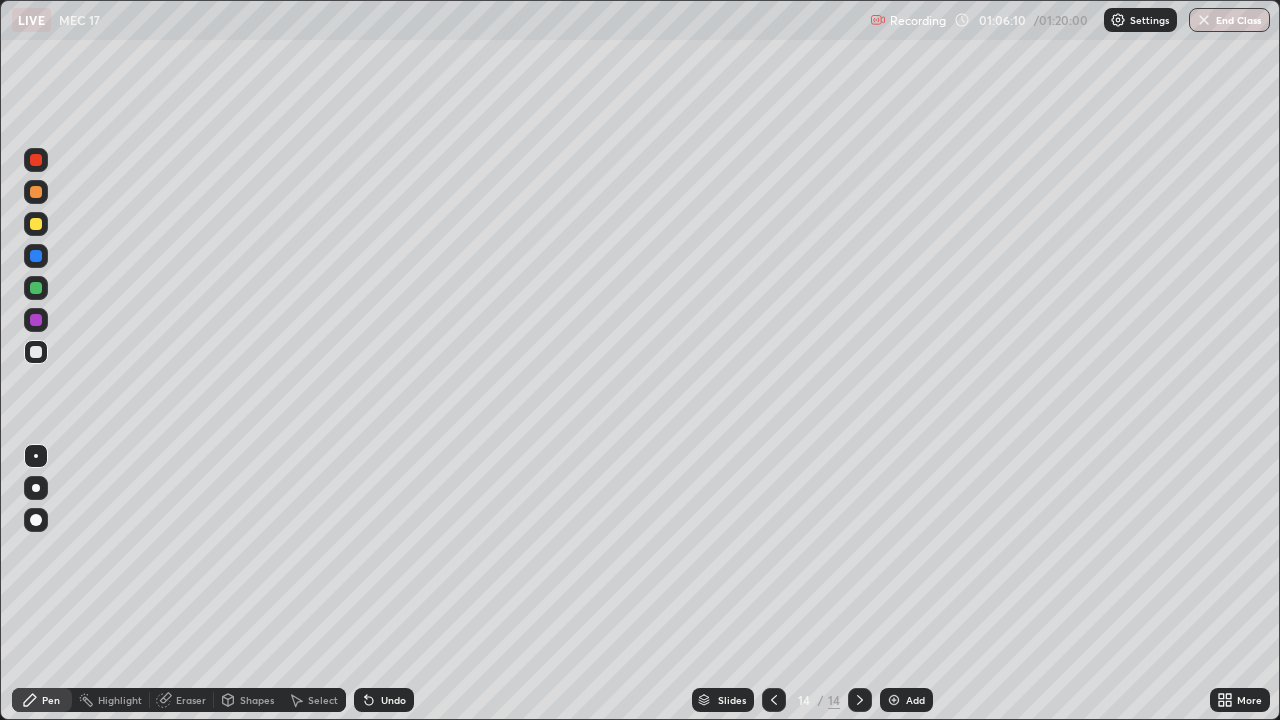 click at bounding box center [36, 352] 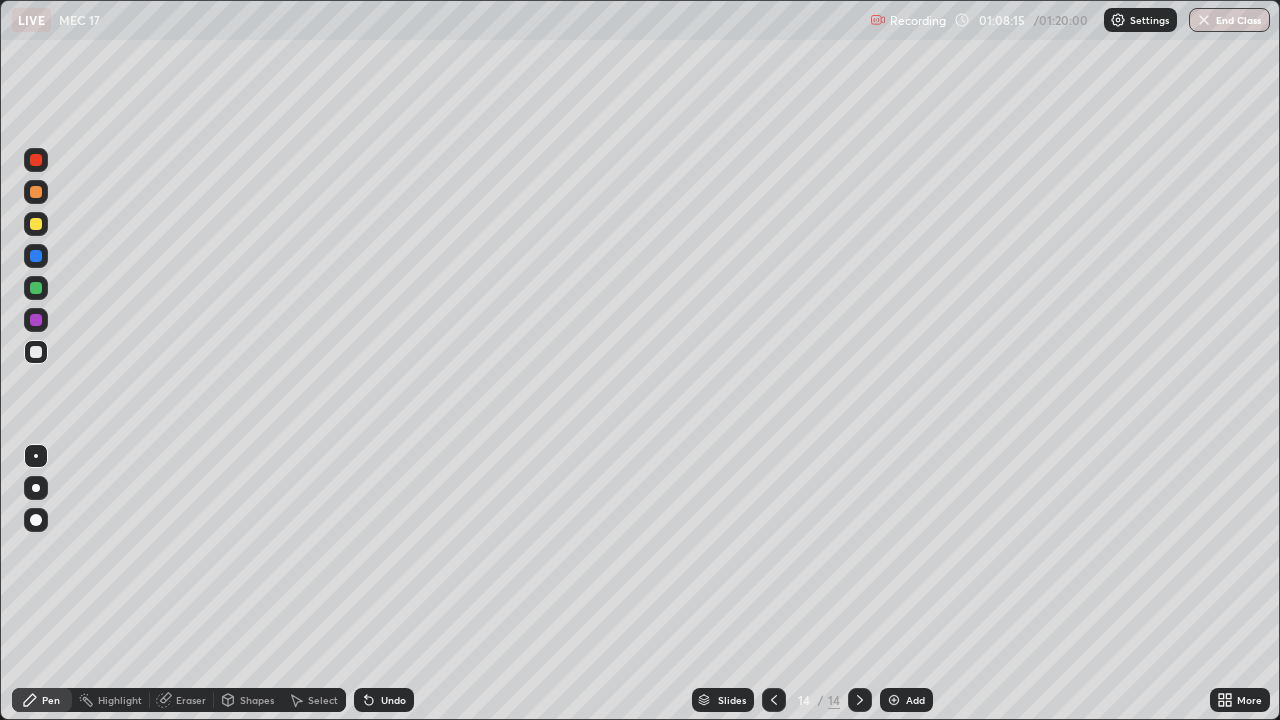 click at bounding box center [36, 288] 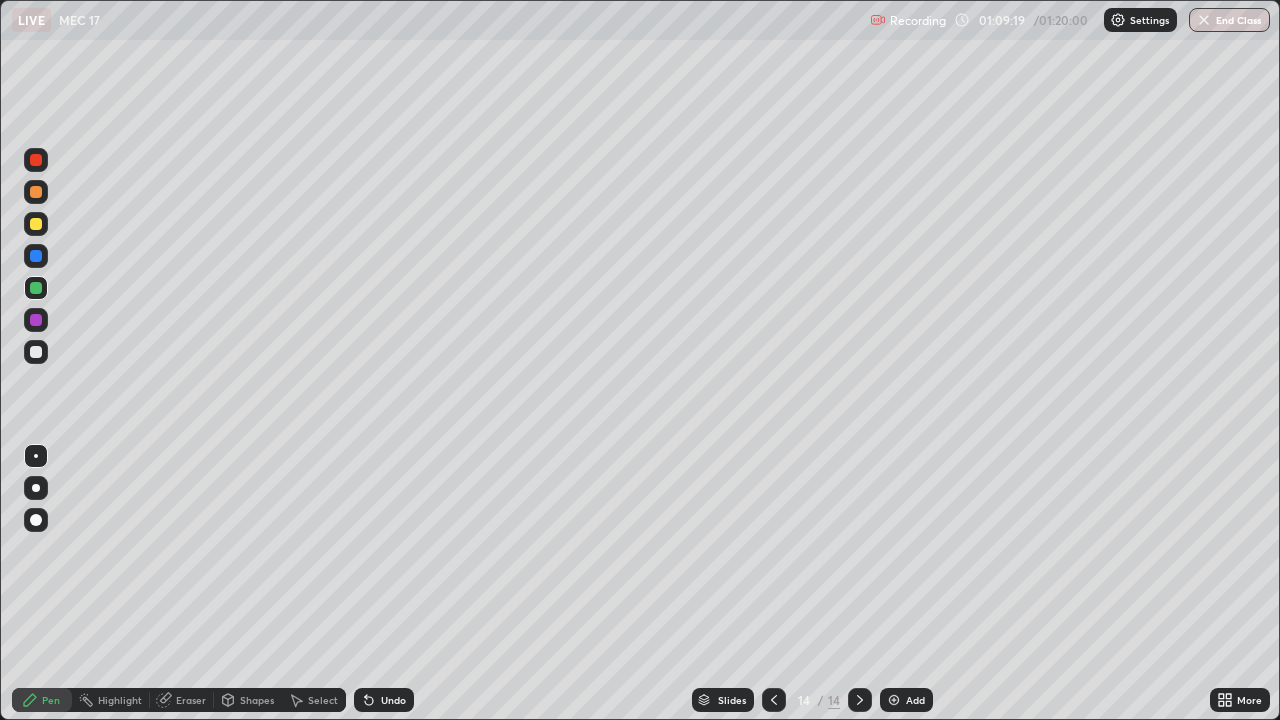 click on "Undo" at bounding box center (393, 700) 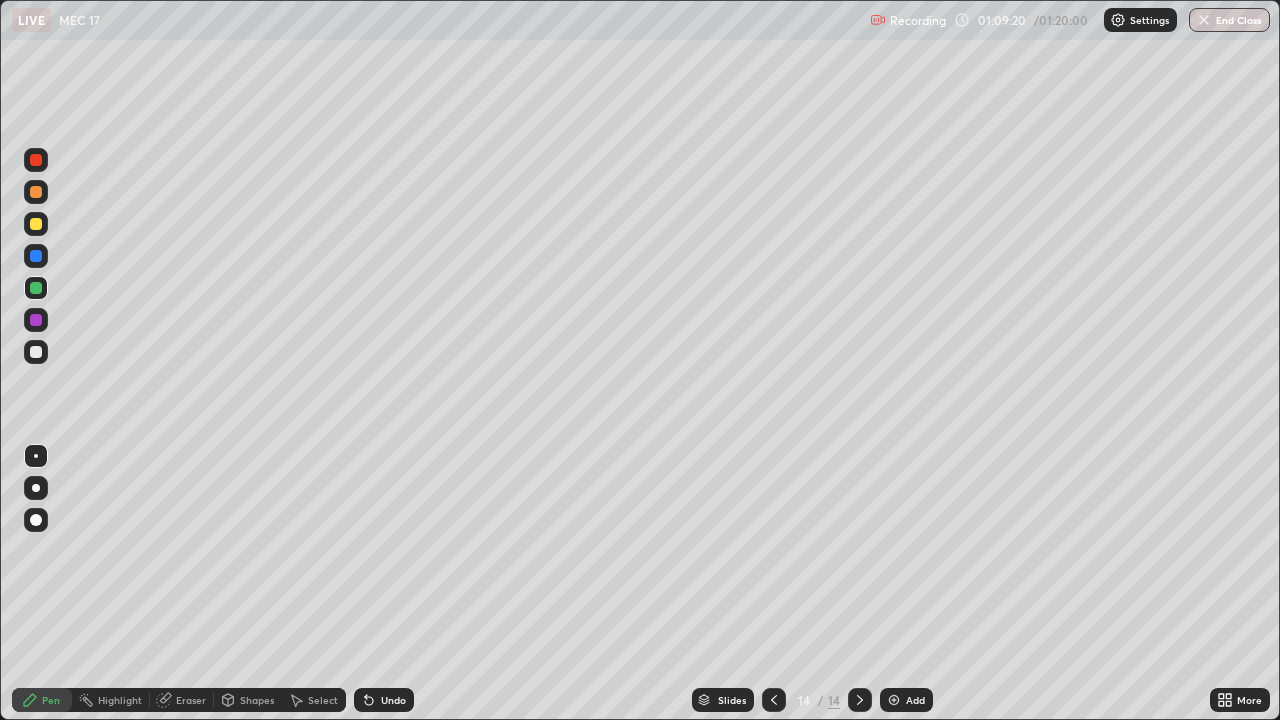 click on "Undo" at bounding box center [393, 700] 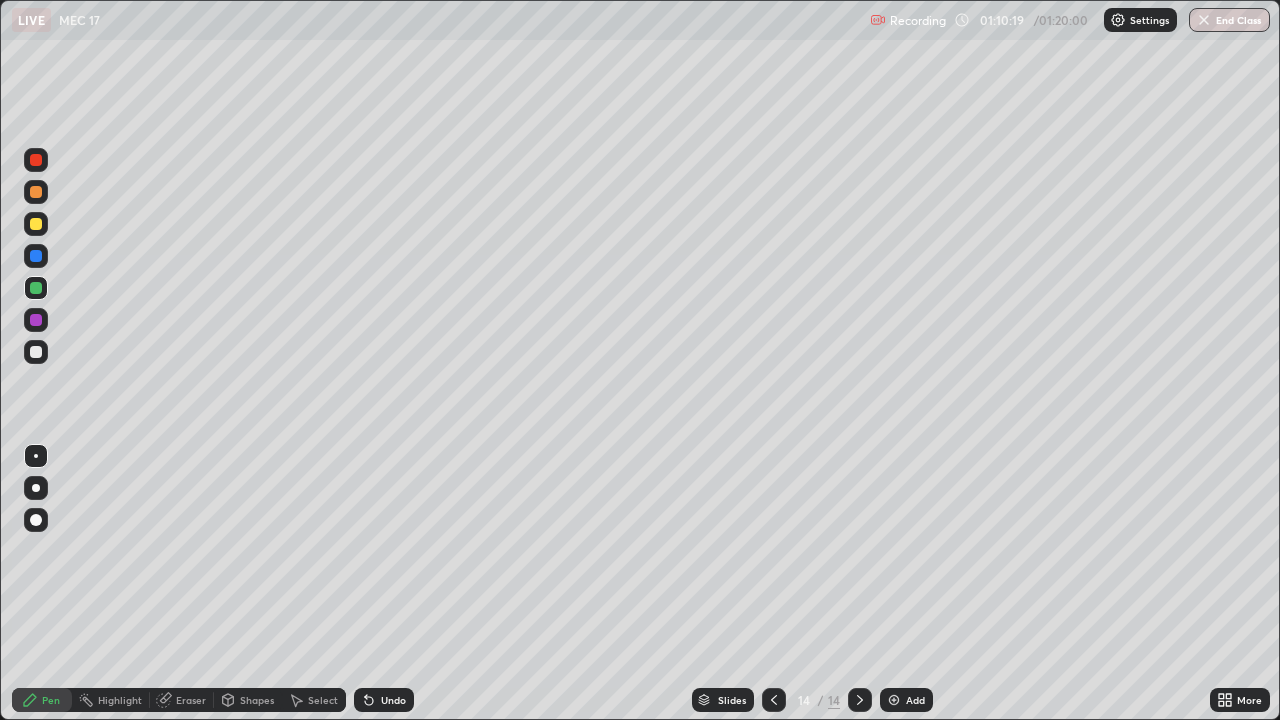 click at bounding box center [36, 352] 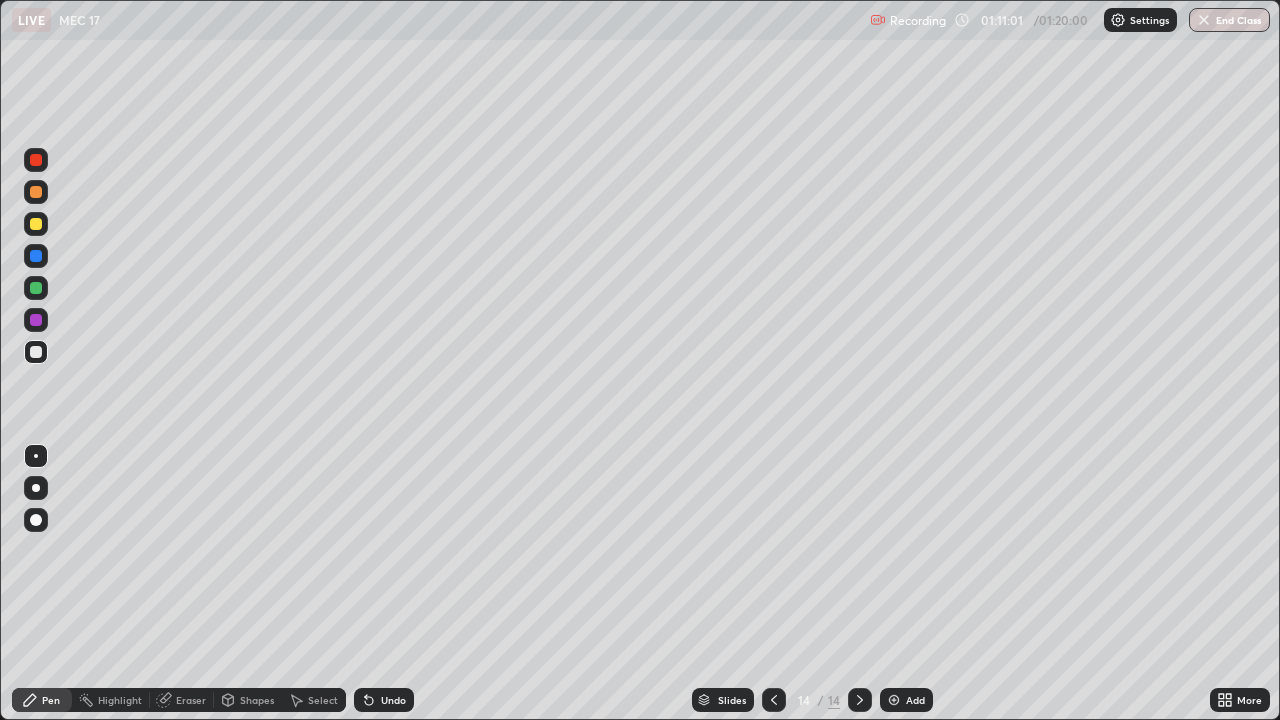 click on "Add" at bounding box center (915, 700) 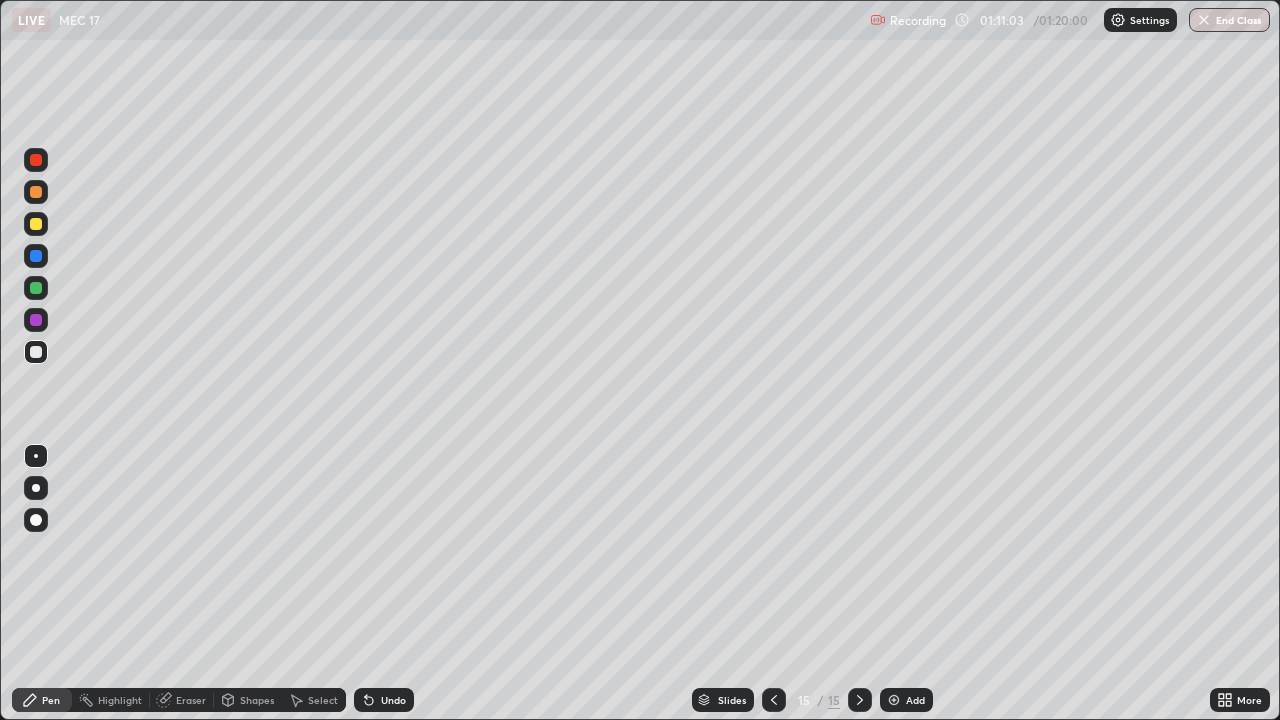 click at bounding box center (36, 352) 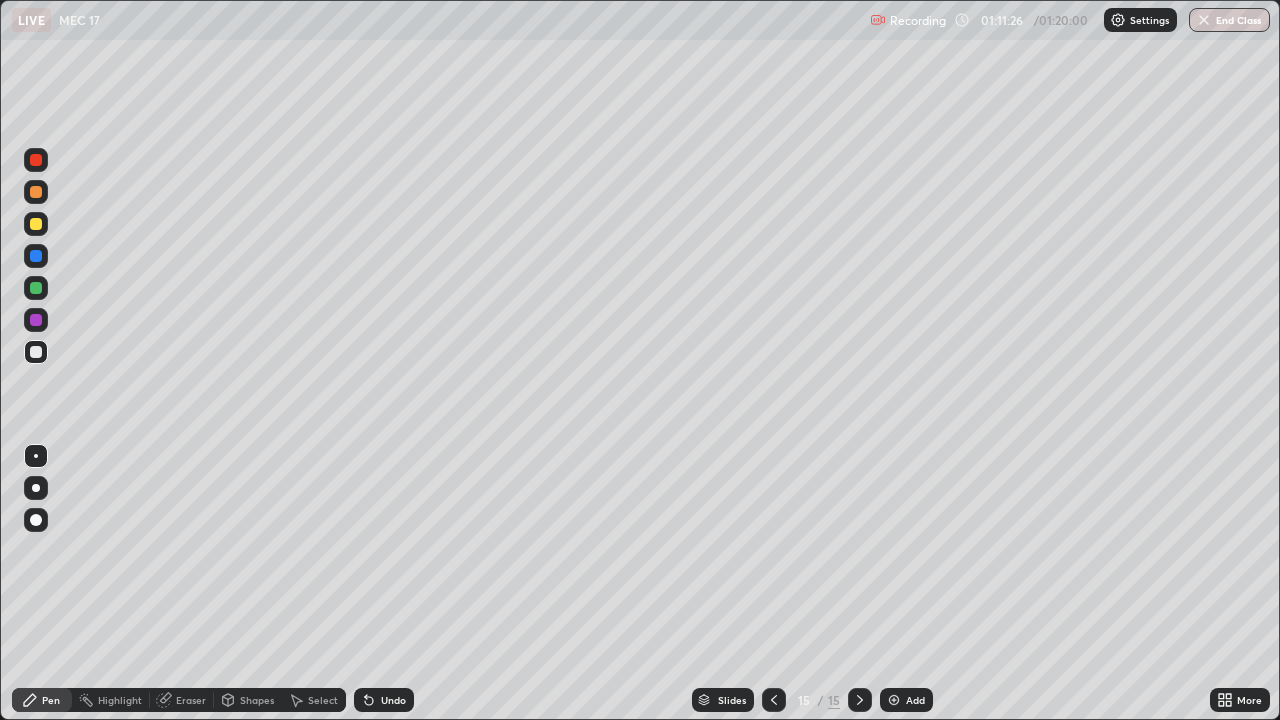 click at bounding box center (36, 288) 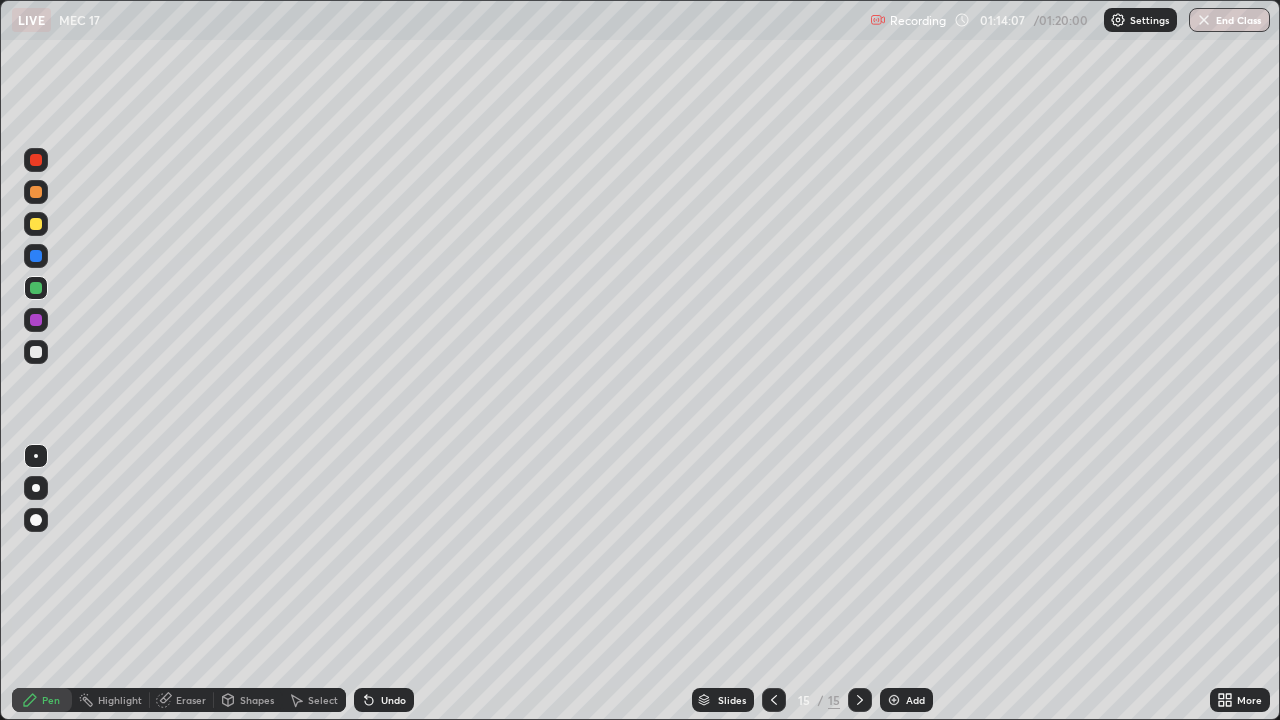 click 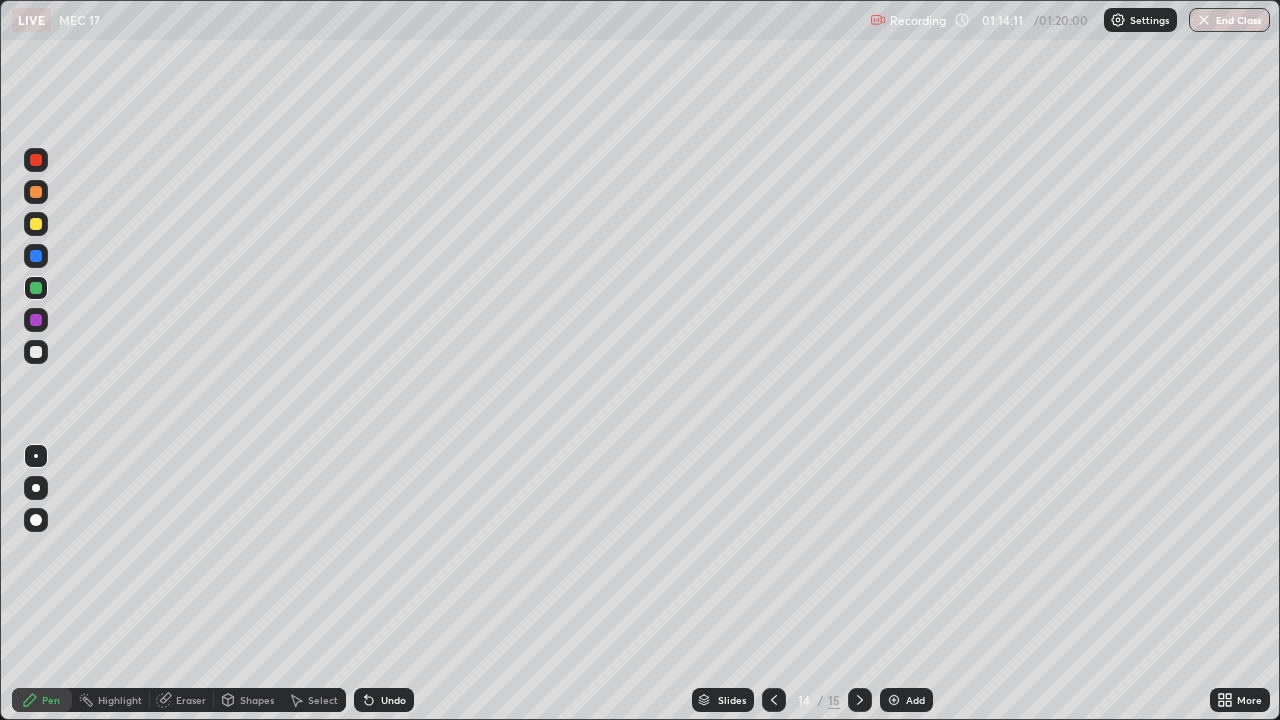 click at bounding box center (860, 700) 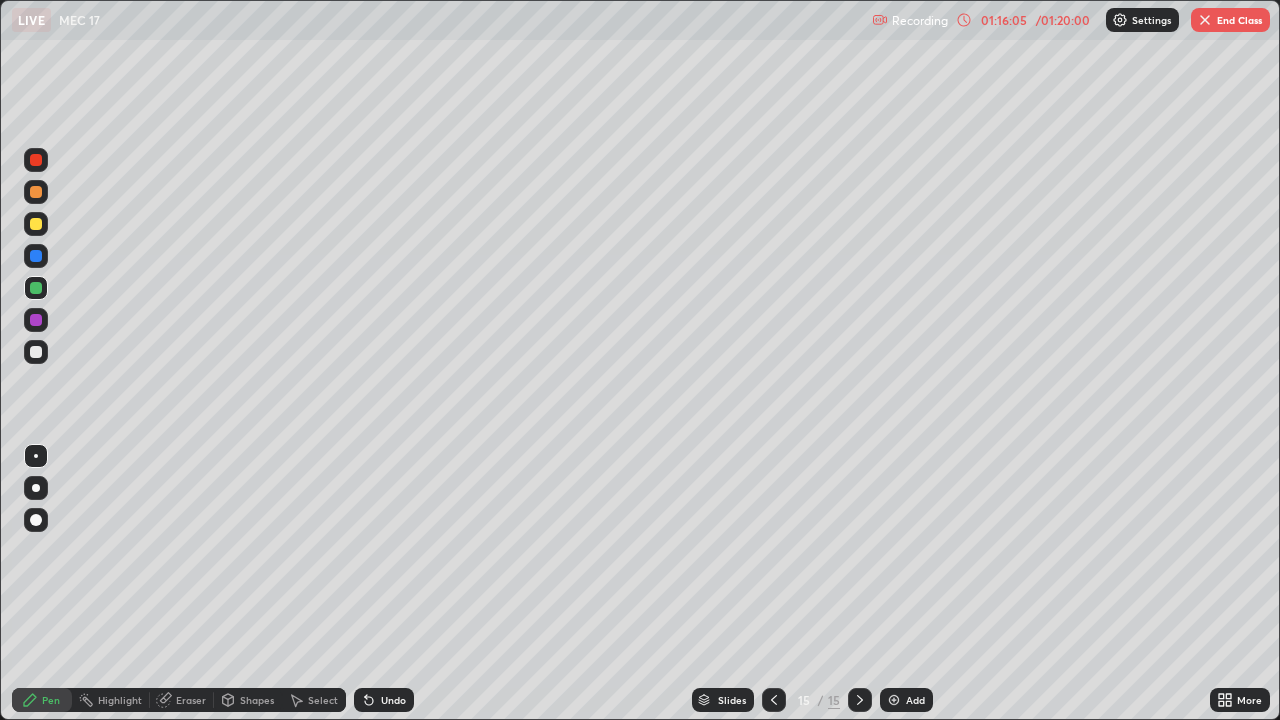 click on "Add" at bounding box center [906, 700] 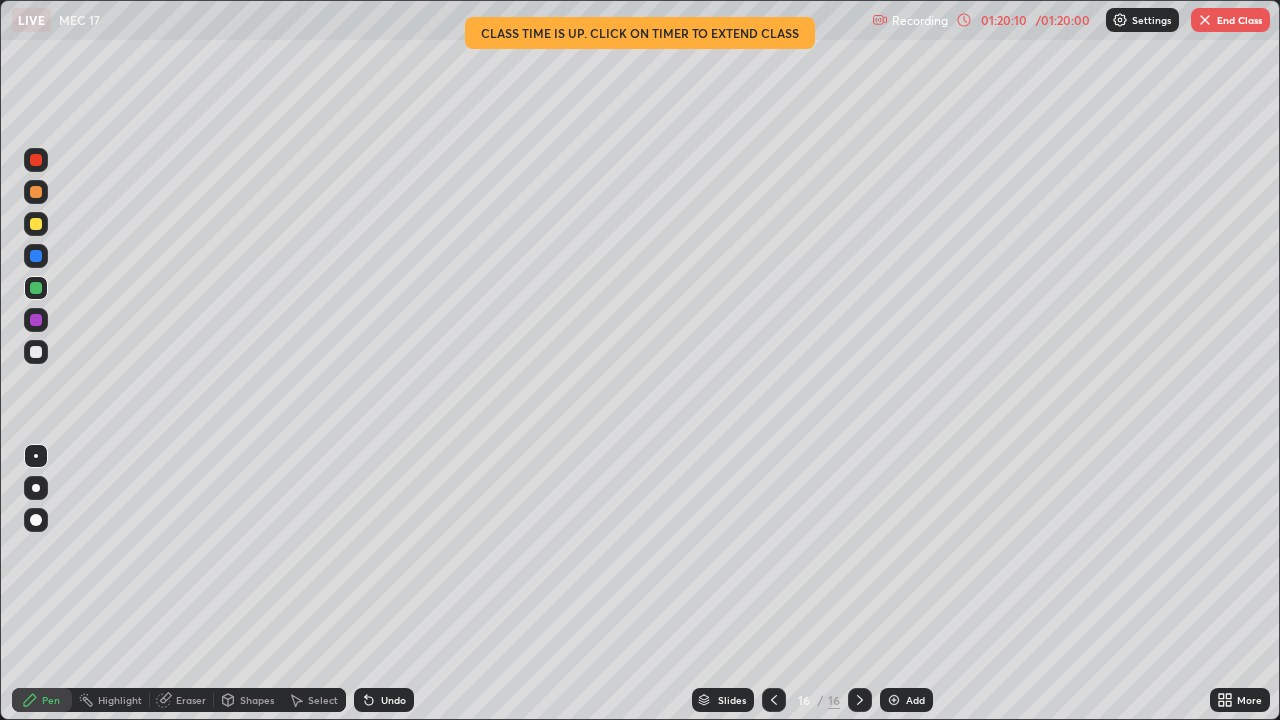 click on "End Class" at bounding box center [1230, 20] 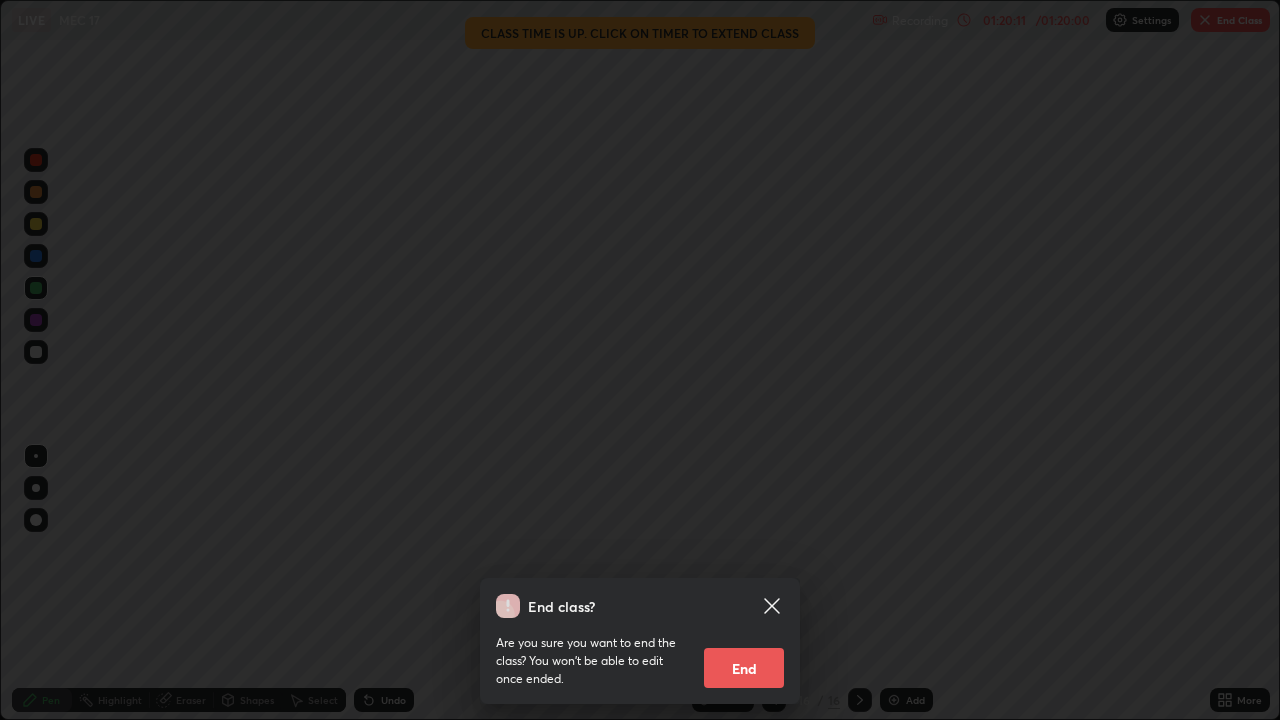 click on "End" at bounding box center (744, 668) 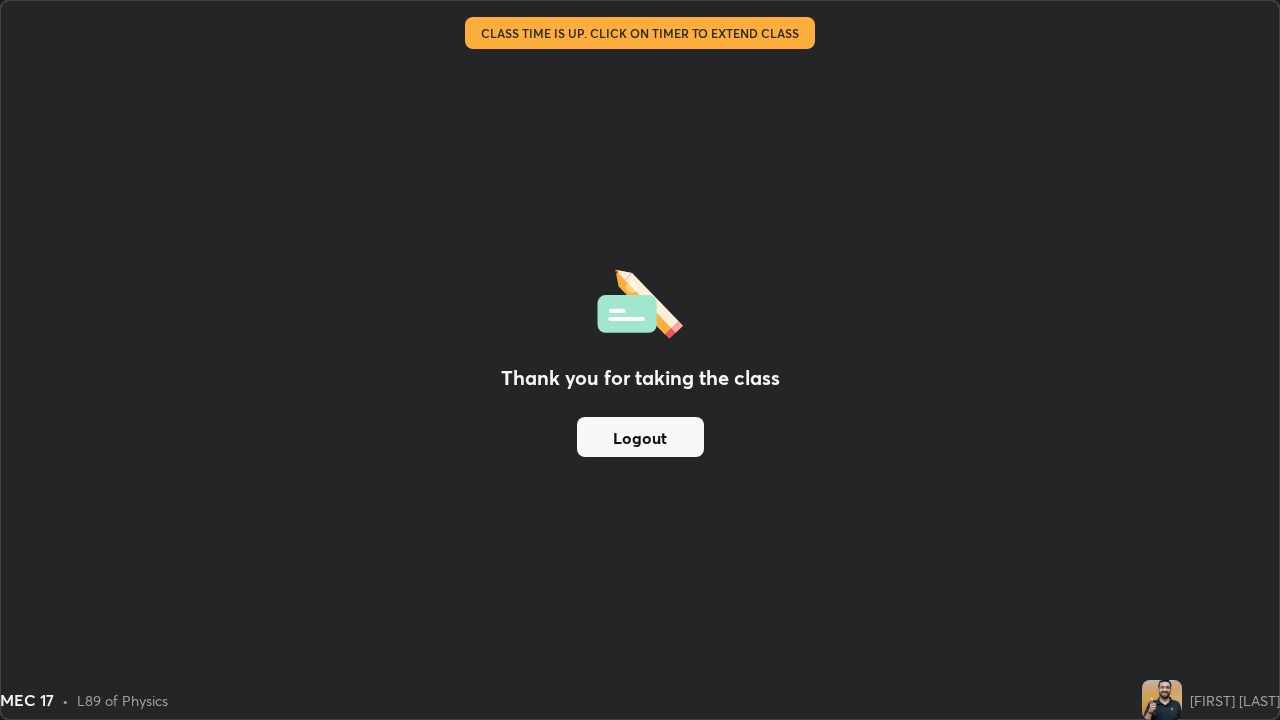 click on "Logout" at bounding box center [640, 437] 